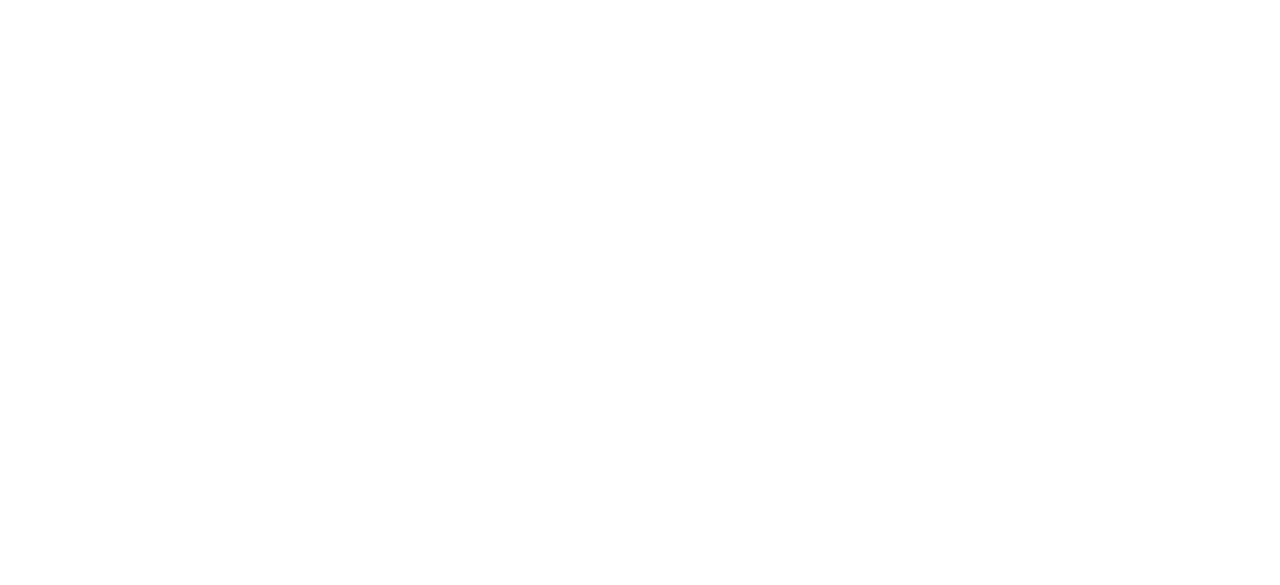 scroll, scrollTop: 0, scrollLeft: 0, axis: both 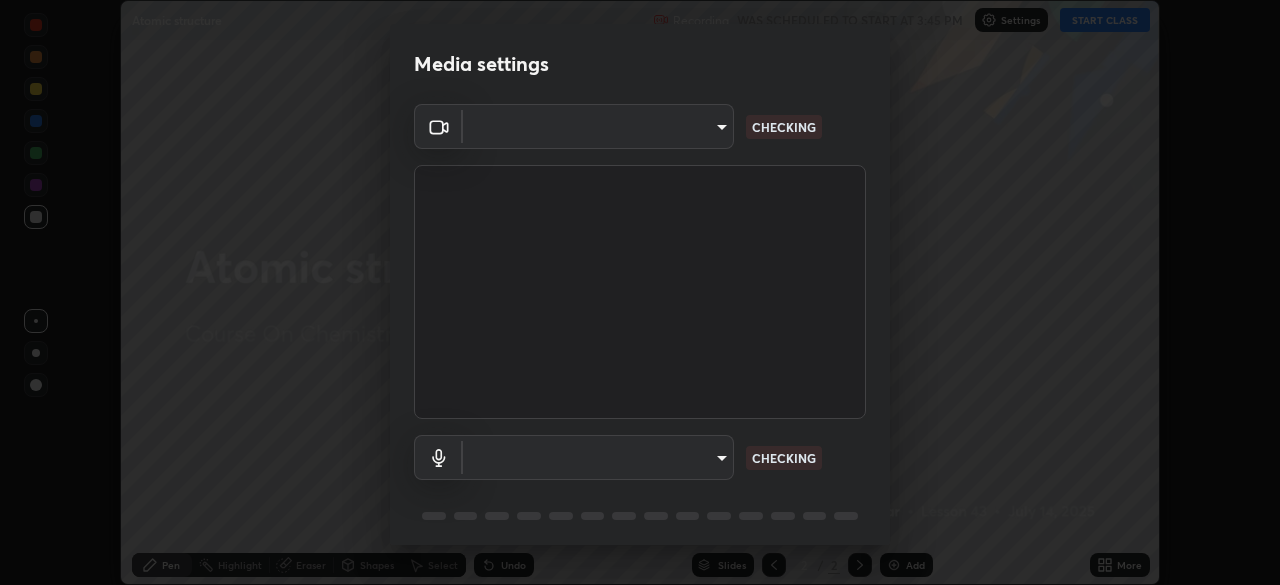 type on "017f8db72137a12a6da68343d3b8ef47d4b4f4ee88aed93584e70bc4372e4f8e" 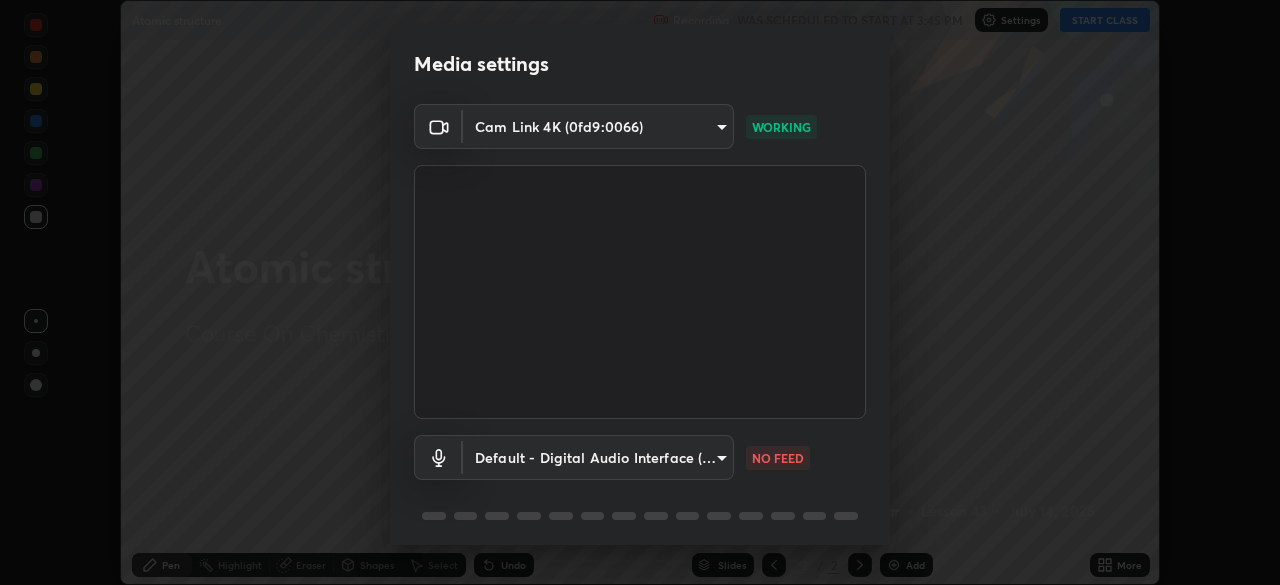 click on "Erase all Atomic structure Recording WAS SCHEDULED TO START AT  3:45 PM Settings START CLASS Setting up your live class Atomic structure • L43 of Course On Chemistry for JEE Growth 2 2027 GP [PERSON_NAME] Pen Highlight Eraser Shapes Select Undo Slides 2 / 2 Add More No doubts shared Encourage your learners to ask a doubt for better clarity Report an issue Reason for reporting Buffering Chat not working Audio - Video sync issue Educator video quality low ​ Attach an image Report Media settings Cam Link 4K (0fd9:0066) 017f8db72137a12a6da68343d3b8ef47d4b4f4ee88aed93584e70bc4372e4f8e WORKING Default - Digital Audio Interface (2- Cam Link 4K) default NO FEED 1 / 5 Next" at bounding box center (640, 292) 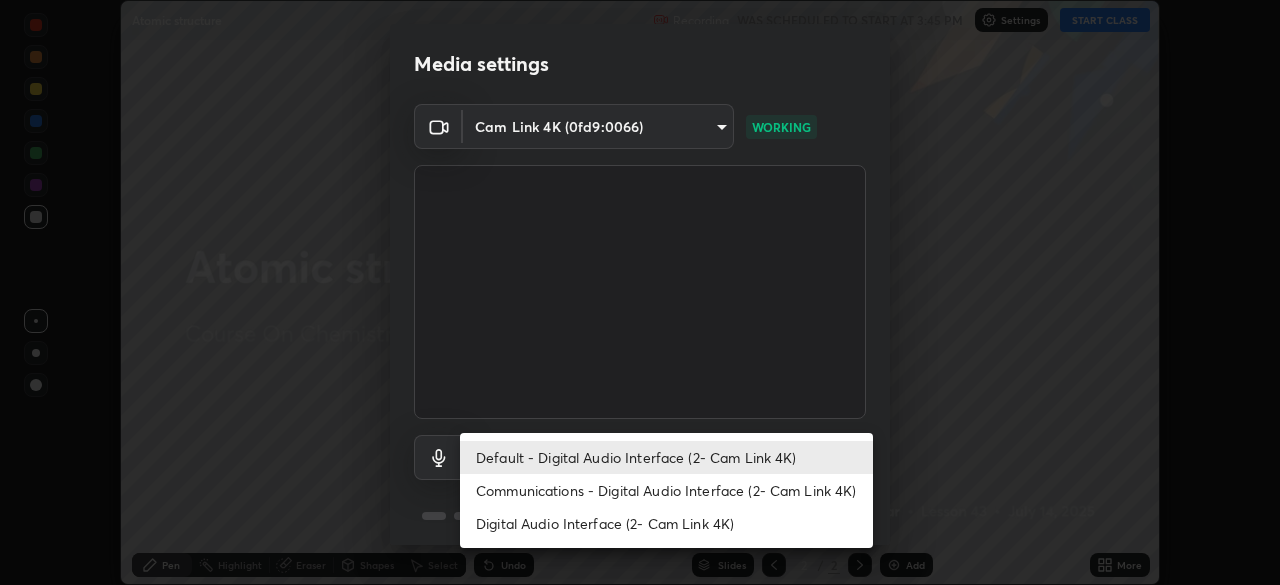 click on "Digital Audio Interface (2- Cam Link 4K)" at bounding box center [666, 523] 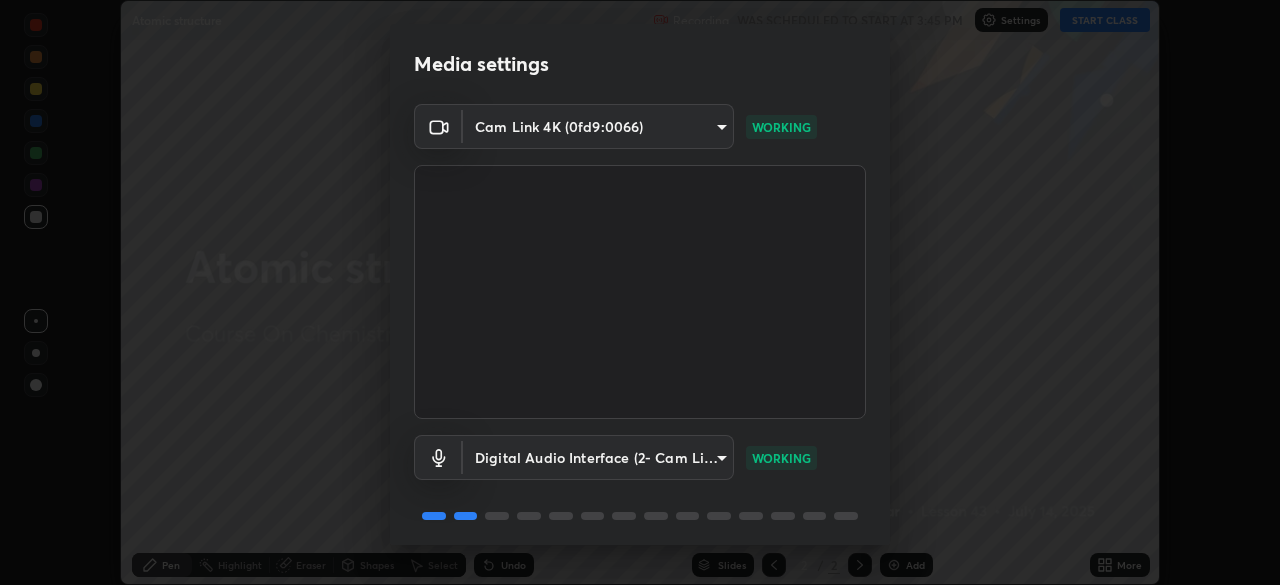 scroll, scrollTop: 71, scrollLeft: 0, axis: vertical 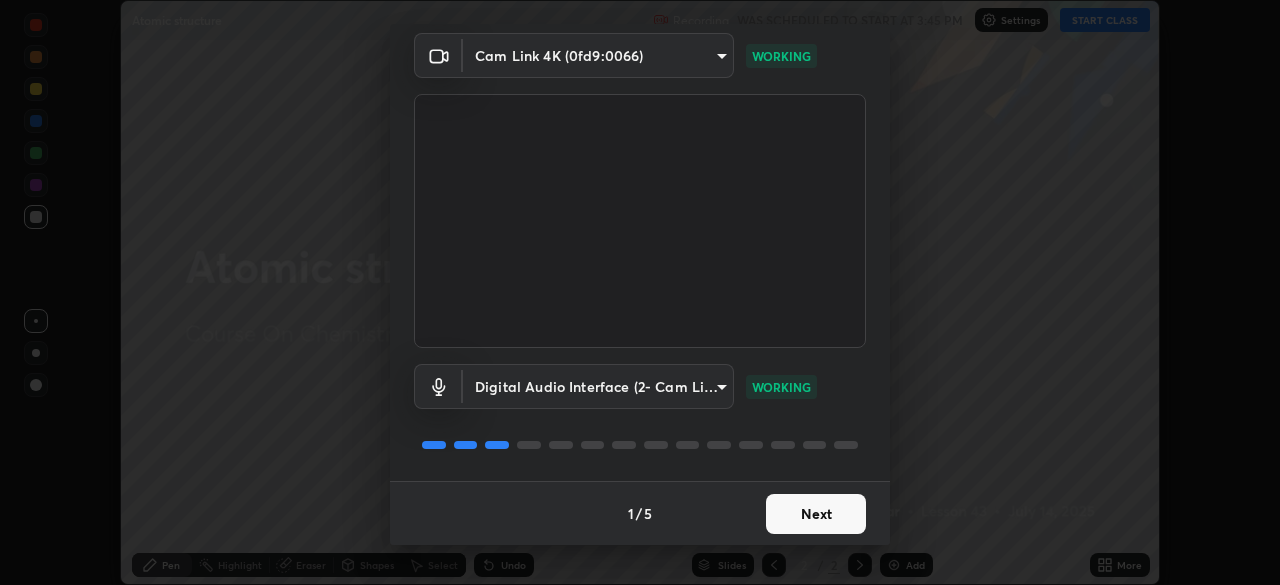 click on "Next" at bounding box center (816, 514) 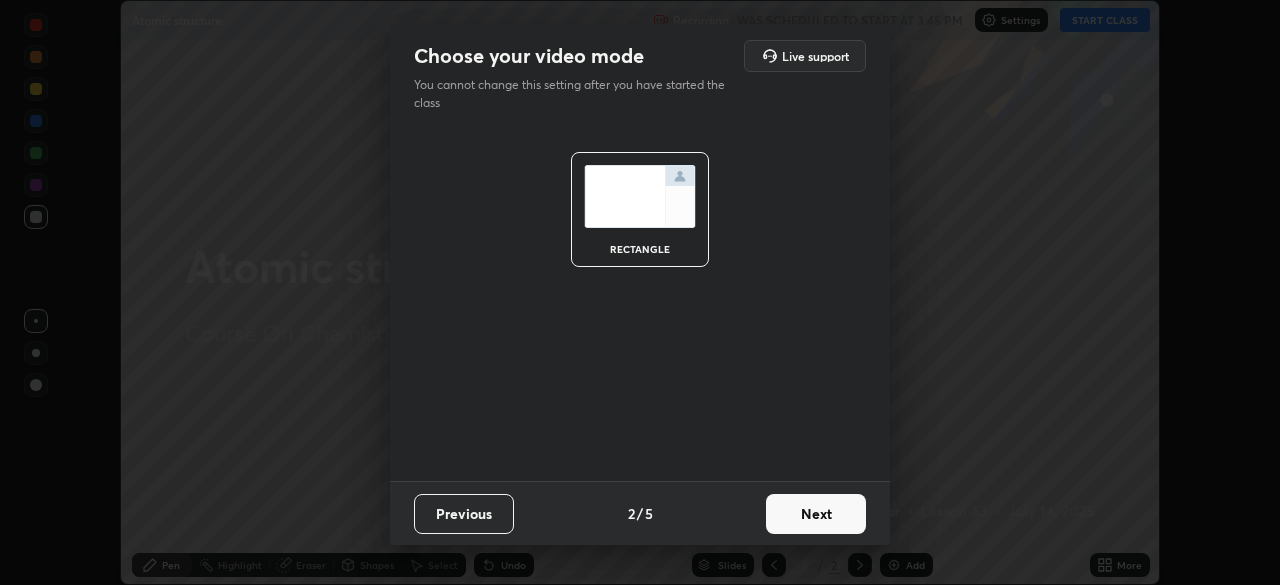 scroll, scrollTop: 0, scrollLeft: 0, axis: both 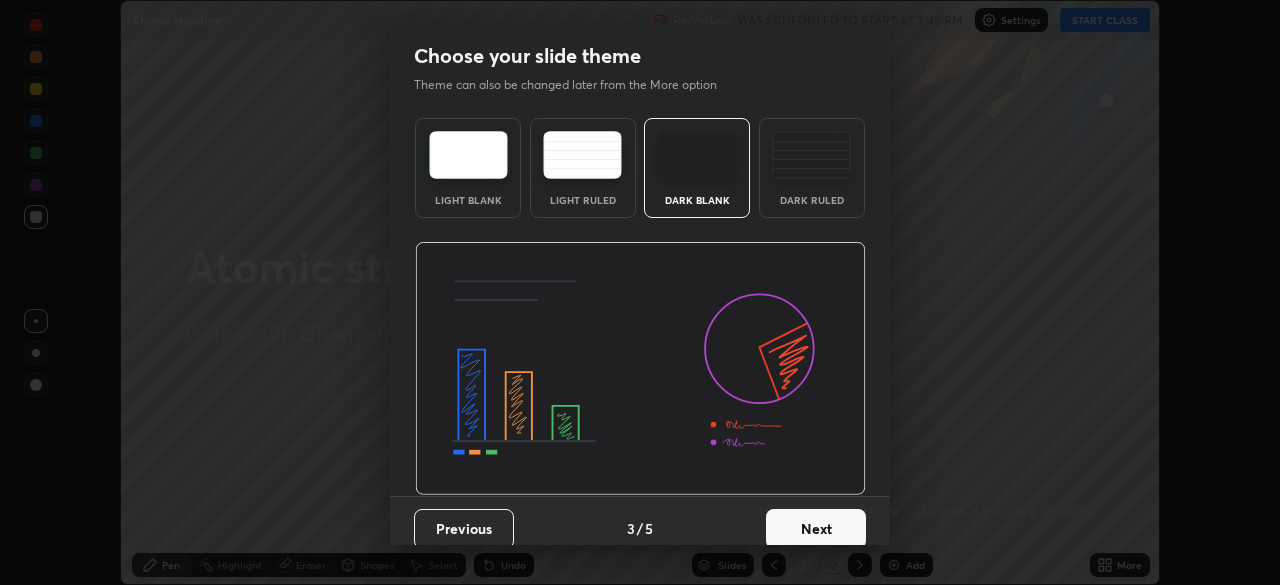 click on "Next" at bounding box center (816, 529) 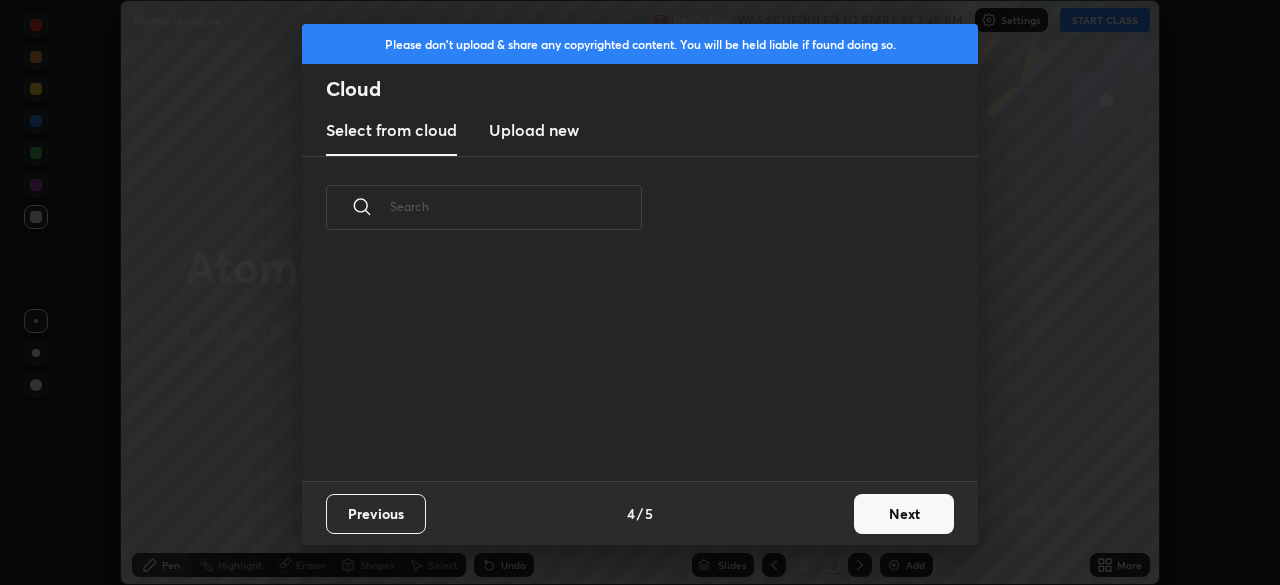 scroll, scrollTop: 222, scrollLeft: 642, axis: both 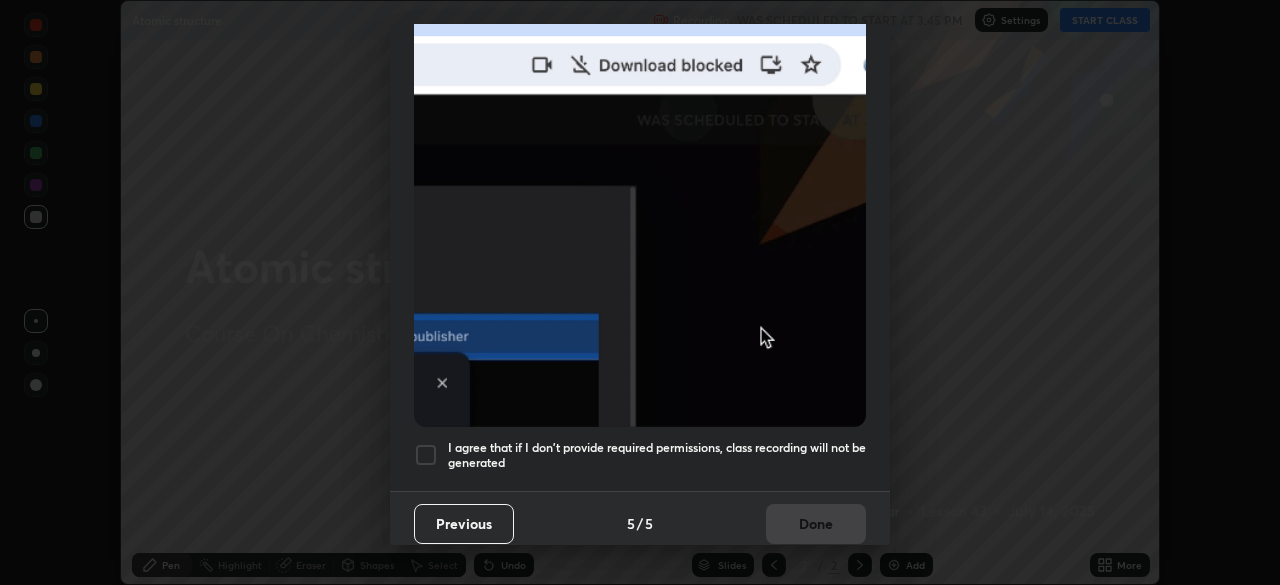 click at bounding box center (426, 455) 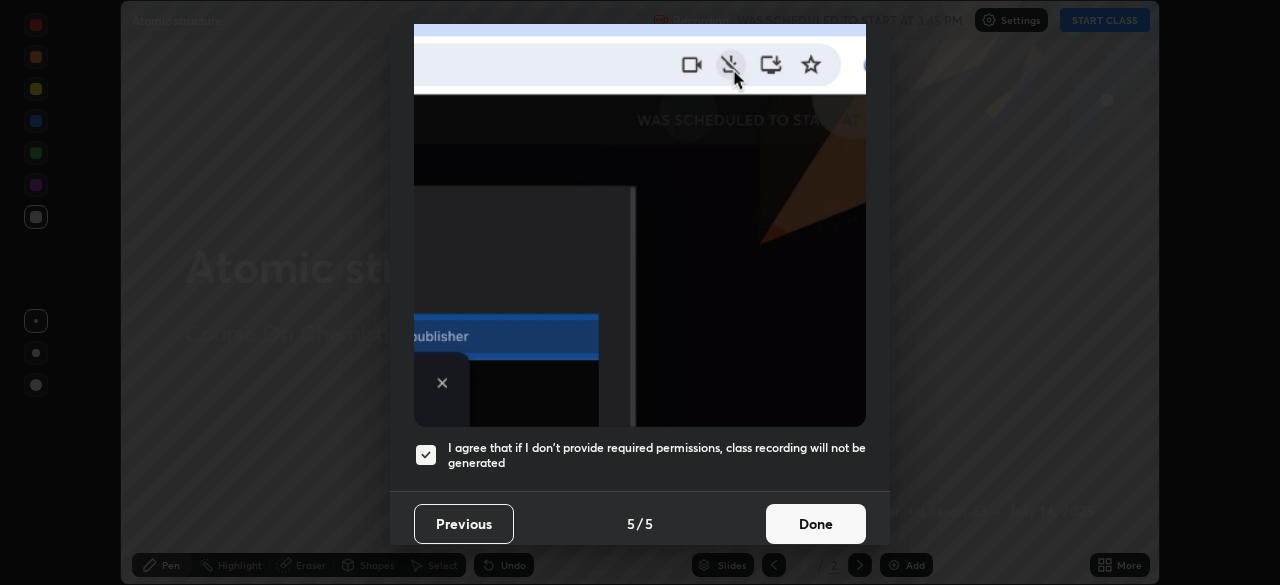 click on "Done" at bounding box center [816, 524] 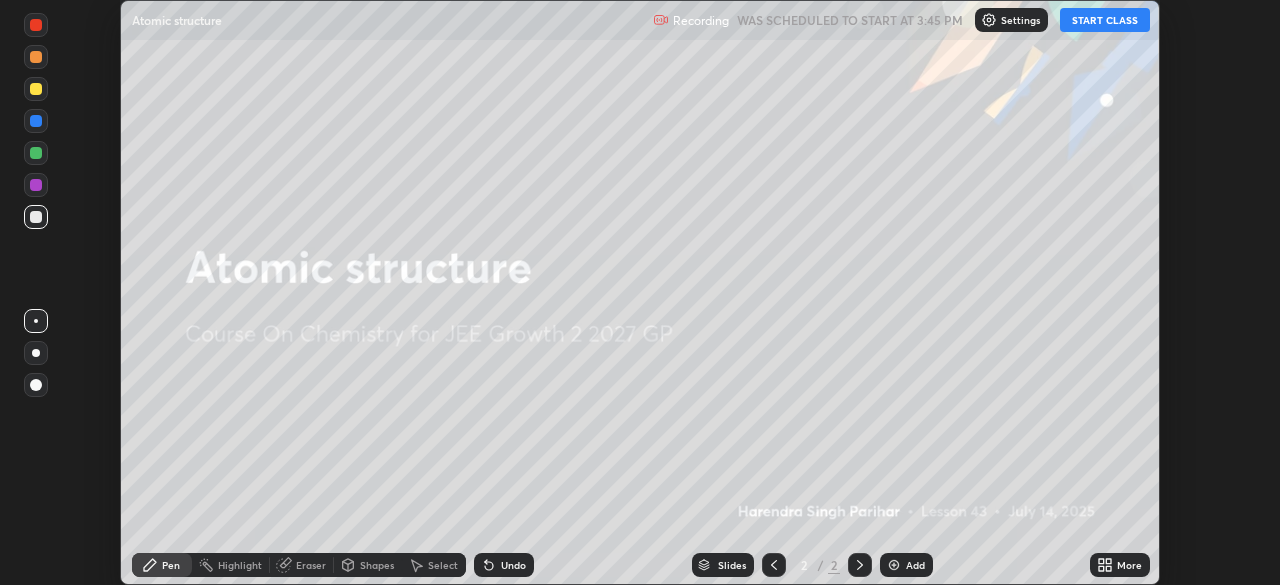 click on "START CLASS" at bounding box center (1105, 20) 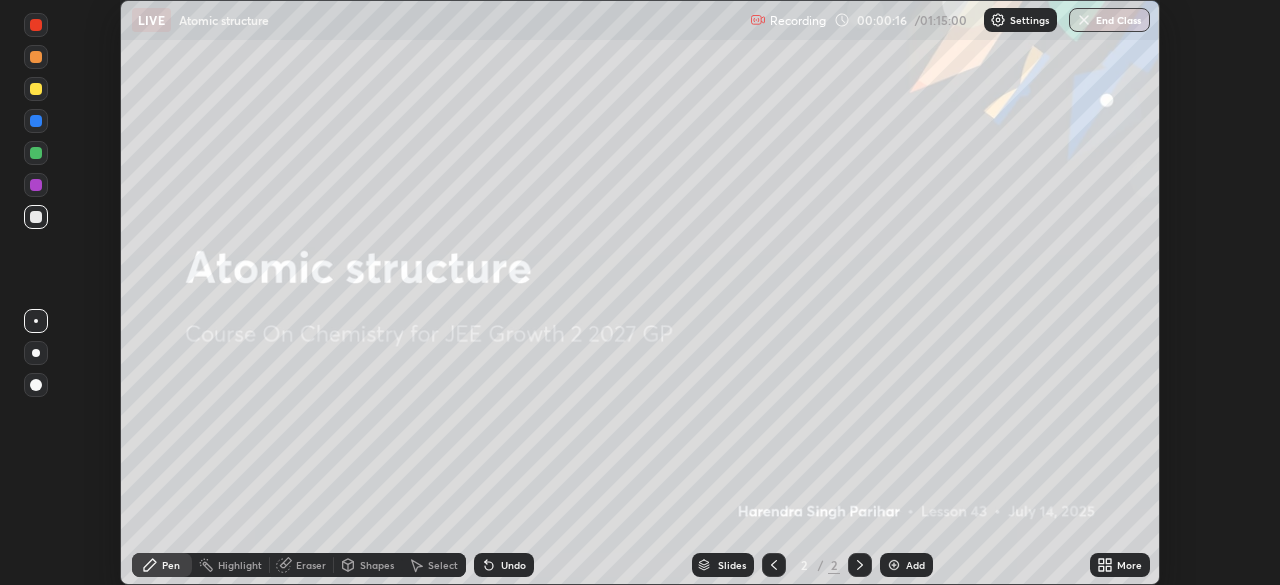 click 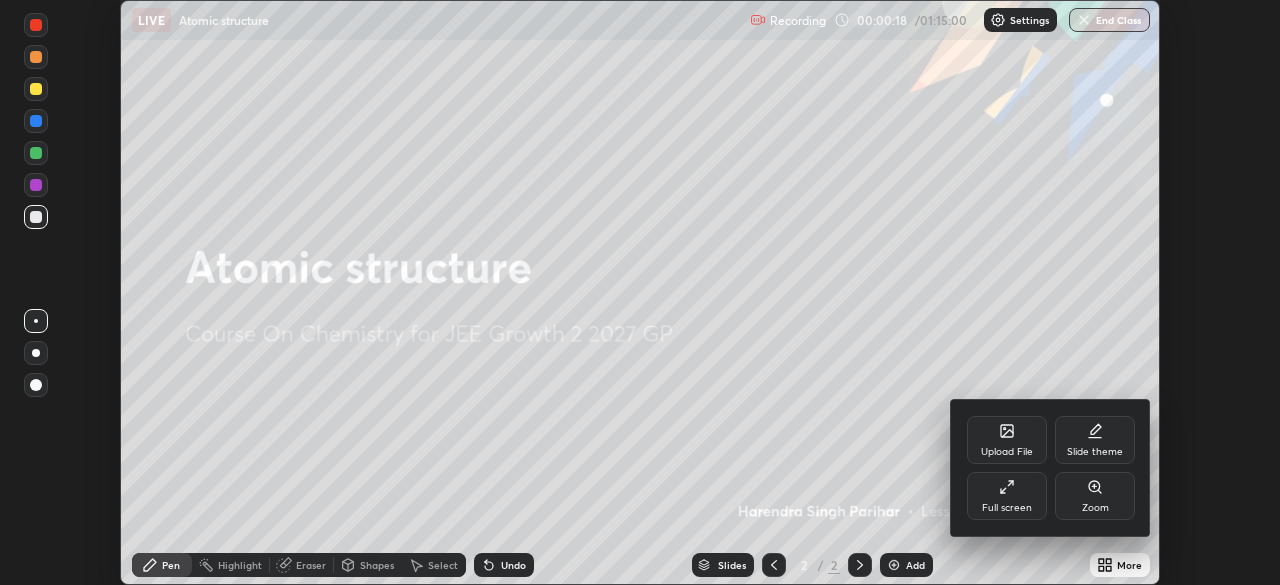 click 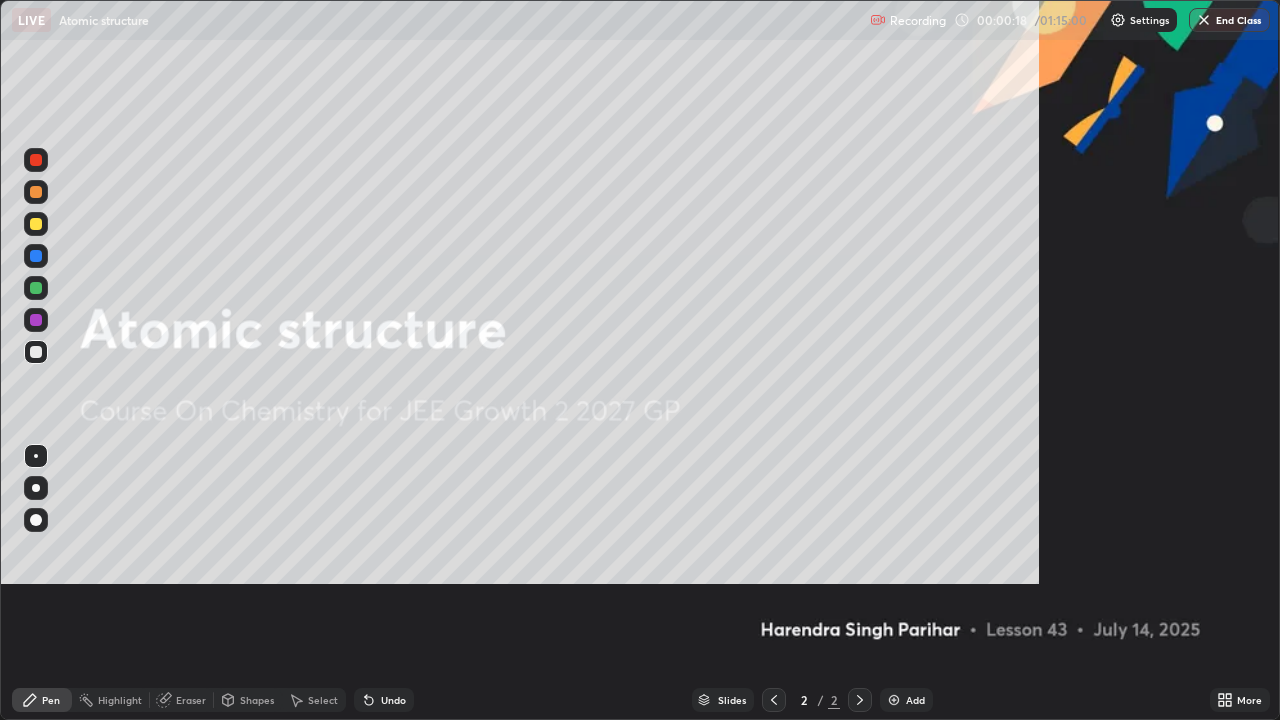 scroll, scrollTop: 99280, scrollLeft: 98720, axis: both 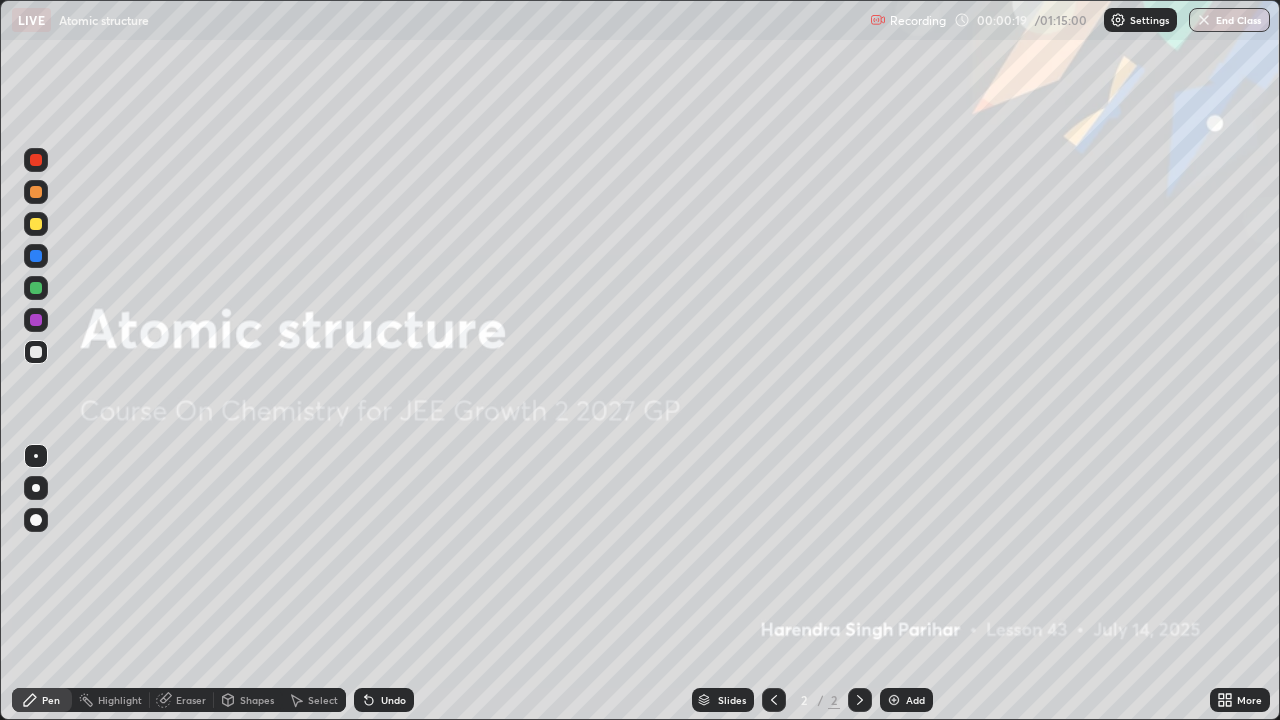 click at bounding box center [894, 700] 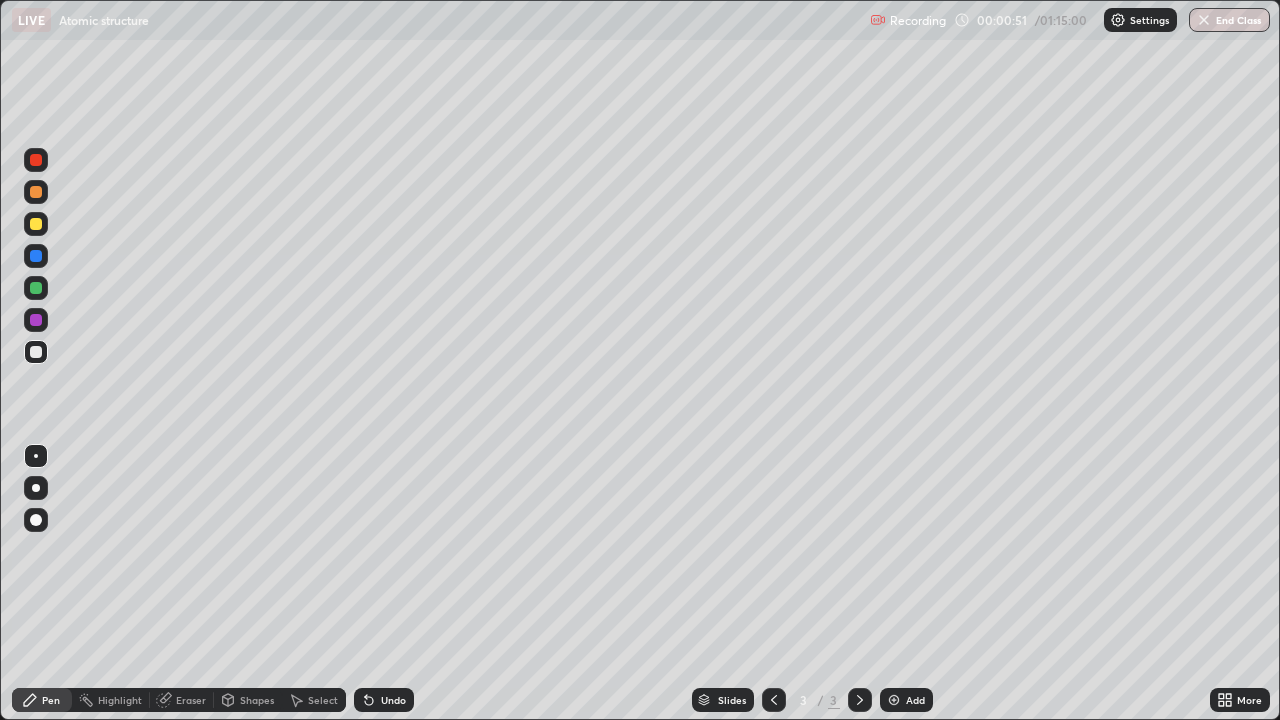click at bounding box center [36, 488] 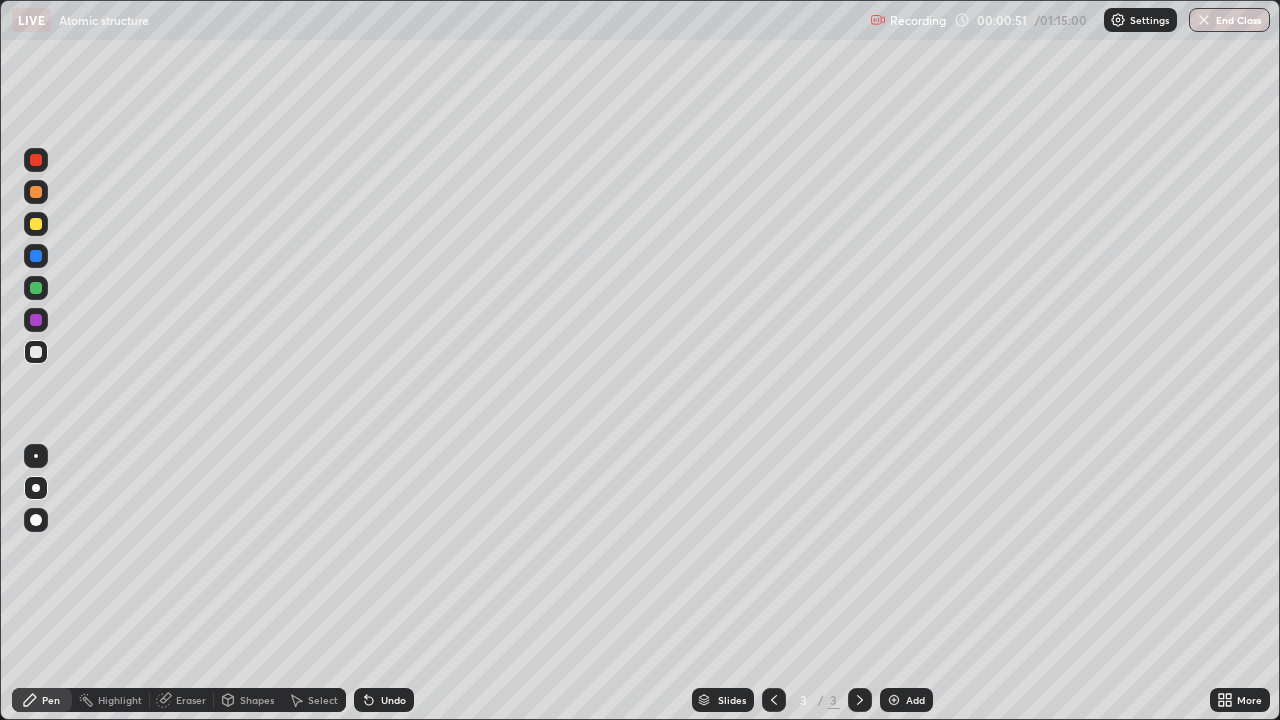 click at bounding box center [36, 352] 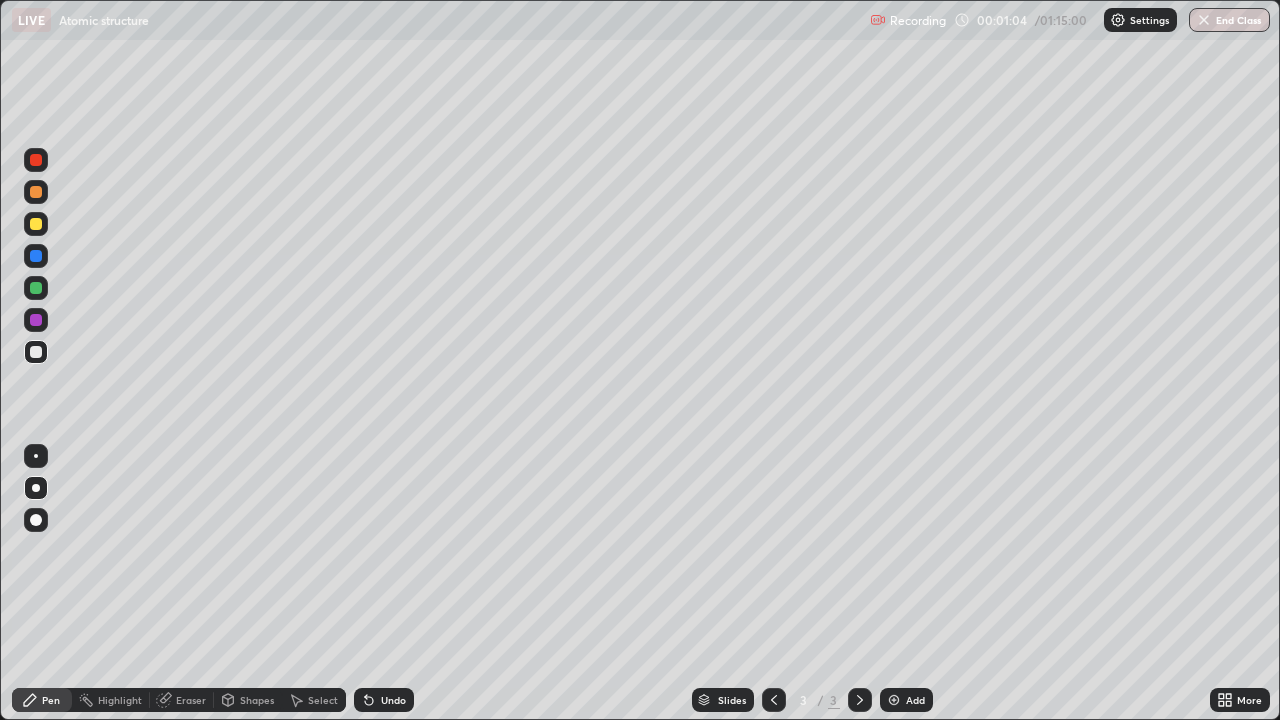 click at bounding box center [36, 224] 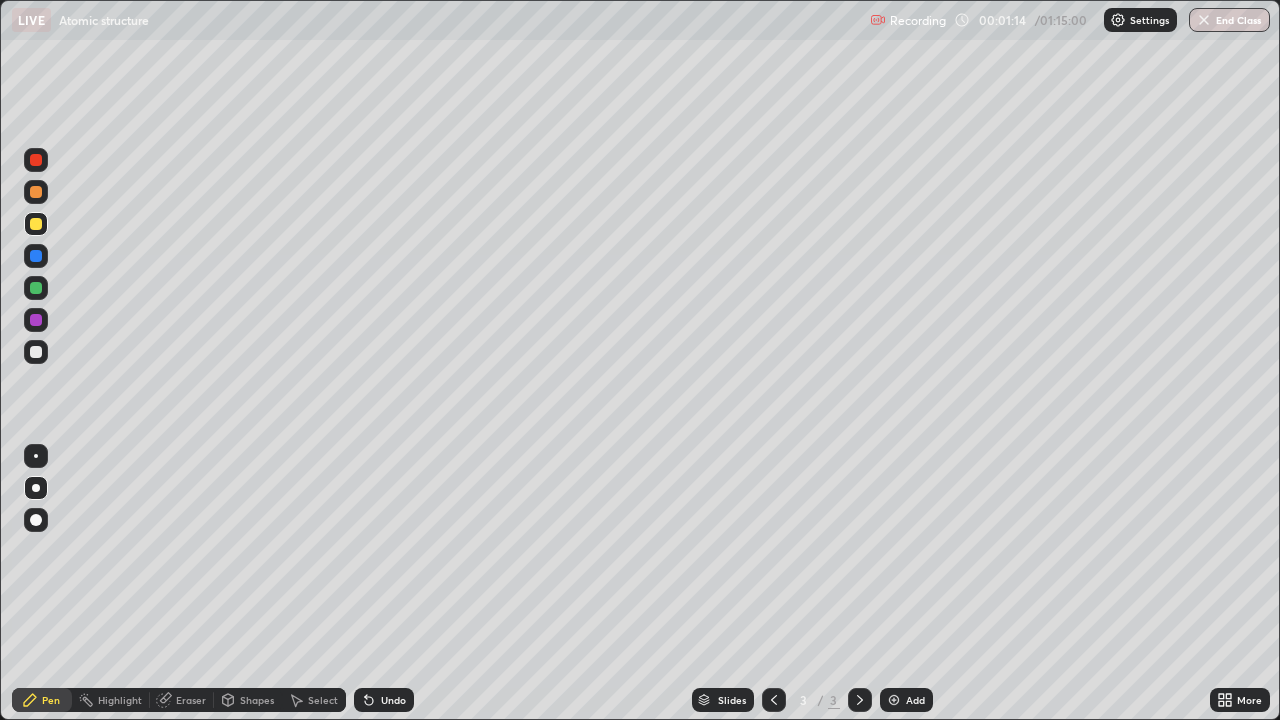 click at bounding box center (36, 352) 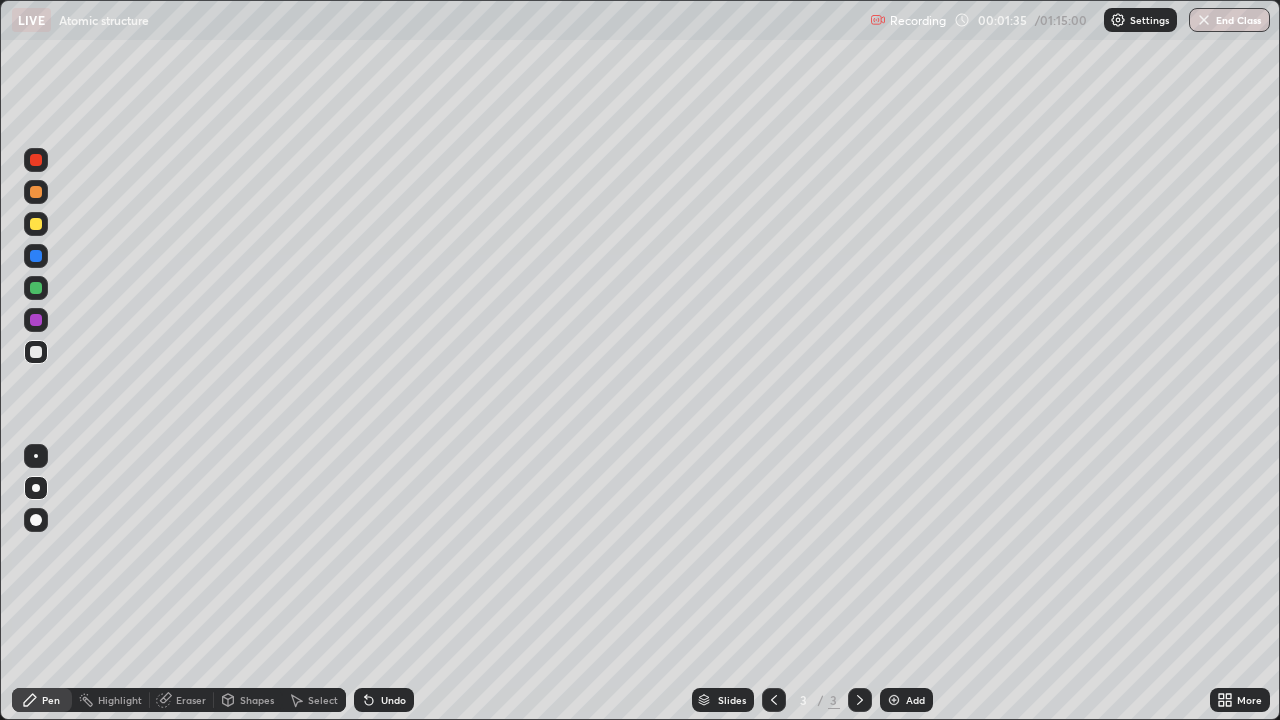 click at bounding box center (36, 224) 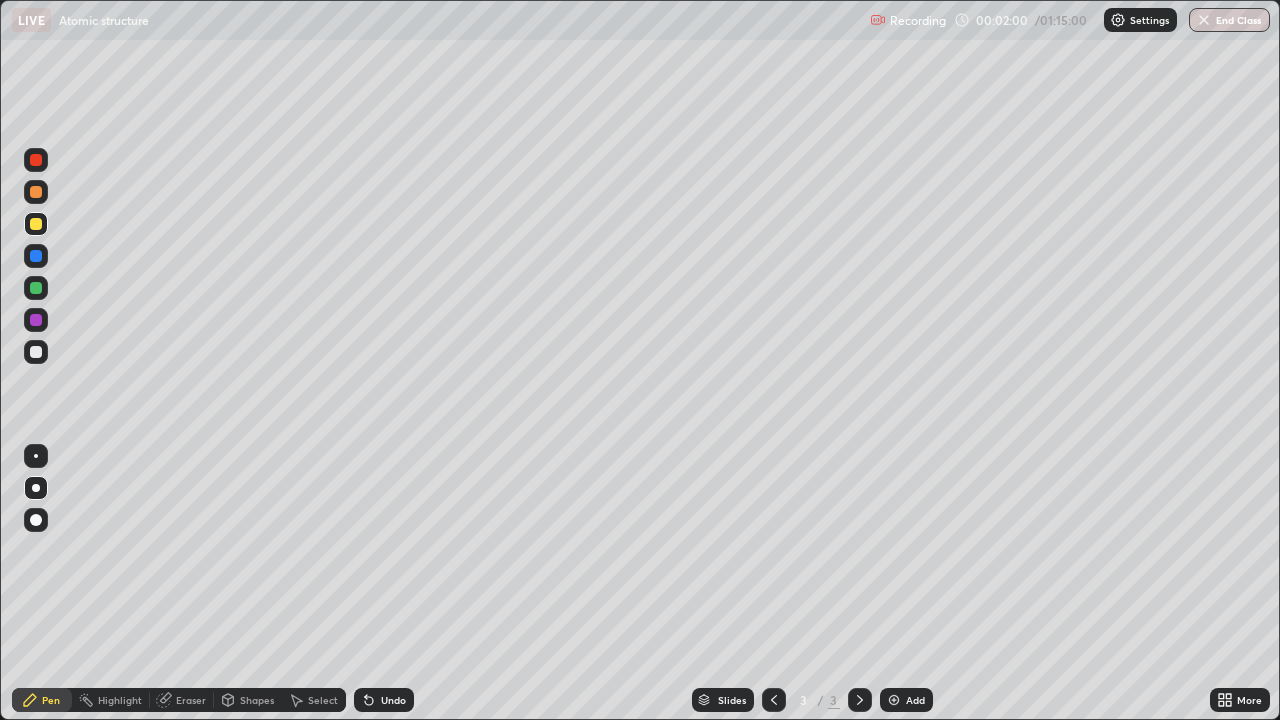 click on "Select" at bounding box center (323, 700) 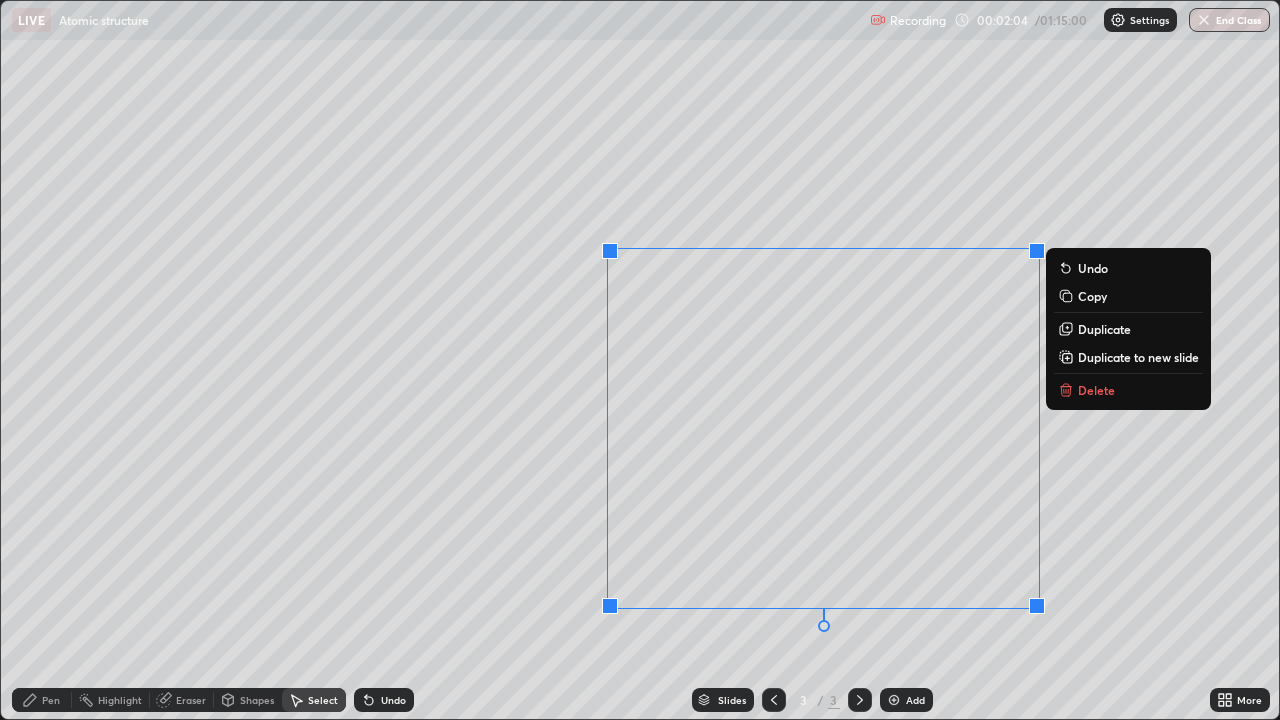 click on "0 ° Undo Copy Duplicate Duplicate to new slide Delete" at bounding box center (640, 360) 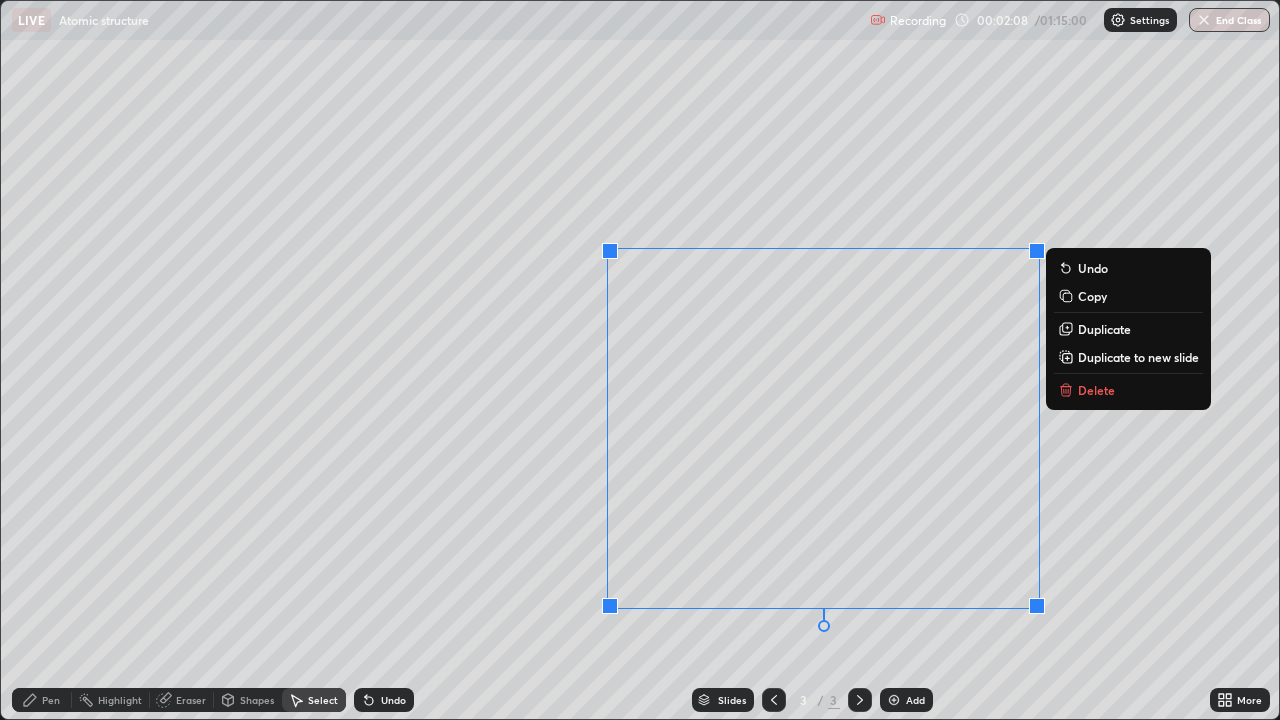 click on "0 ° Undo Copy Duplicate Duplicate to new slide Delete" at bounding box center [640, 360] 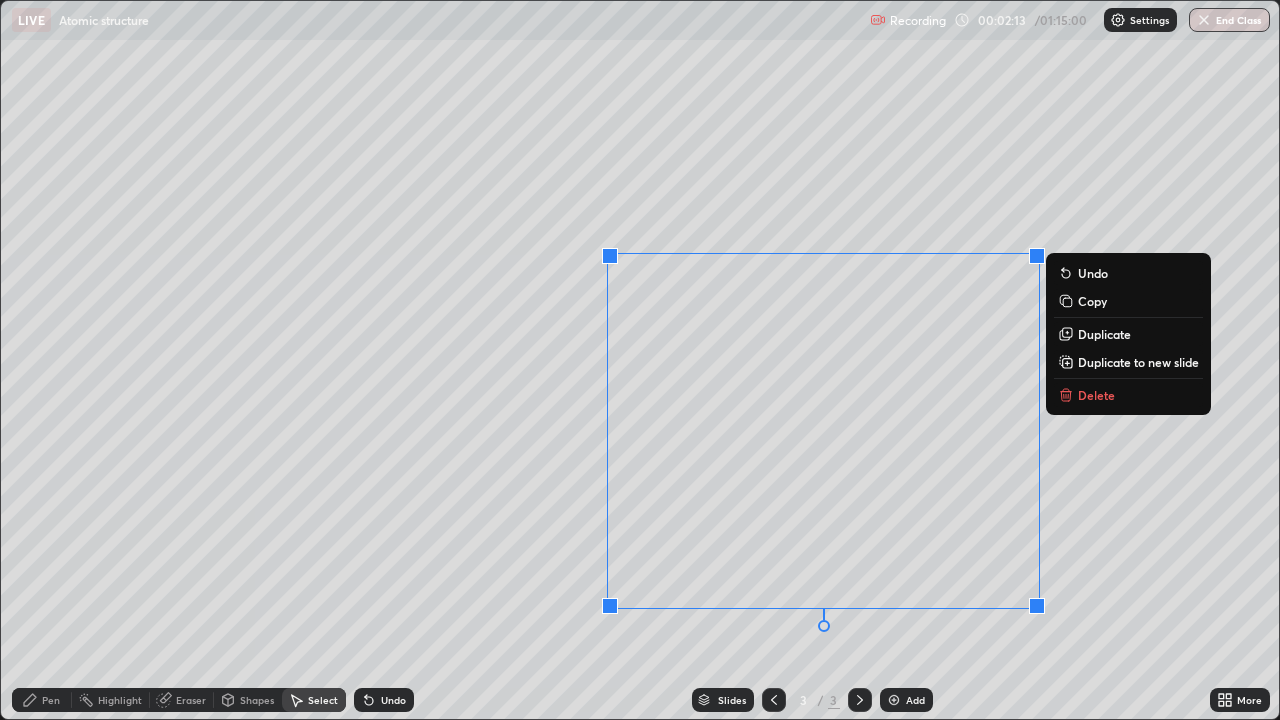 click on "0 ° Undo Copy Duplicate Duplicate to new slide Delete" at bounding box center [640, 360] 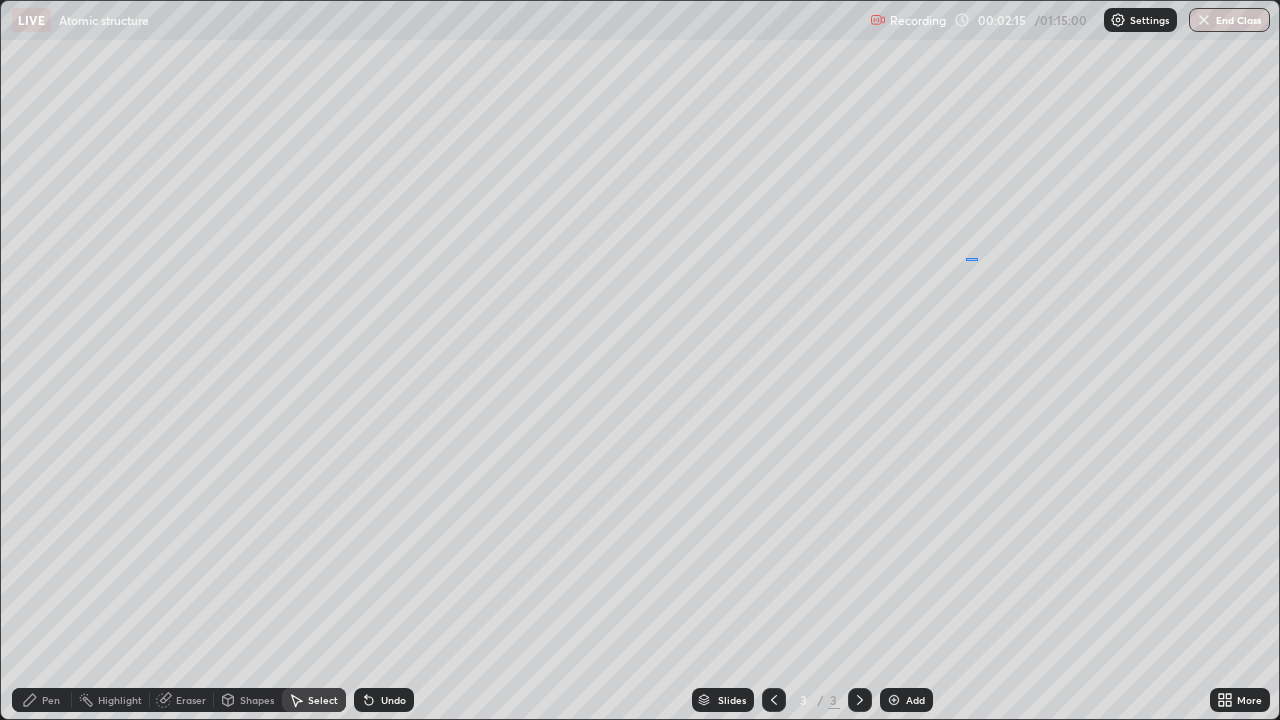 click on "0 ° Undo Copy Duplicate Duplicate to new slide Delete" at bounding box center [640, 360] 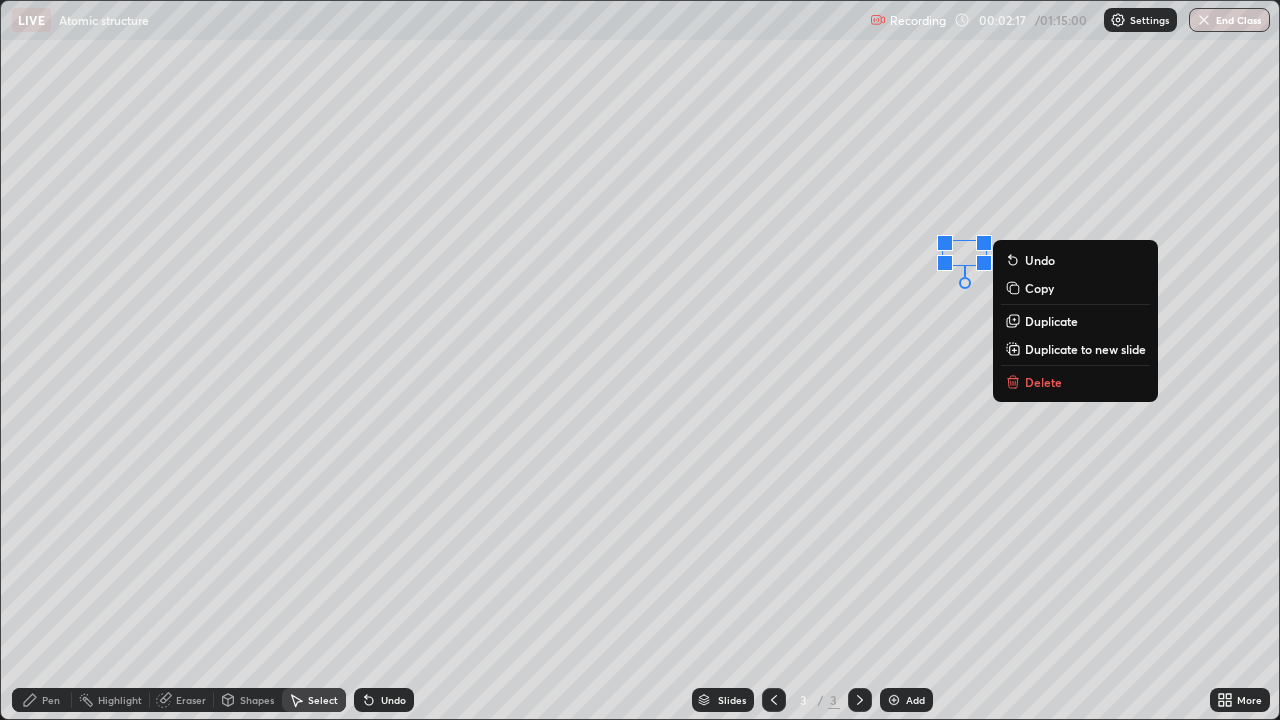 click on "Pen" at bounding box center [42, 700] 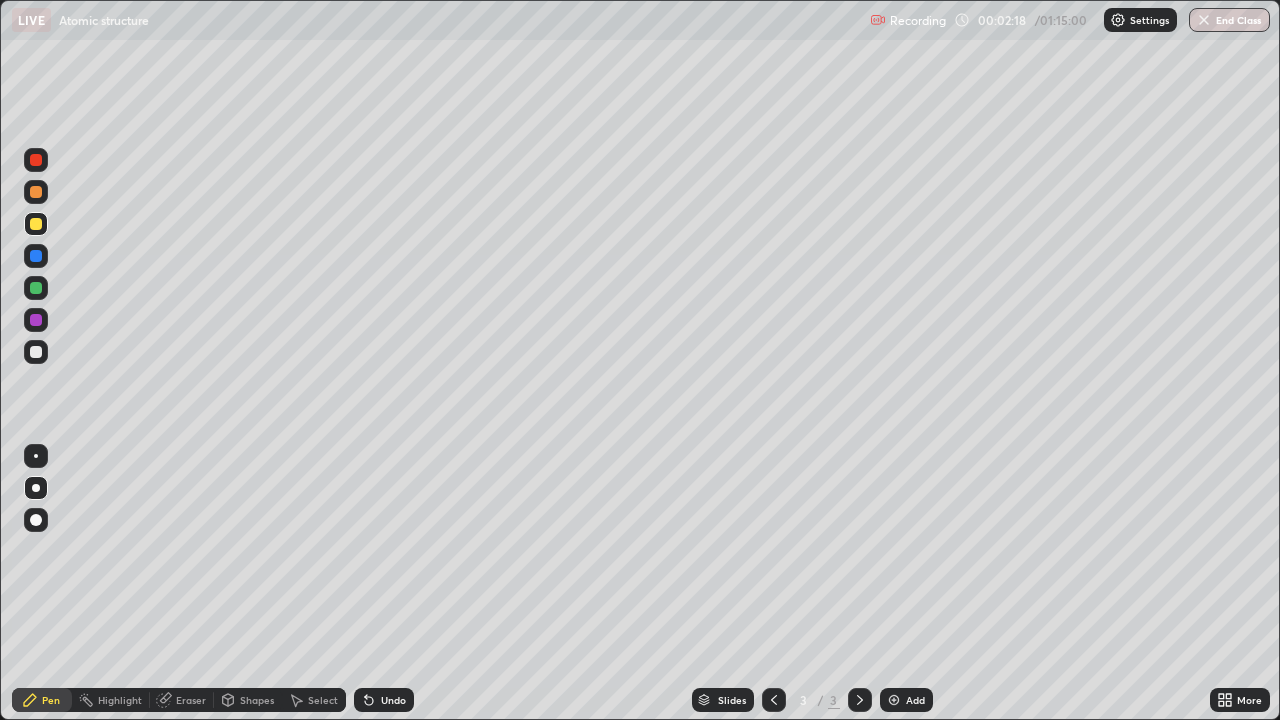 click at bounding box center (36, 224) 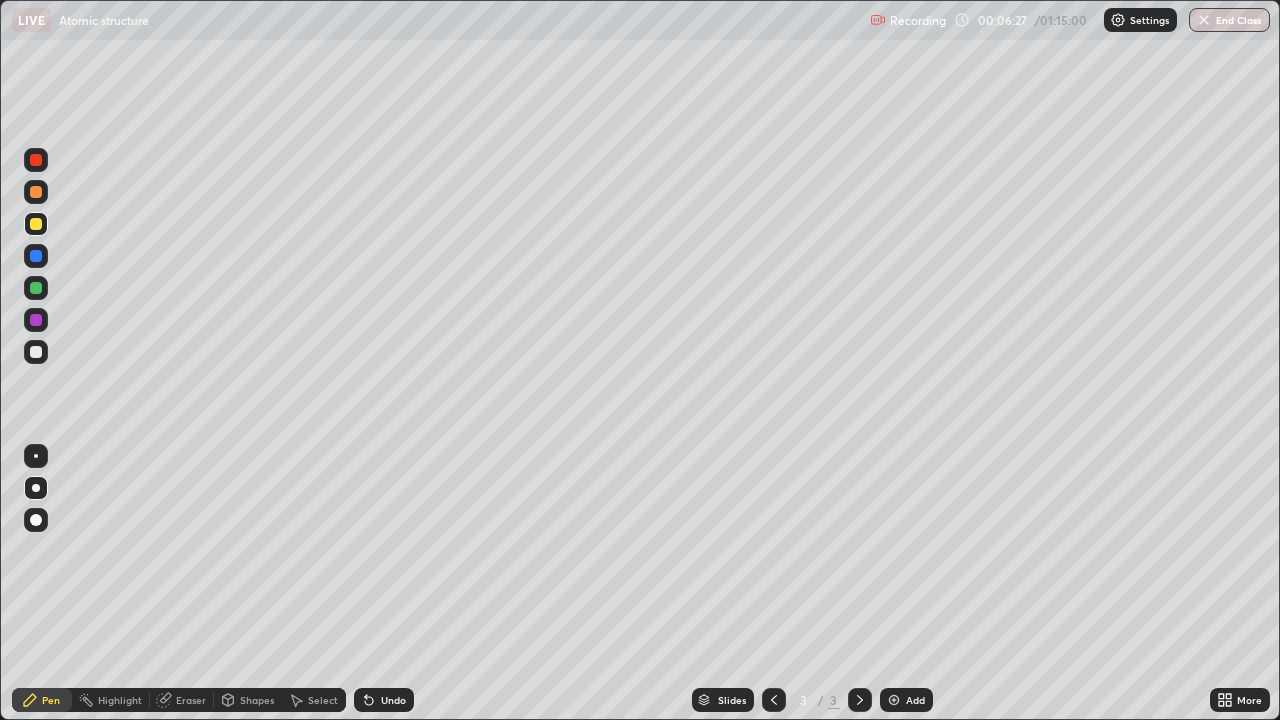 click at bounding box center [894, 700] 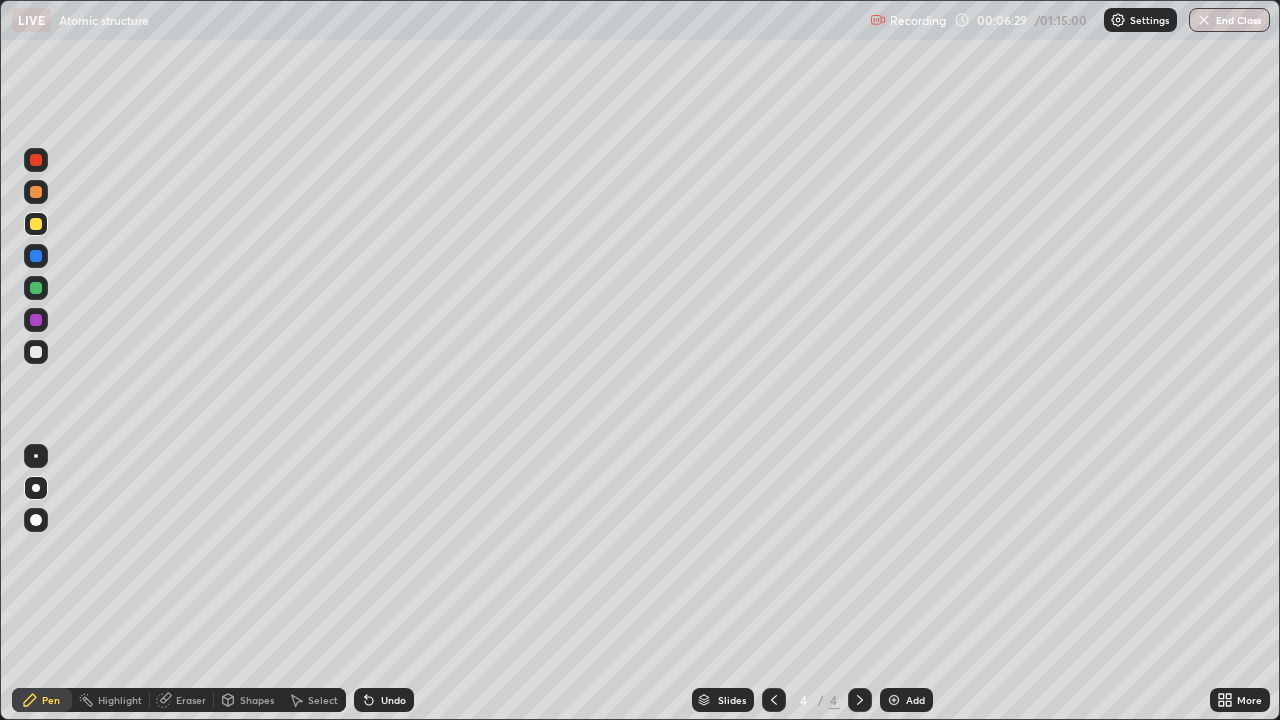 click at bounding box center [36, 352] 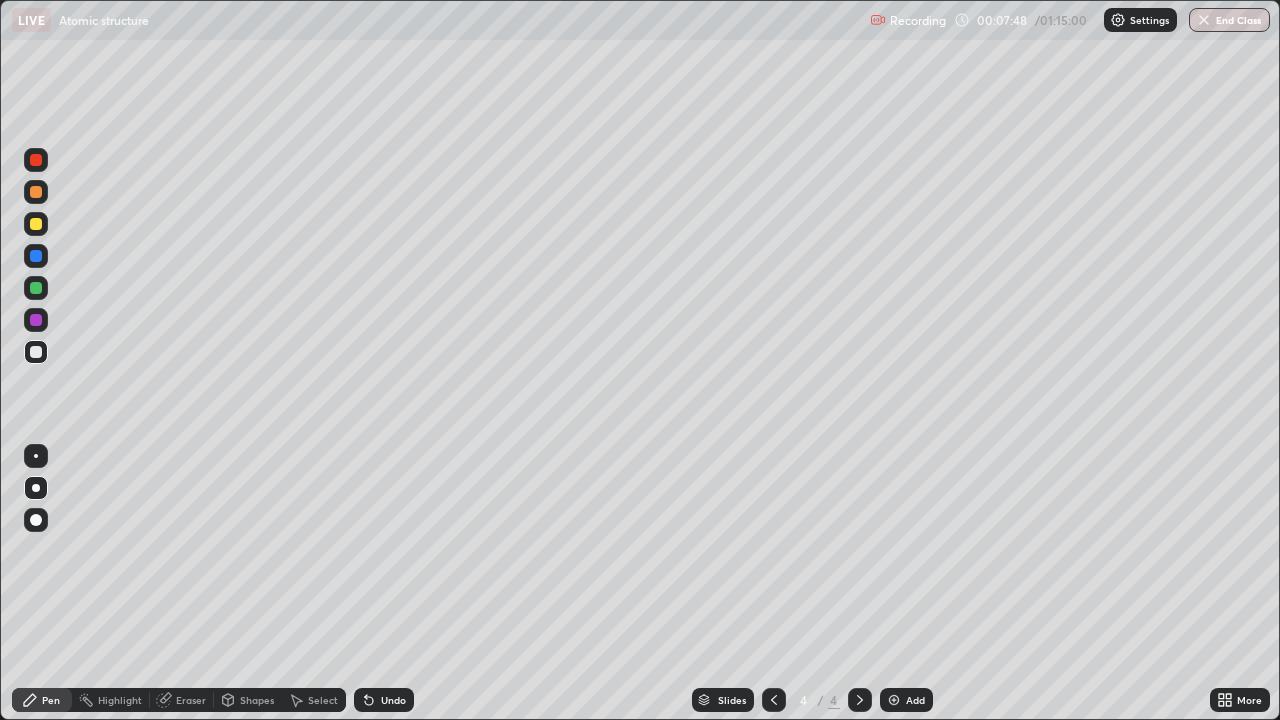 click at bounding box center [36, 224] 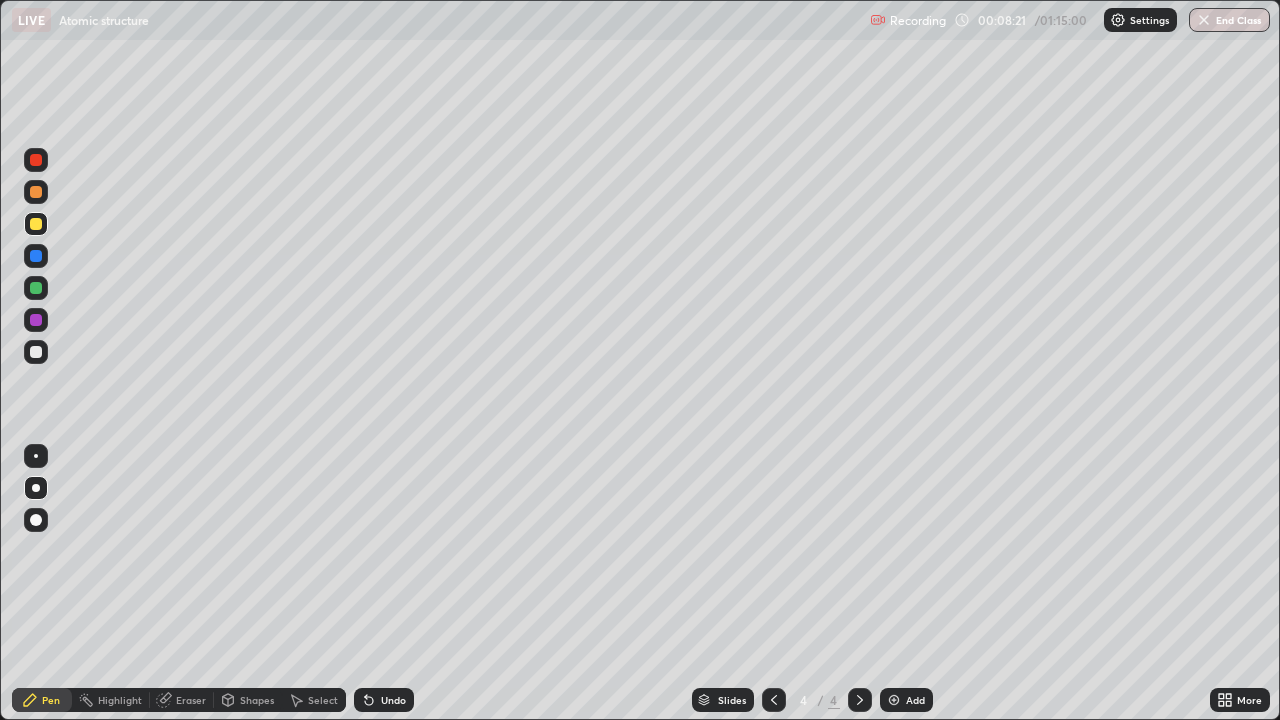 click at bounding box center [894, 700] 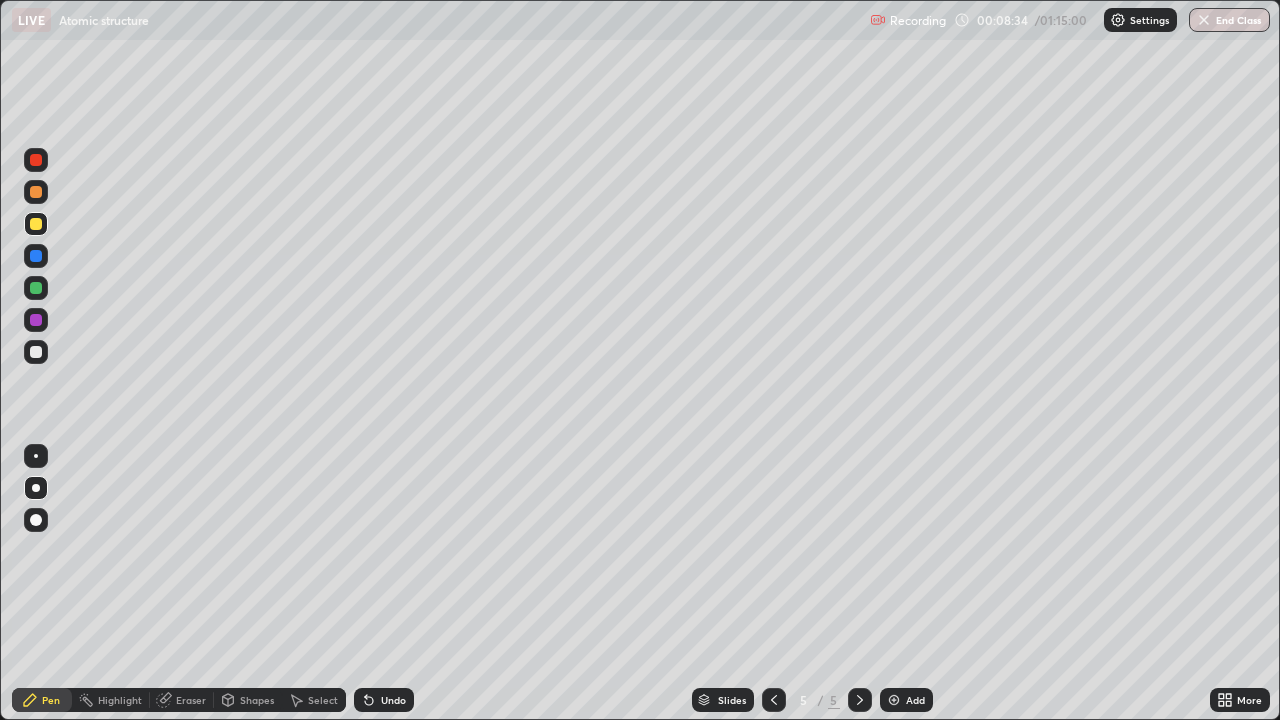 click at bounding box center [36, 352] 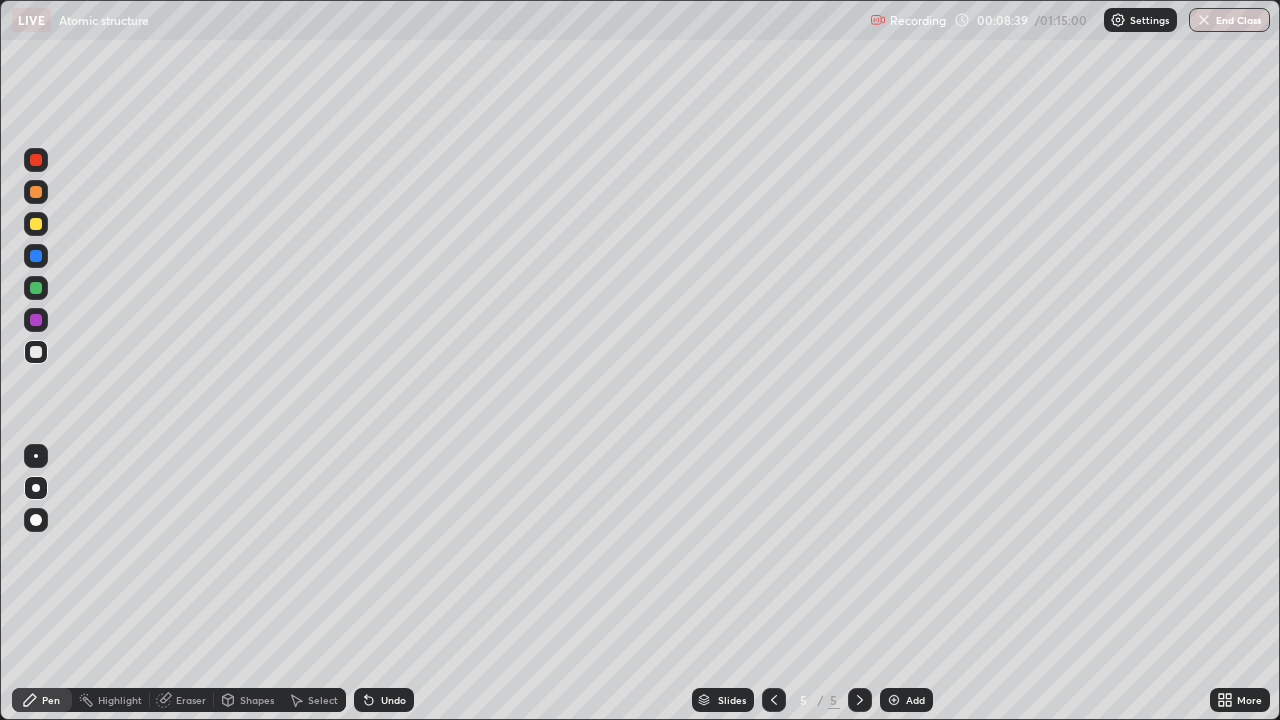 click at bounding box center [36, 288] 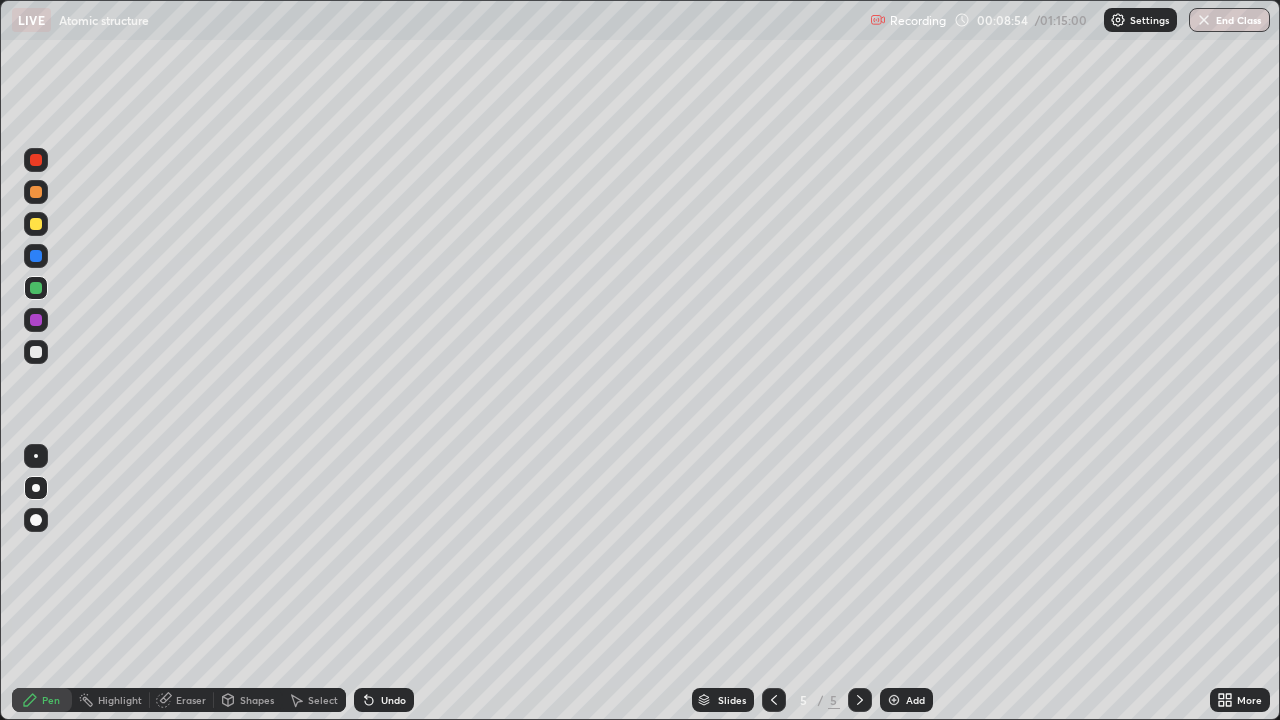 click at bounding box center (36, 352) 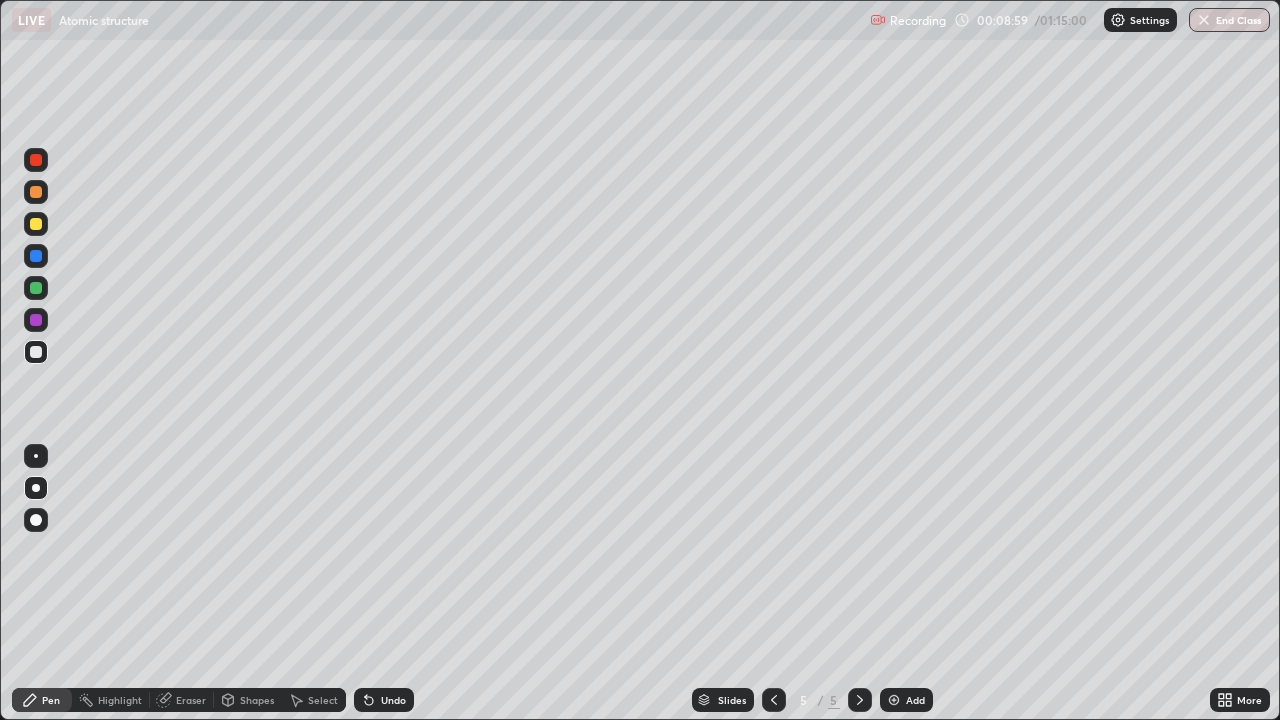 click at bounding box center [36, 192] 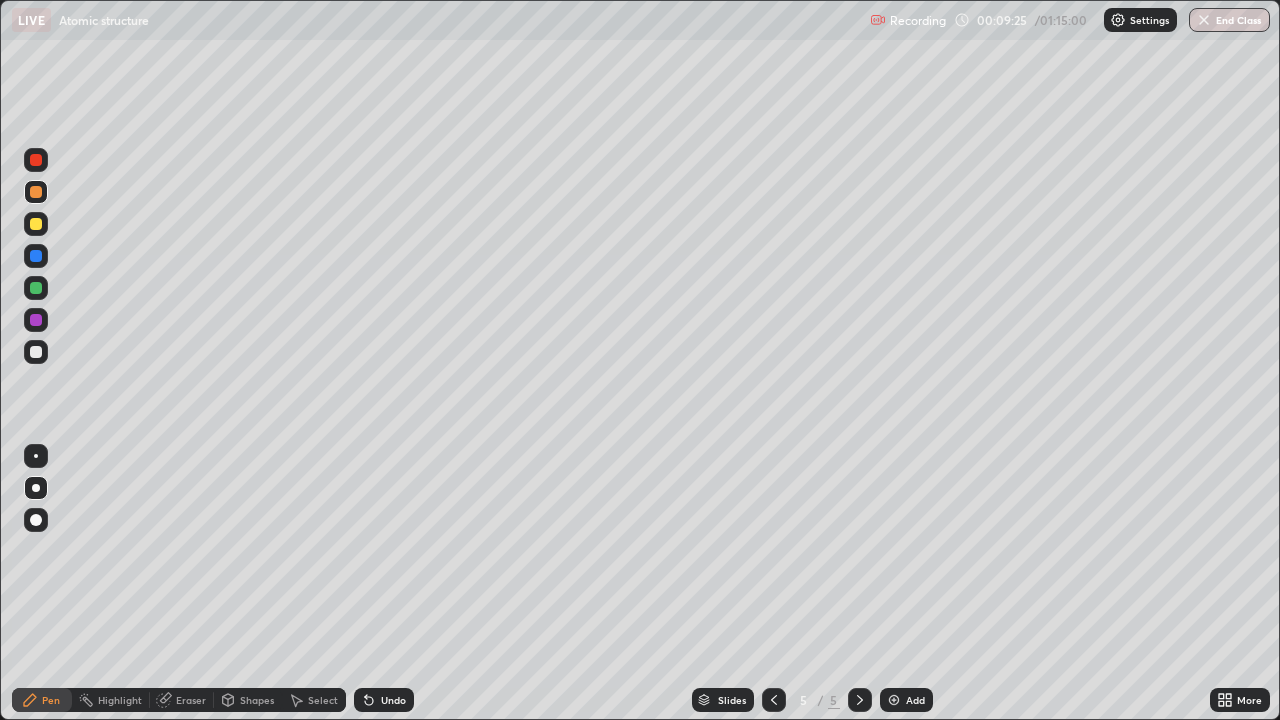 click at bounding box center (36, 256) 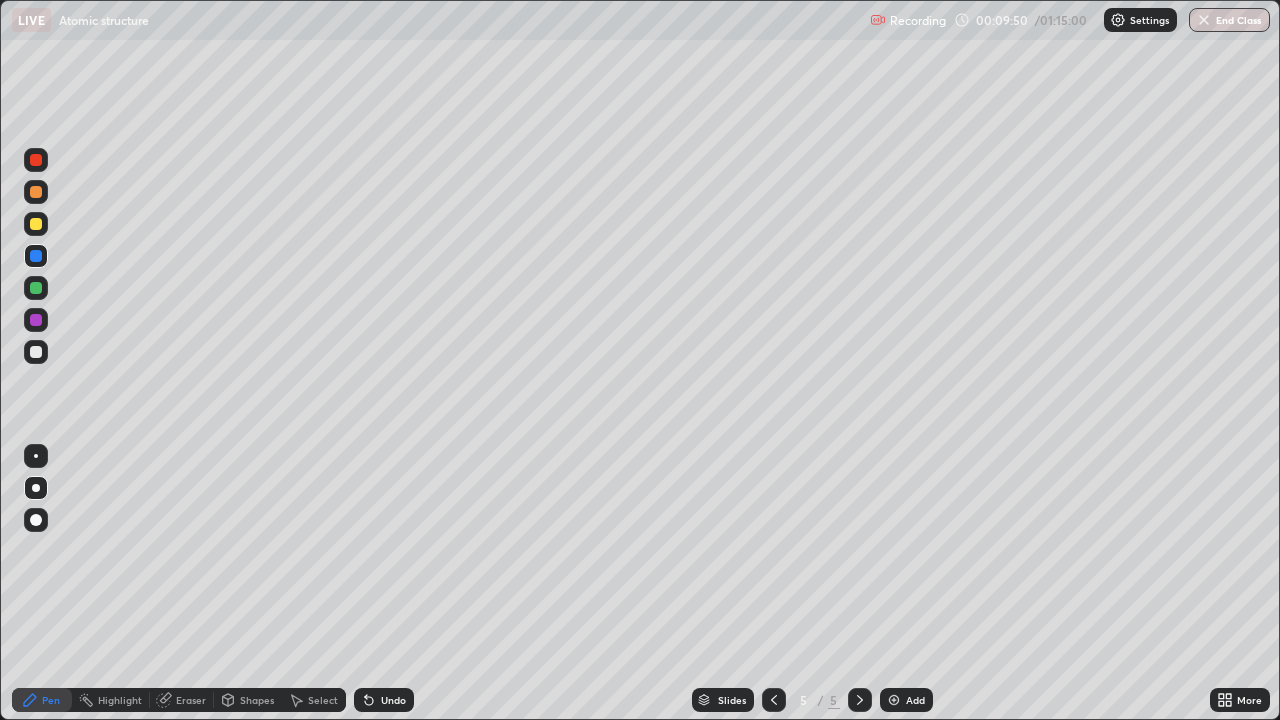 click at bounding box center (894, 700) 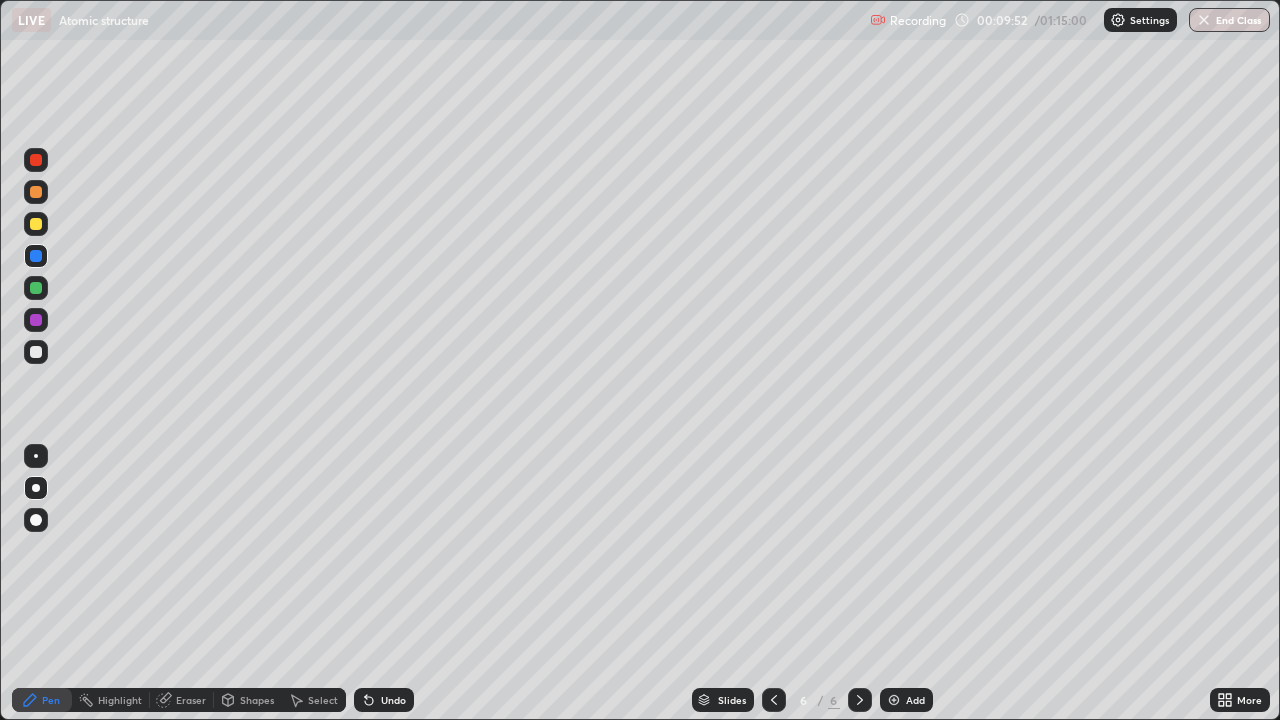 click at bounding box center (36, 352) 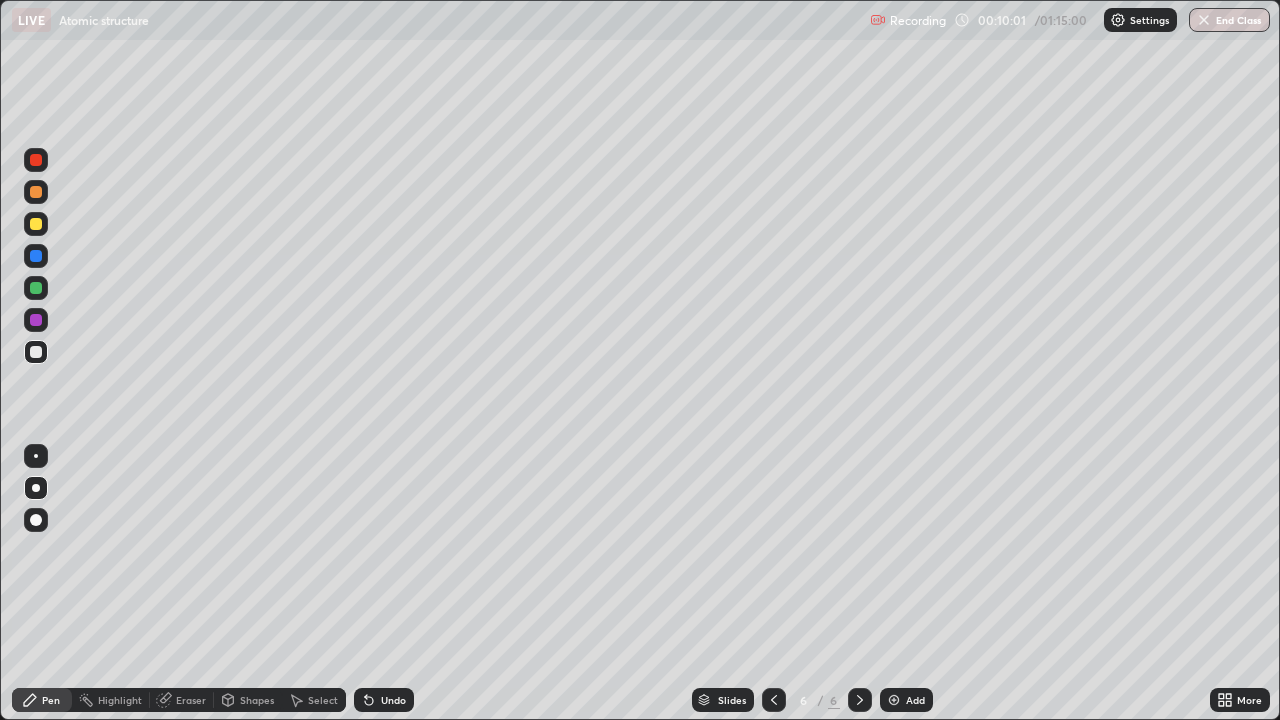 click at bounding box center [36, 224] 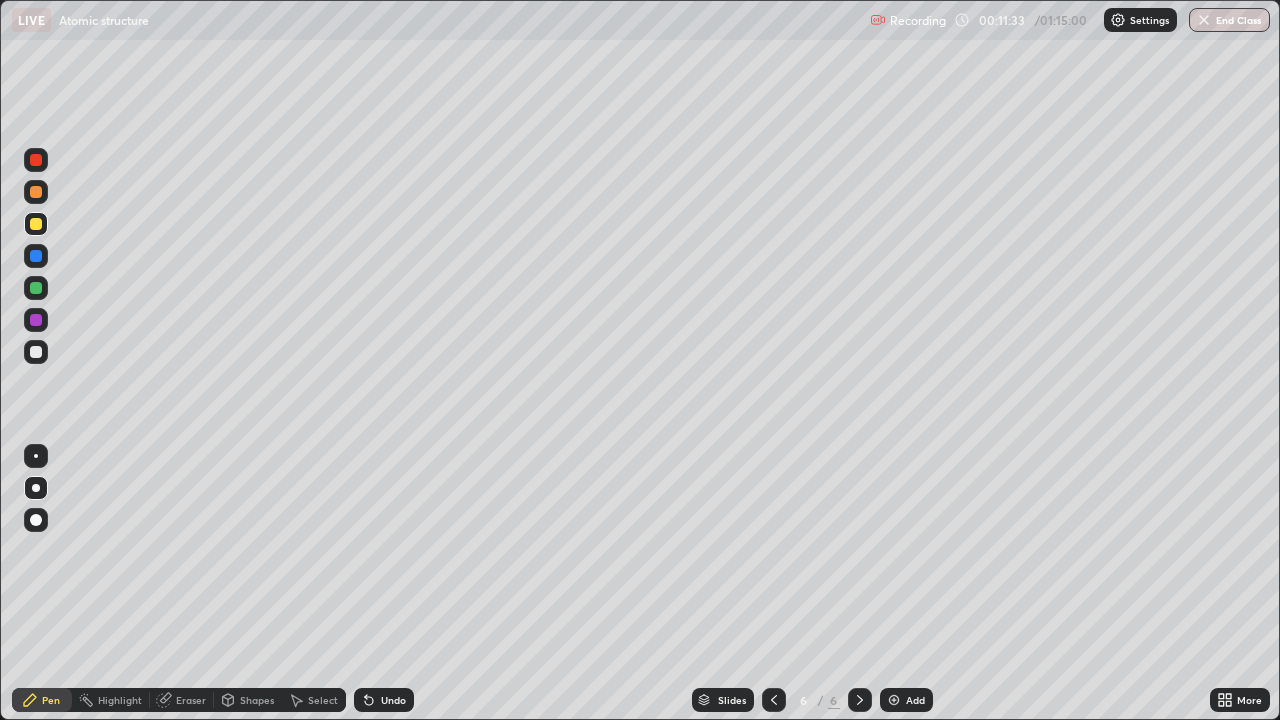 click at bounding box center (36, 352) 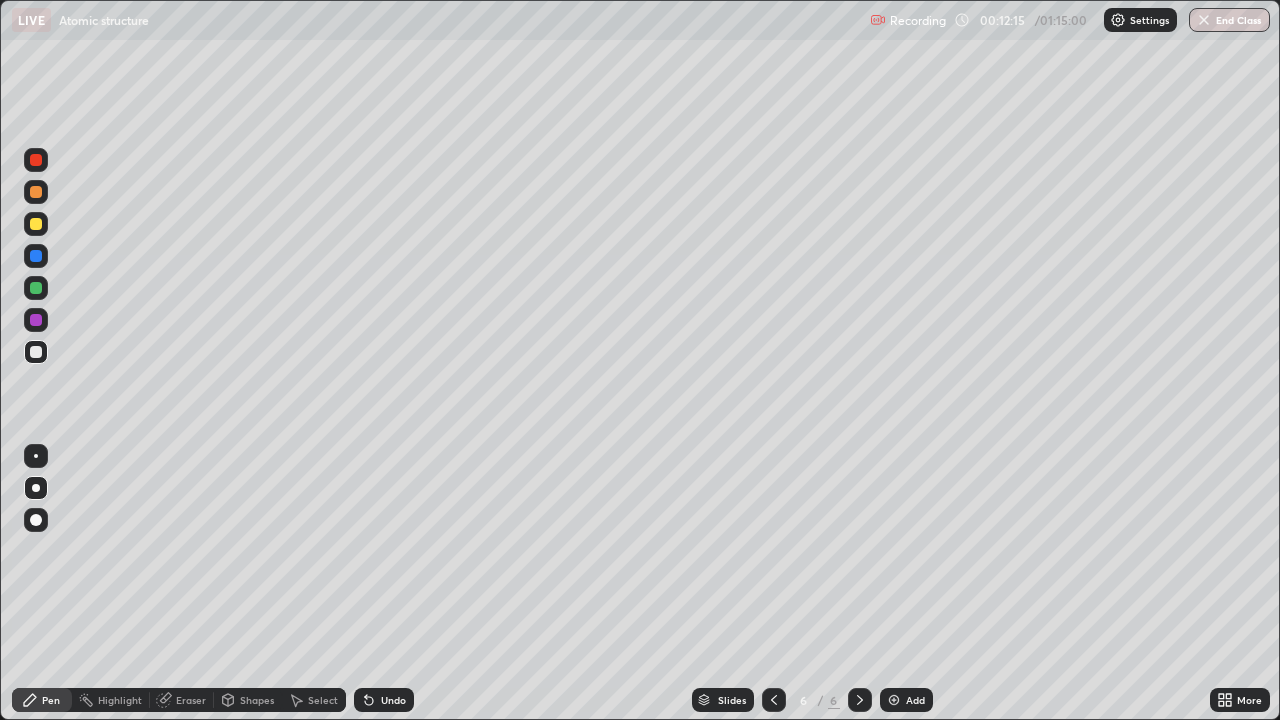 click at bounding box center [36, 352] 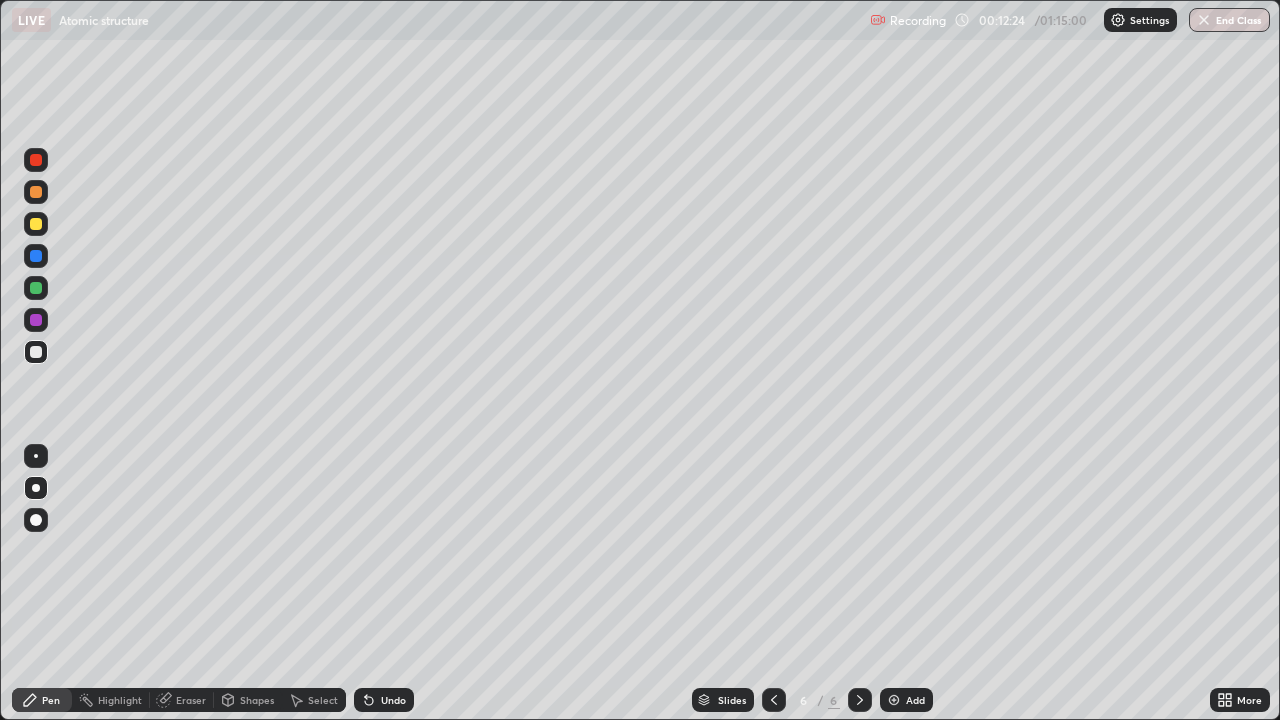 click on "Highlight" at bounding box center [120, 700] 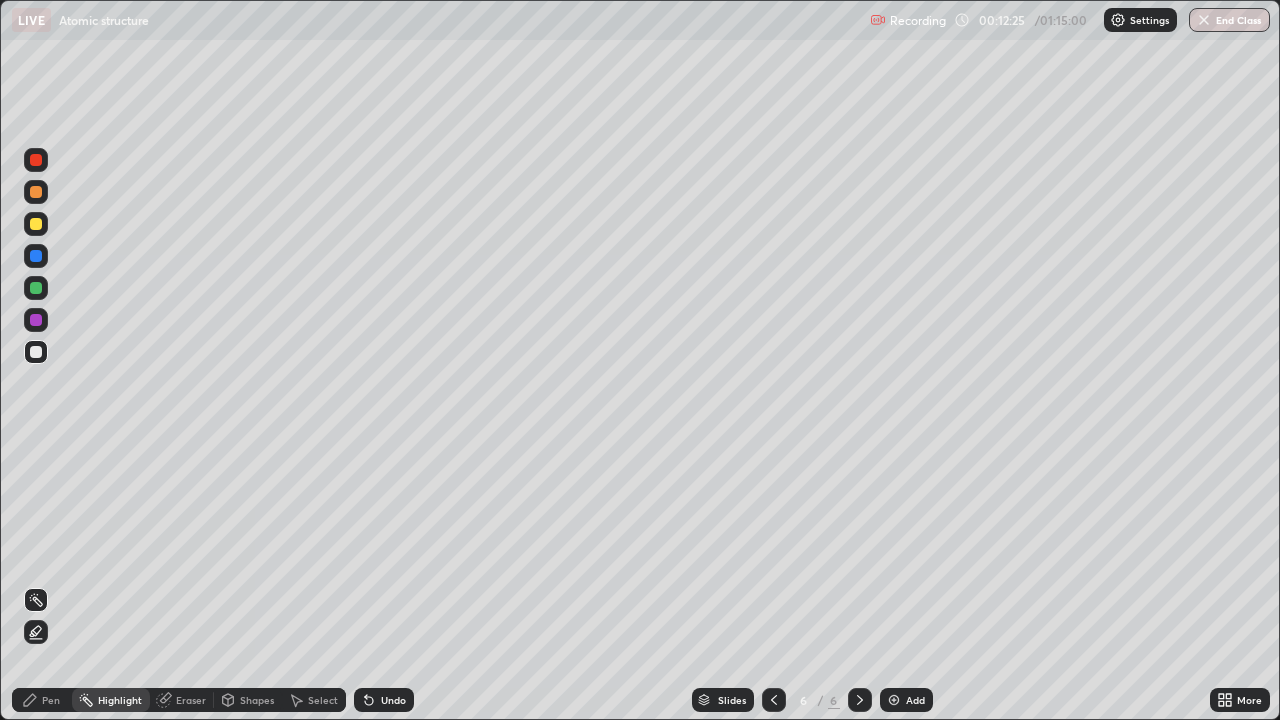 click at bounding box center [36, 320] 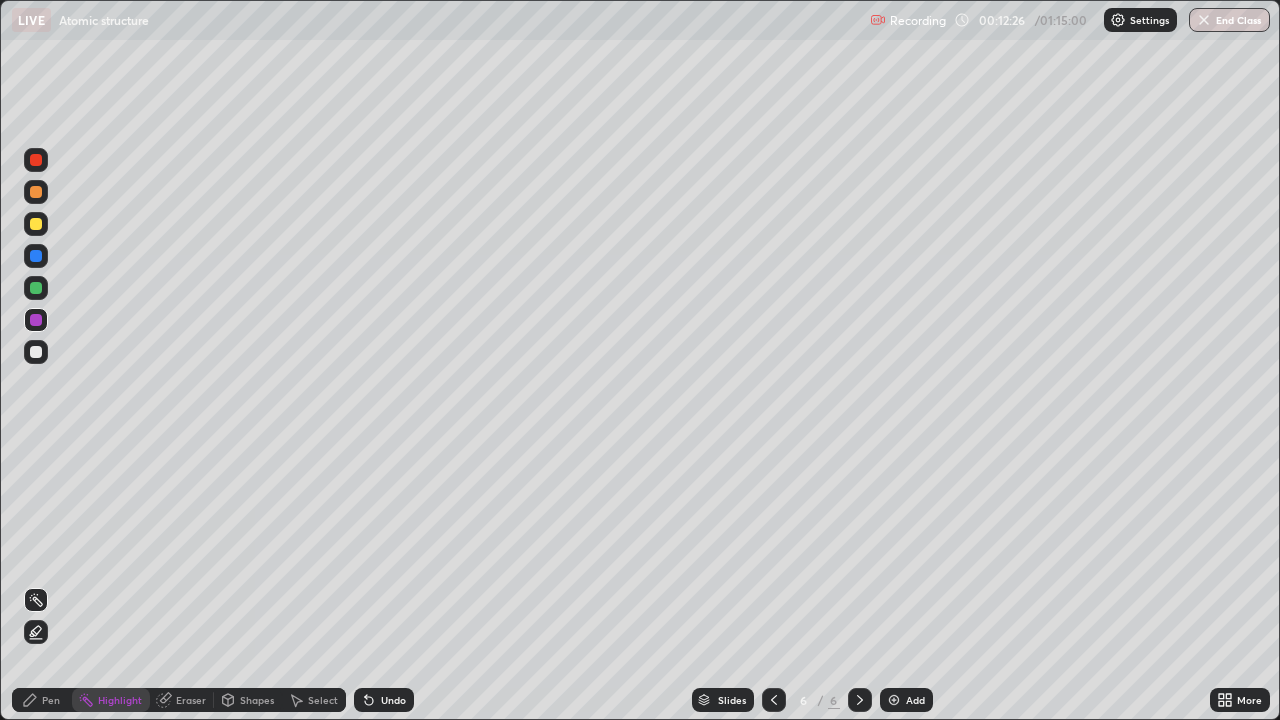 click 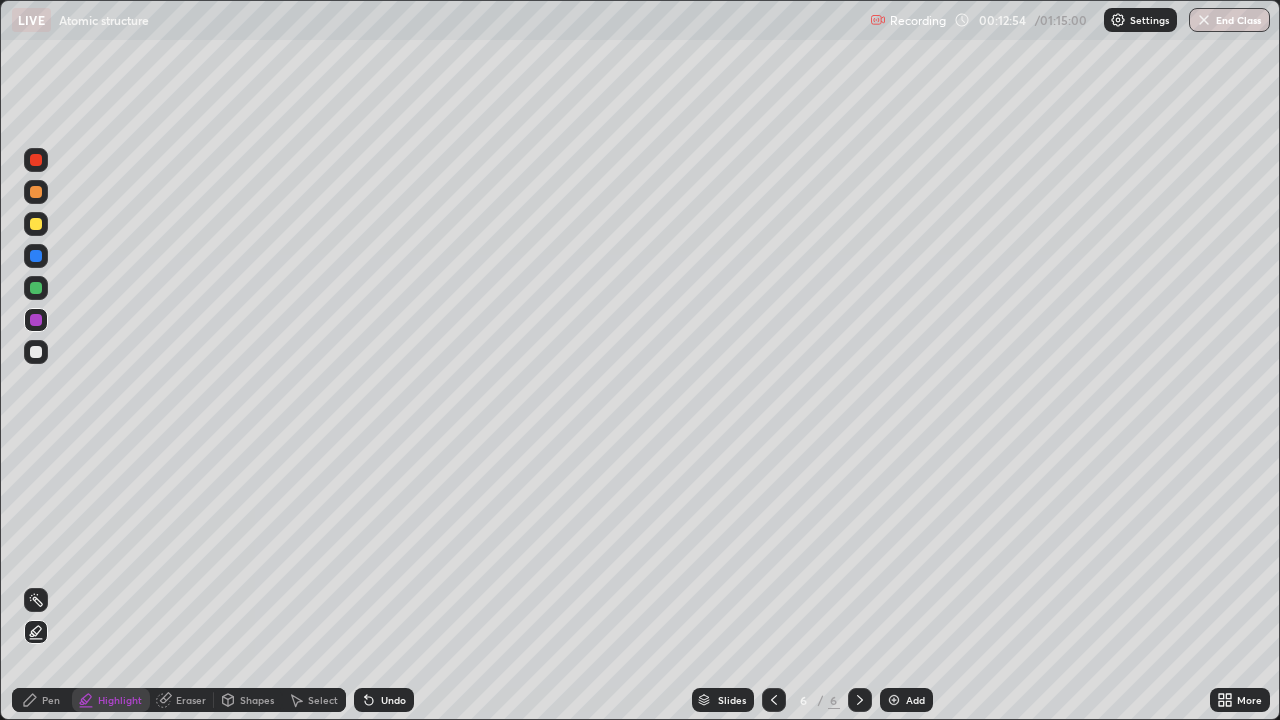 click at bounding box center (36, 352) 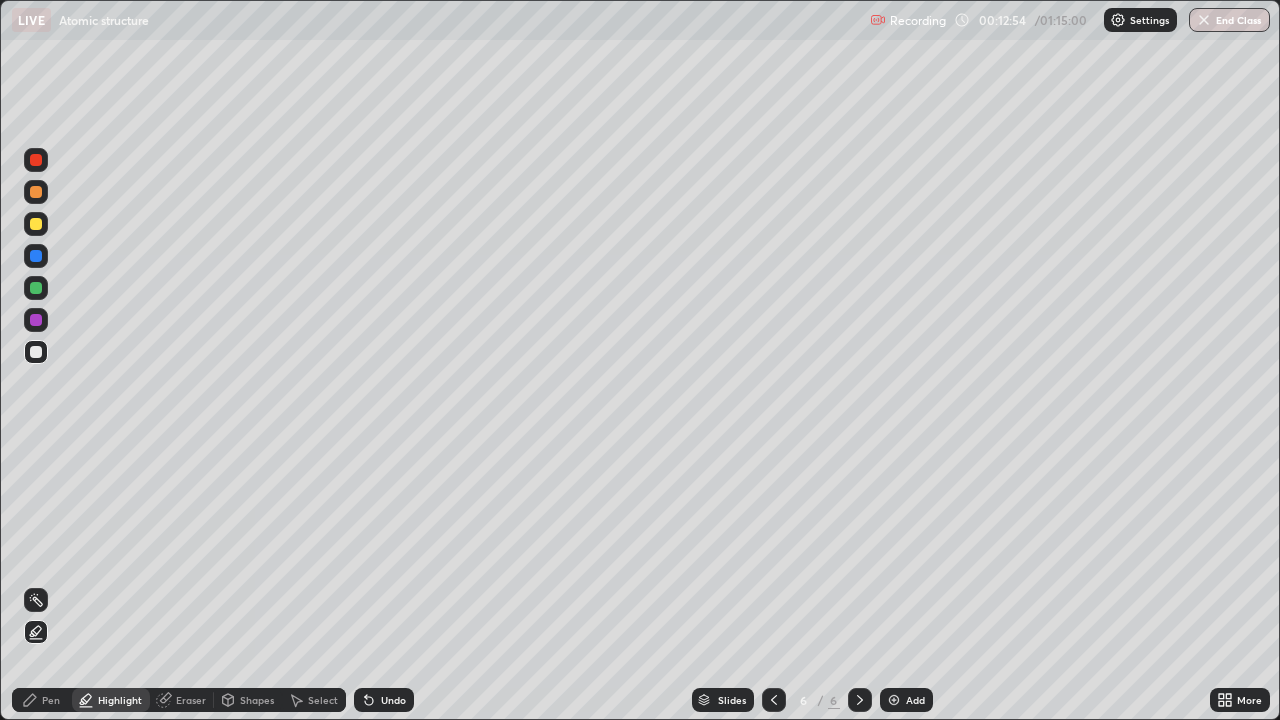 click on "Pen" at bounding box center [51, 700] 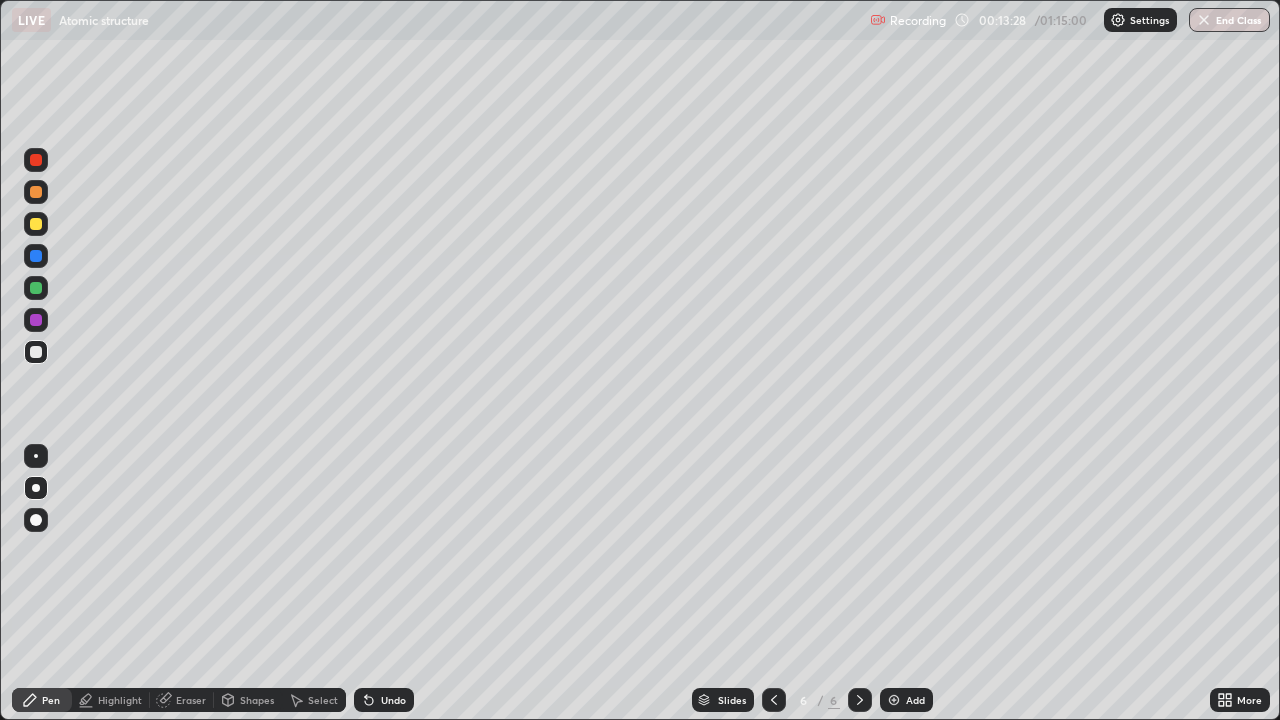 click at bounding box center (36, 224) 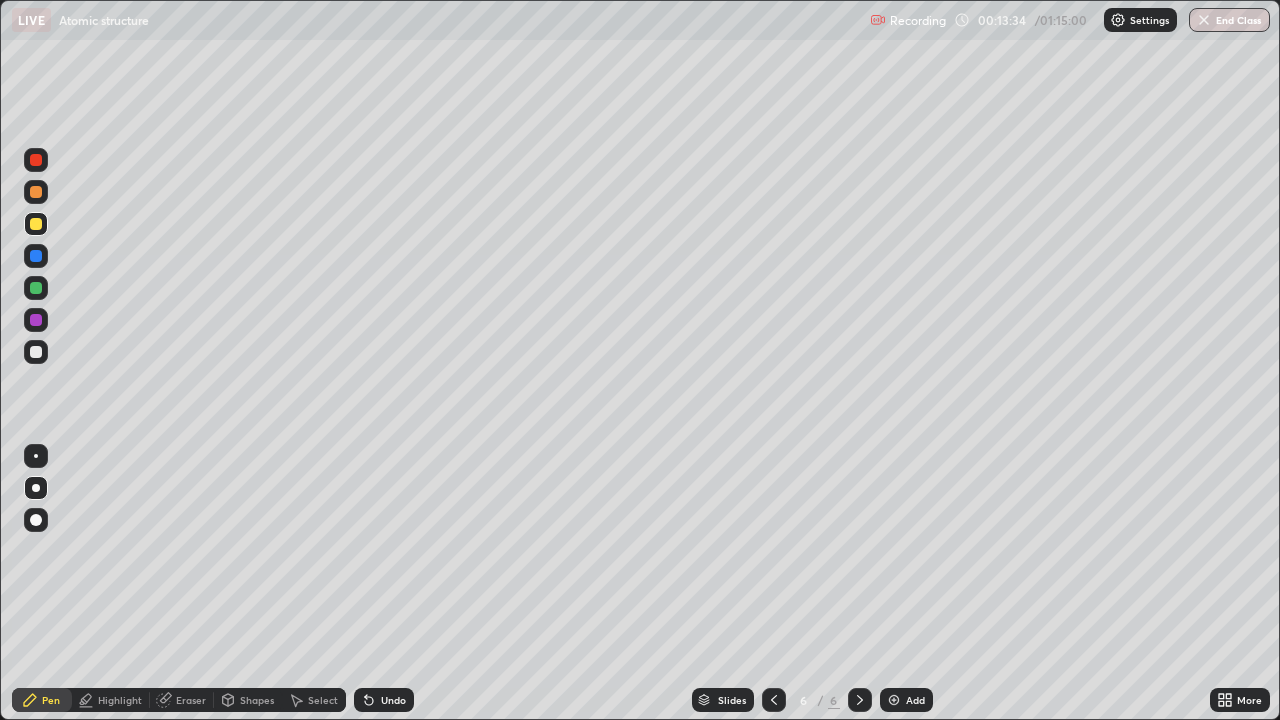 click on "Highlight" at bounding box center [120, 700] 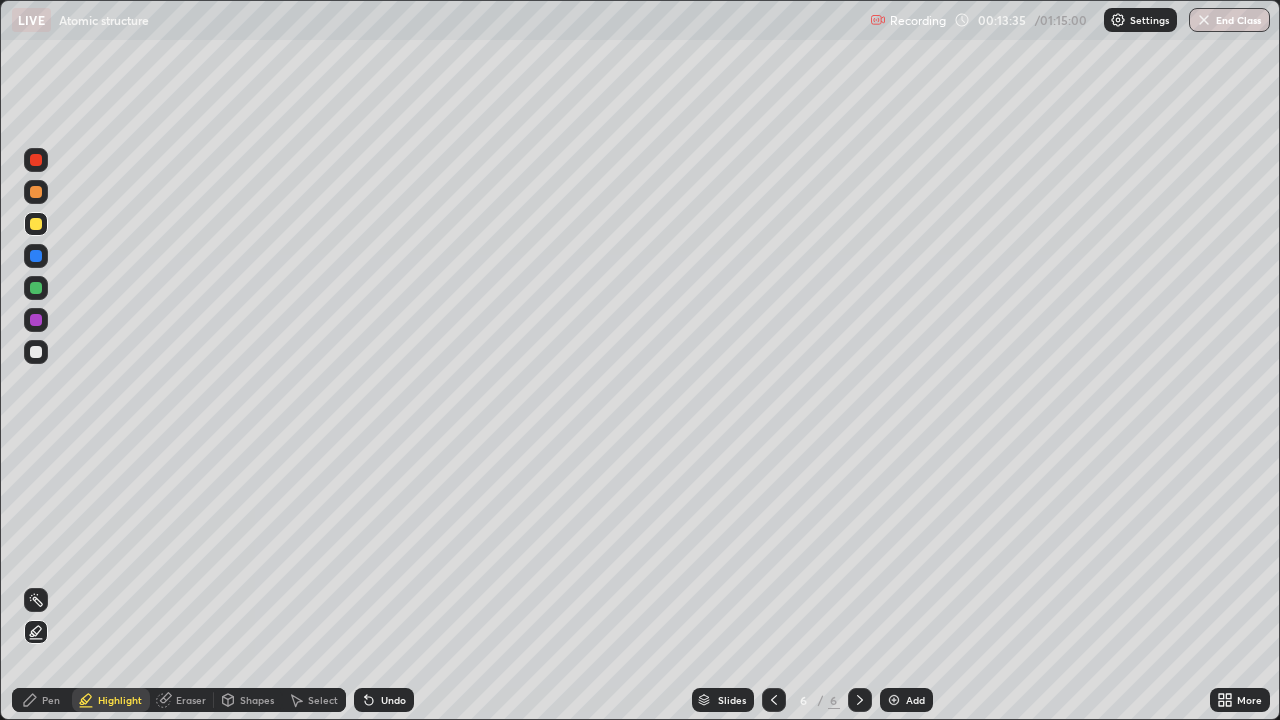 click at bounding box center [36, 192] 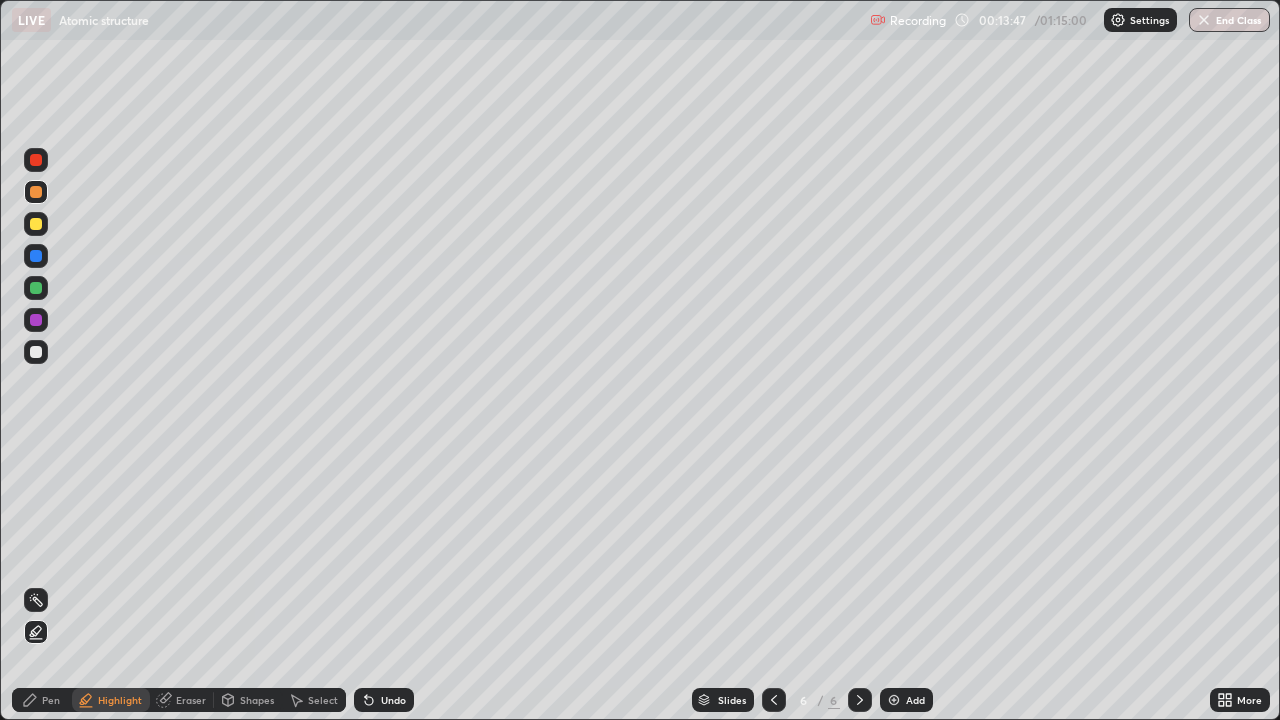 click on "Pen" at bounding box center (51, 700) 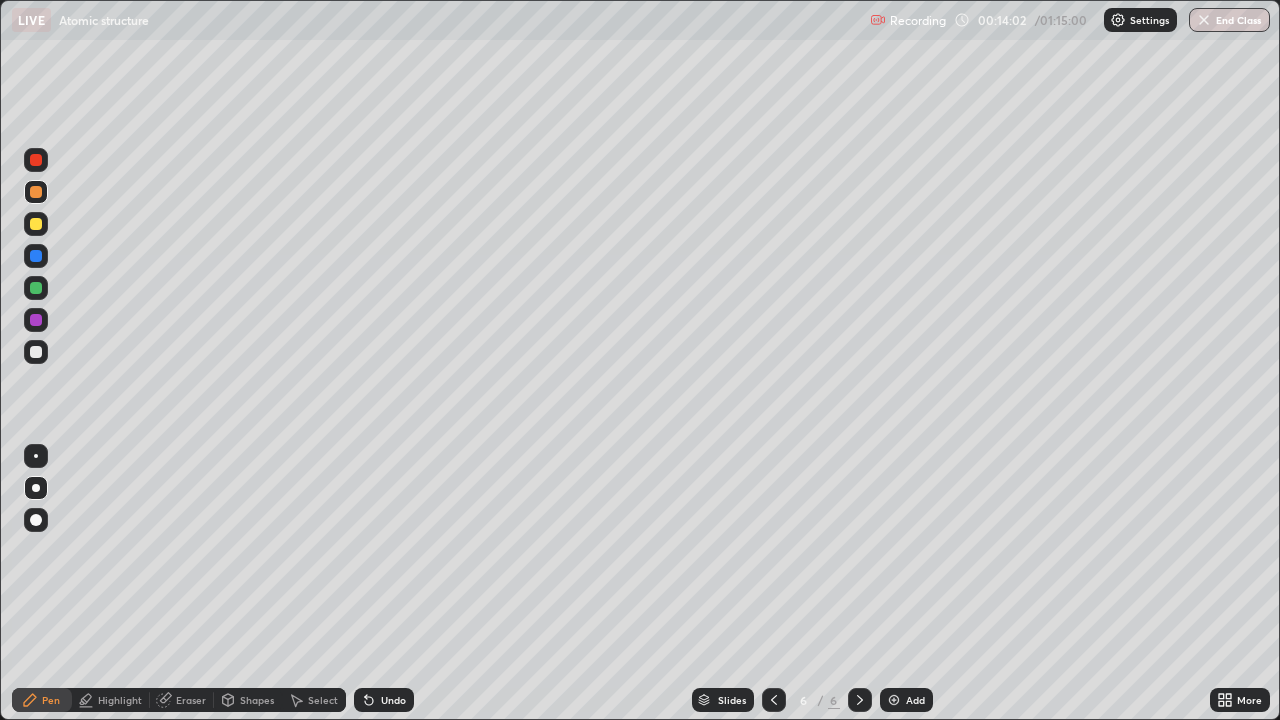 click on "Highlight" at bounding box center [120, 700] 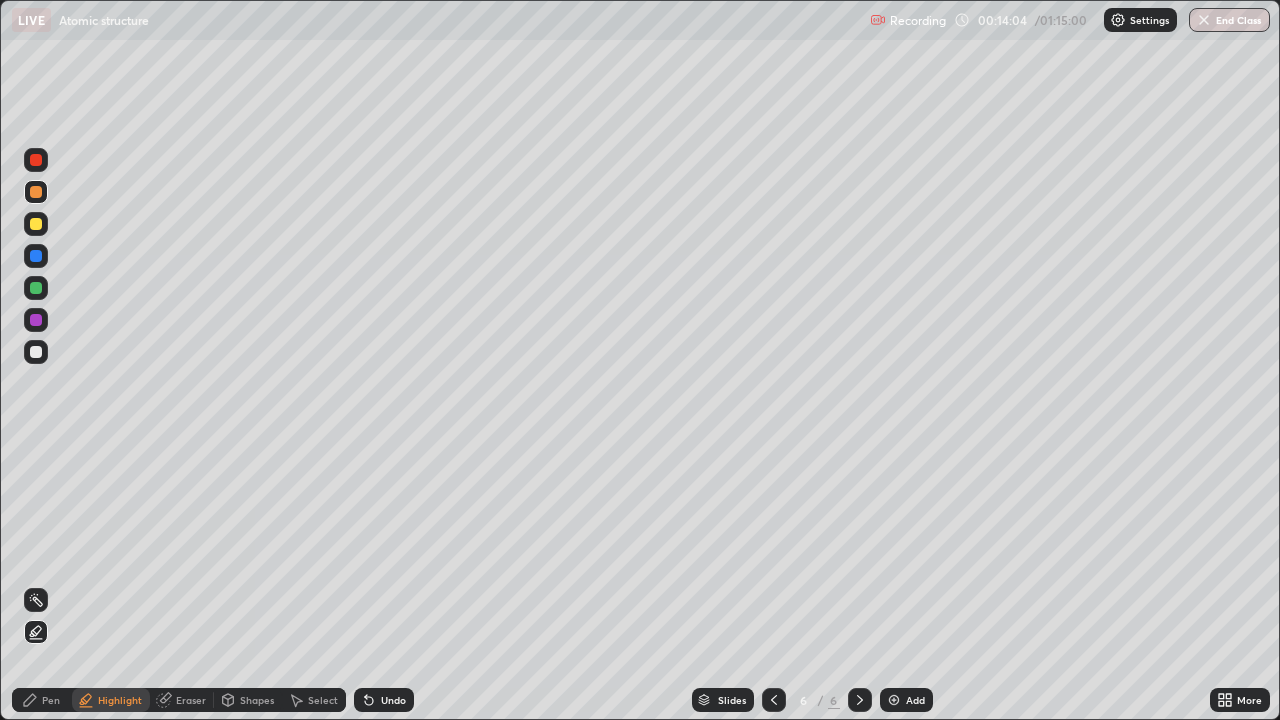 click on "Shapes" at bounding box center (257, 700) 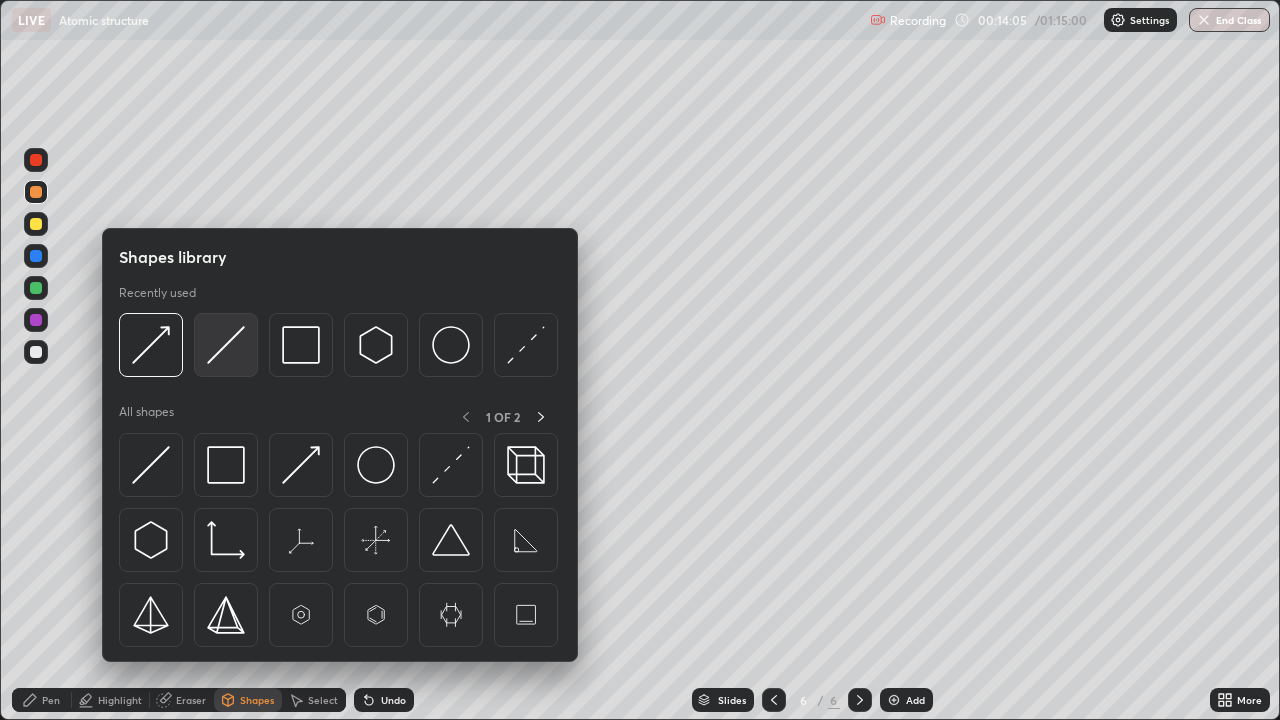 click at bounding box center (226, 345) 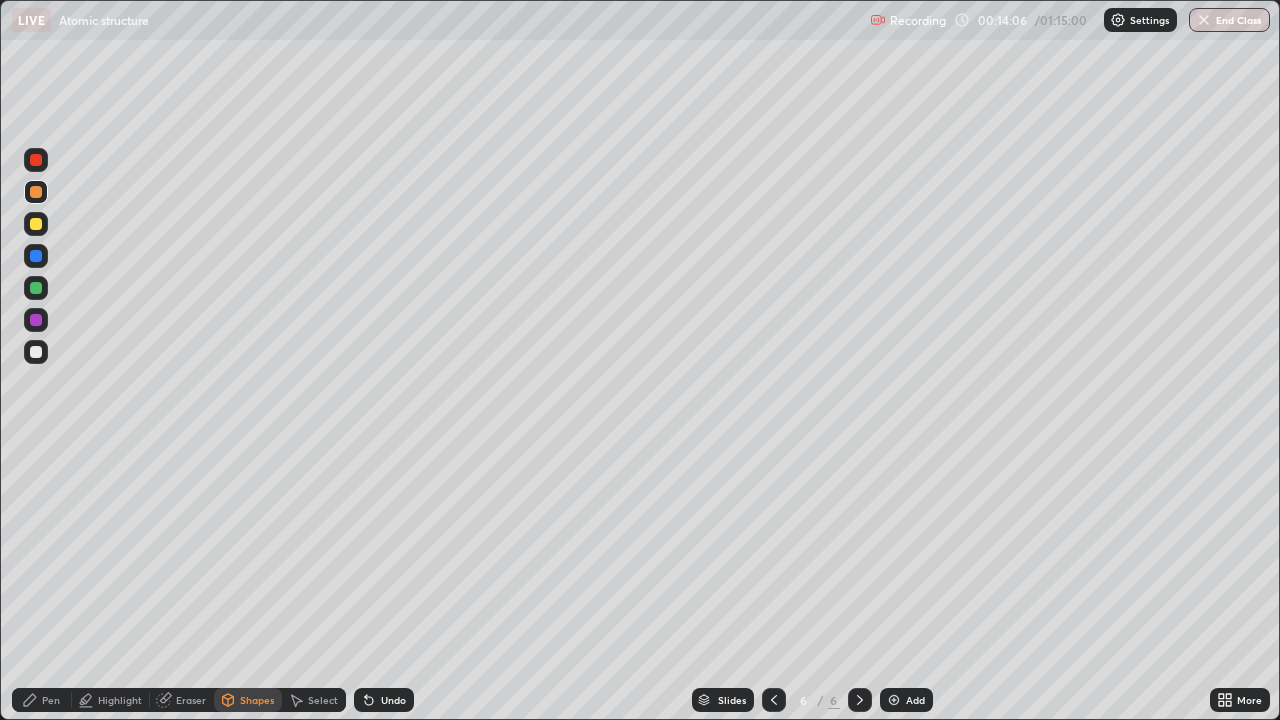 click at bounding box center [36, 160] 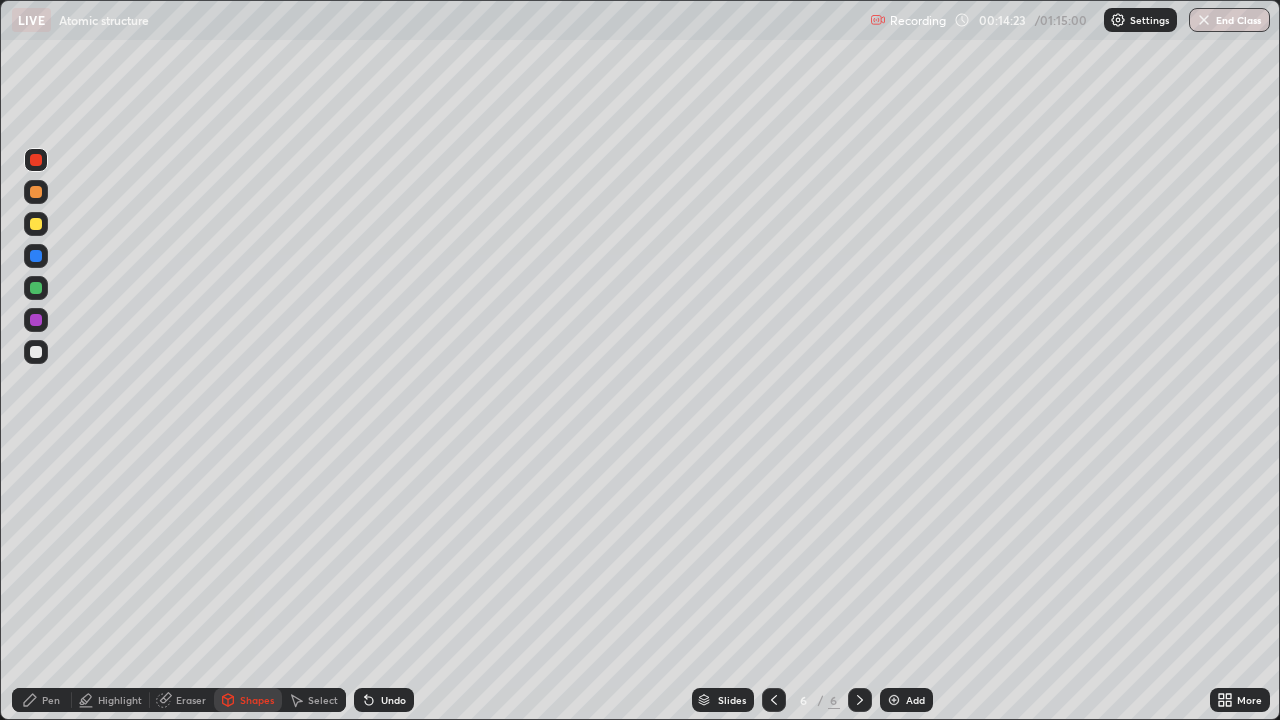 click at bounding box center (36, 224) 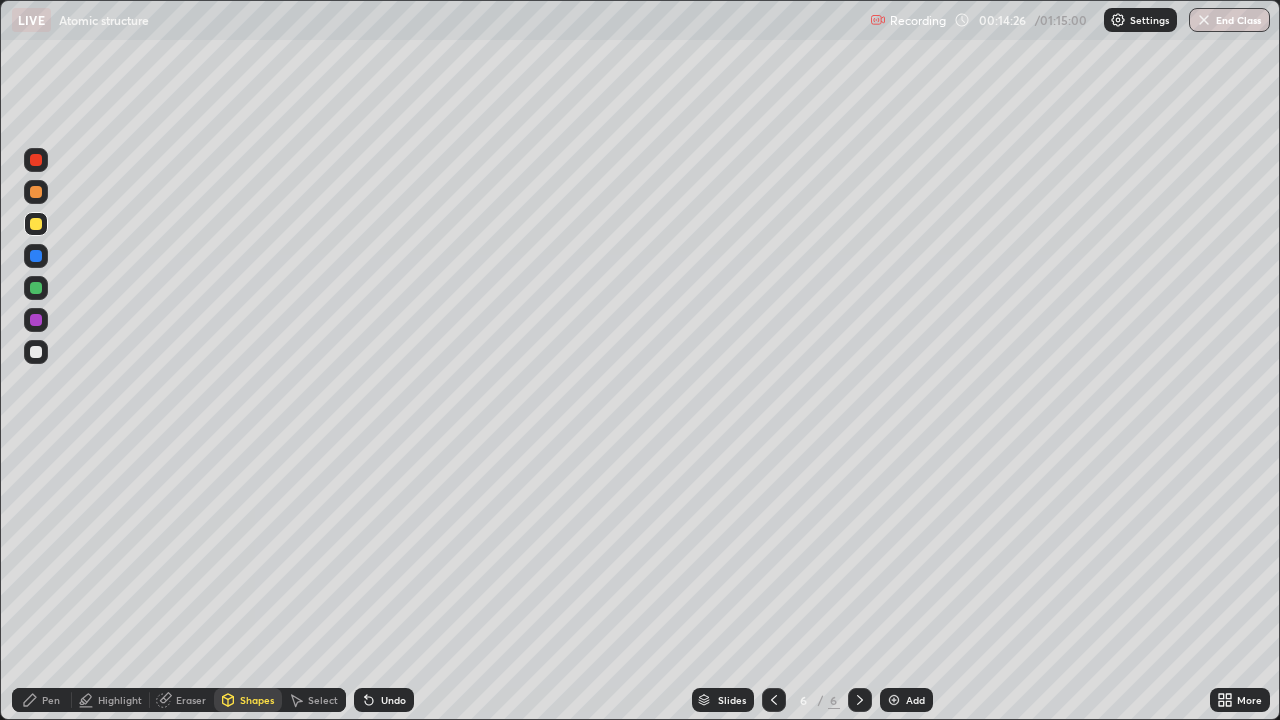 click on "Pen" at bounding box center (42, 700) 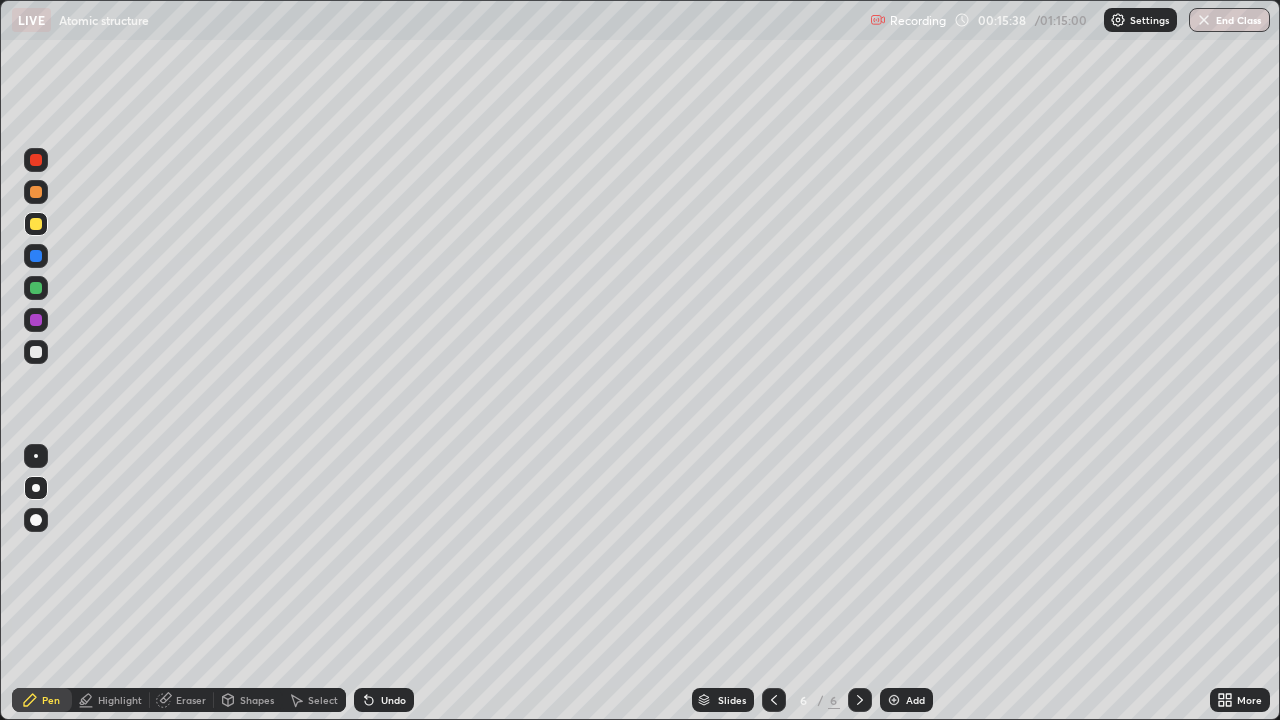 click on "Undo" at bounding box center (384, 700) 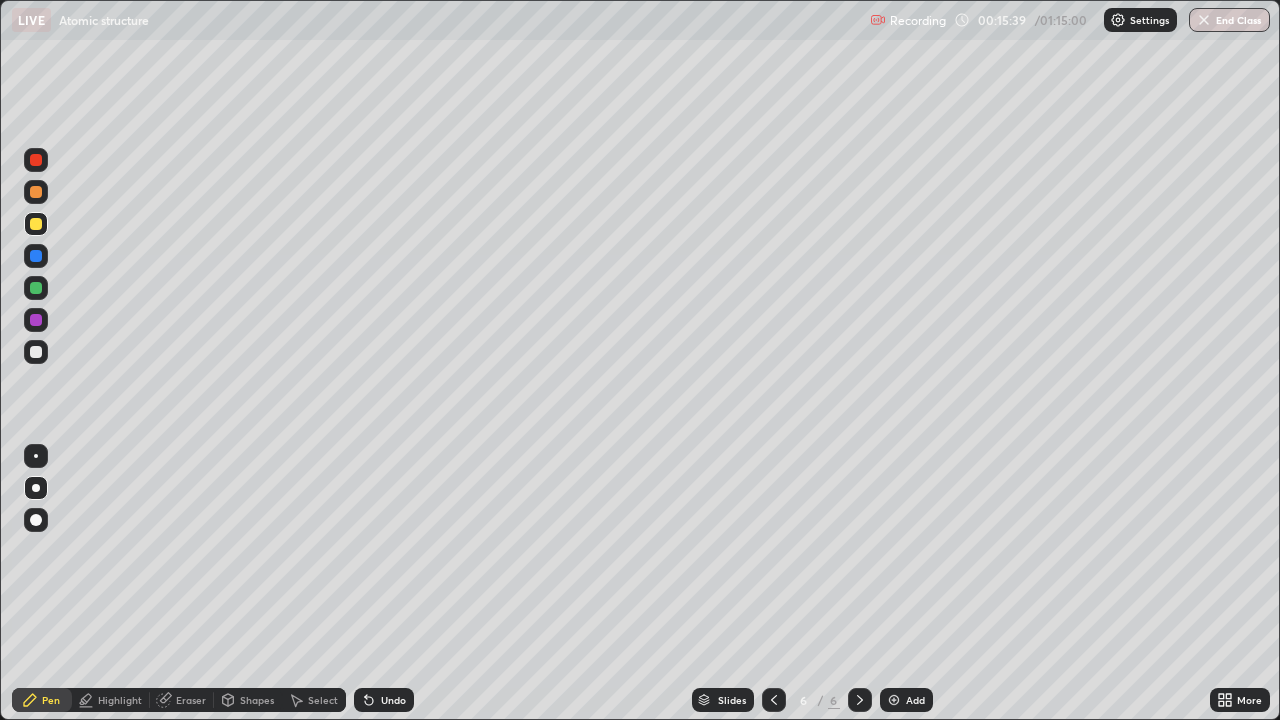 click on "Undo" at bounding box center (384, 700) 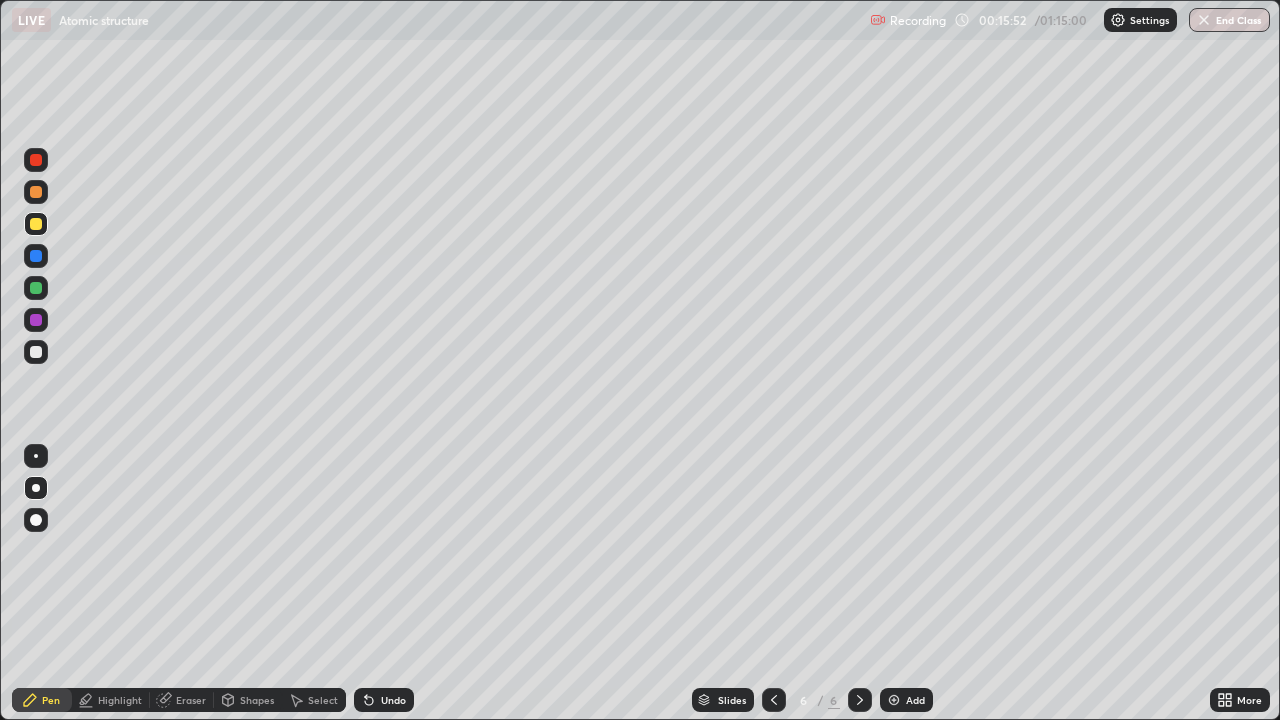 click at bounding box center (894, 700) 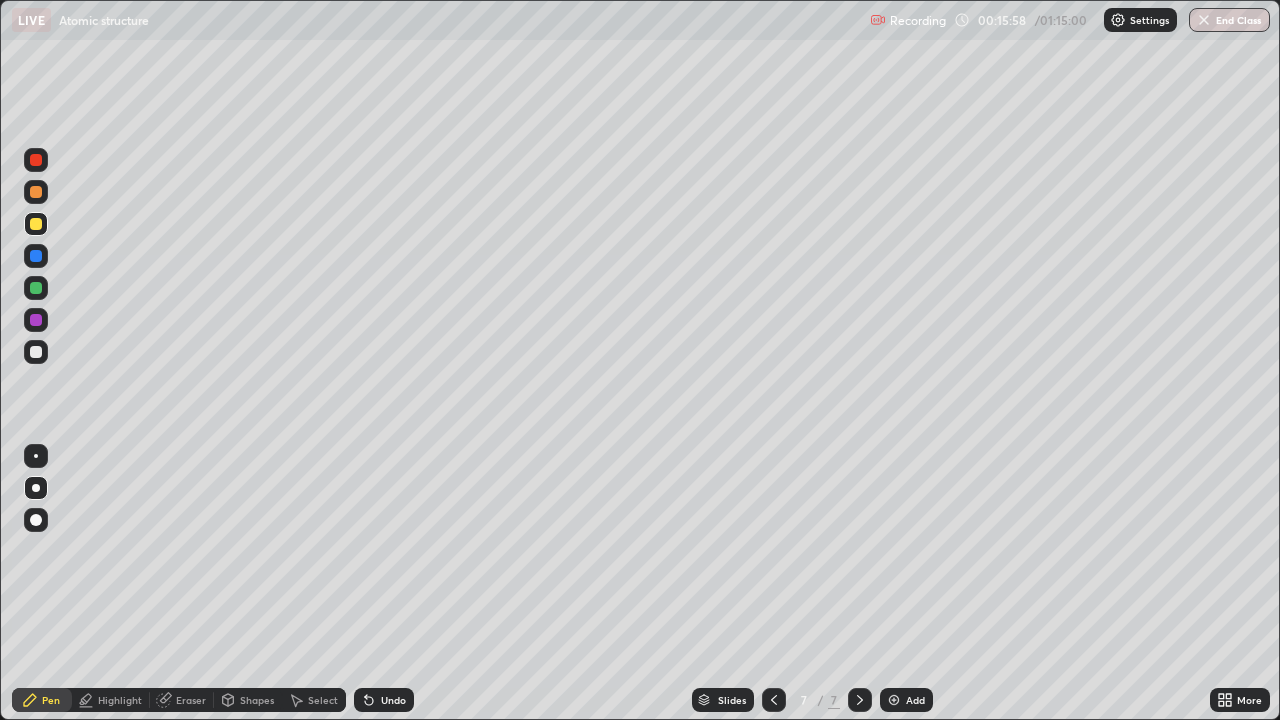 click at bounding box center (36, 352) 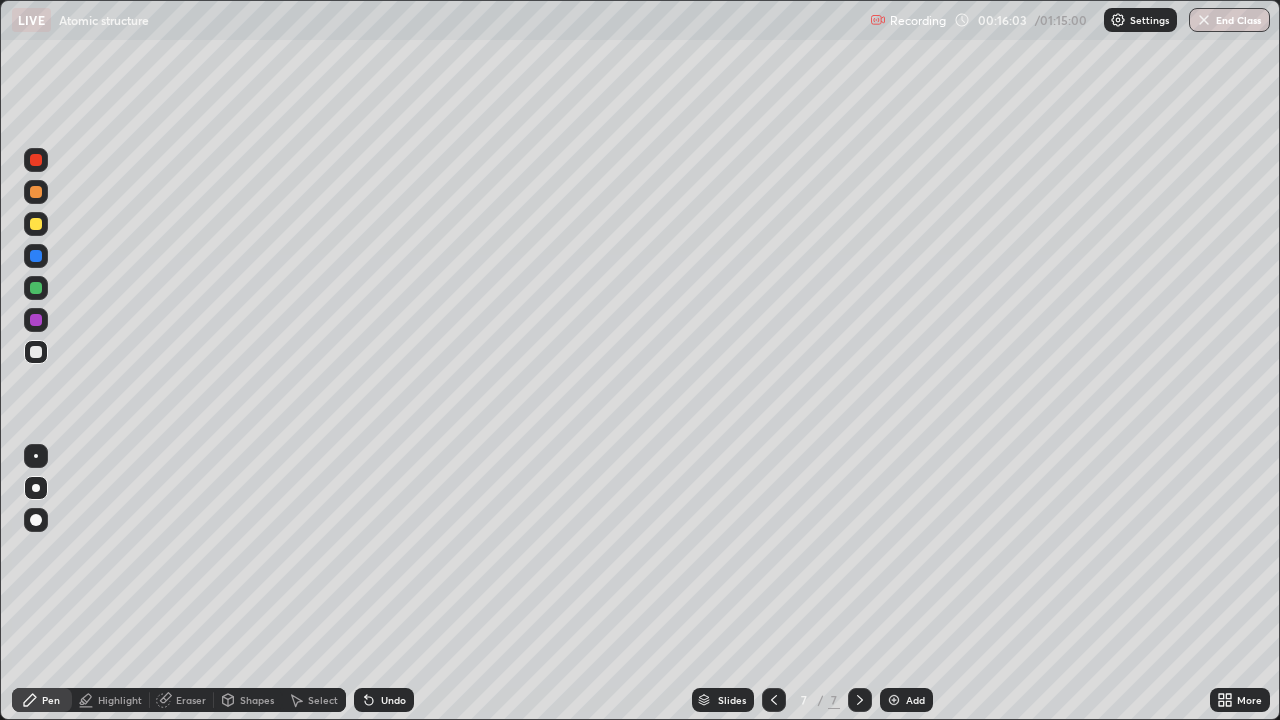 click at bounding box center (36, 352) 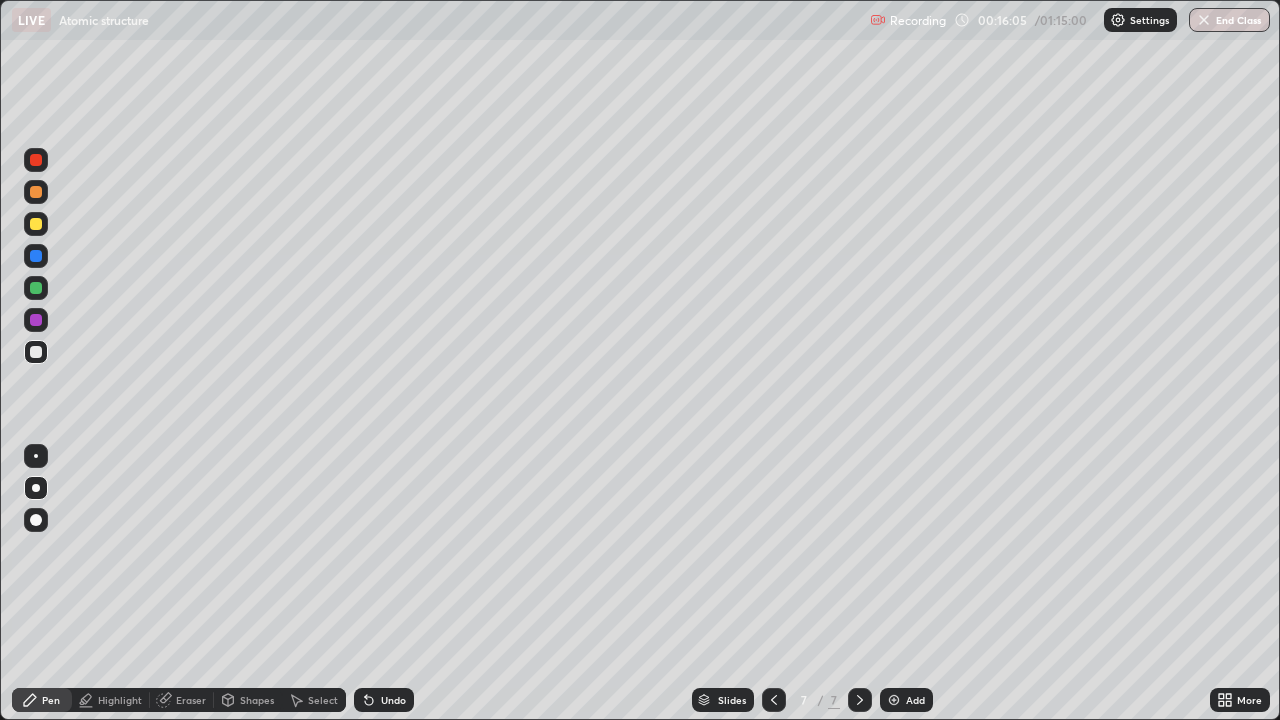 click on "Shapes" at bounding box center [257, 700] 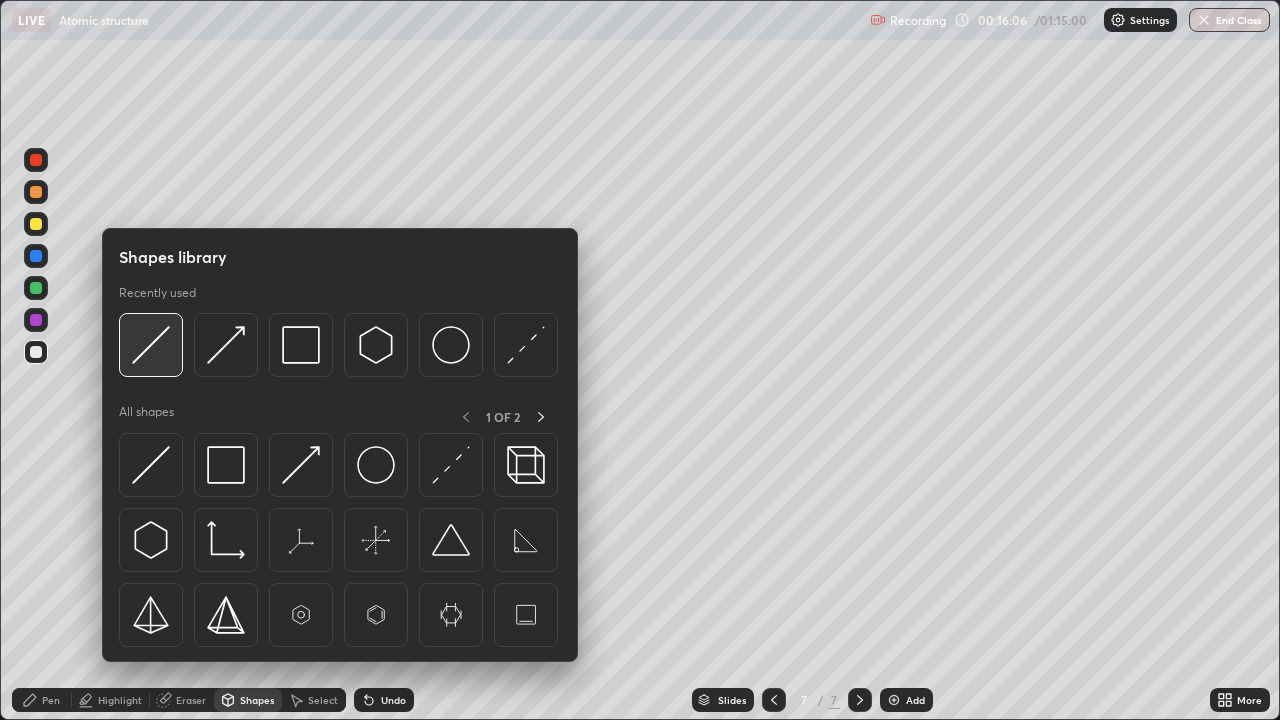 click at bounding box center [151, 345] 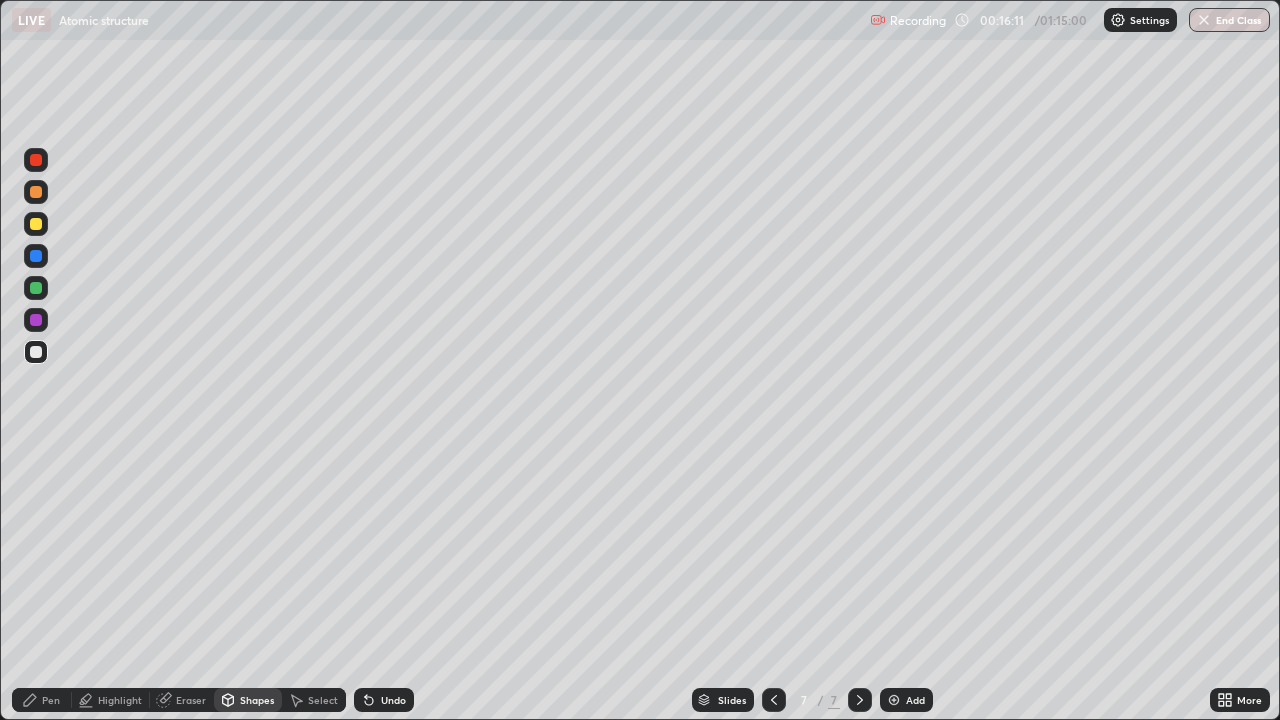 click on "Pen" at bounding box center (42, 700) 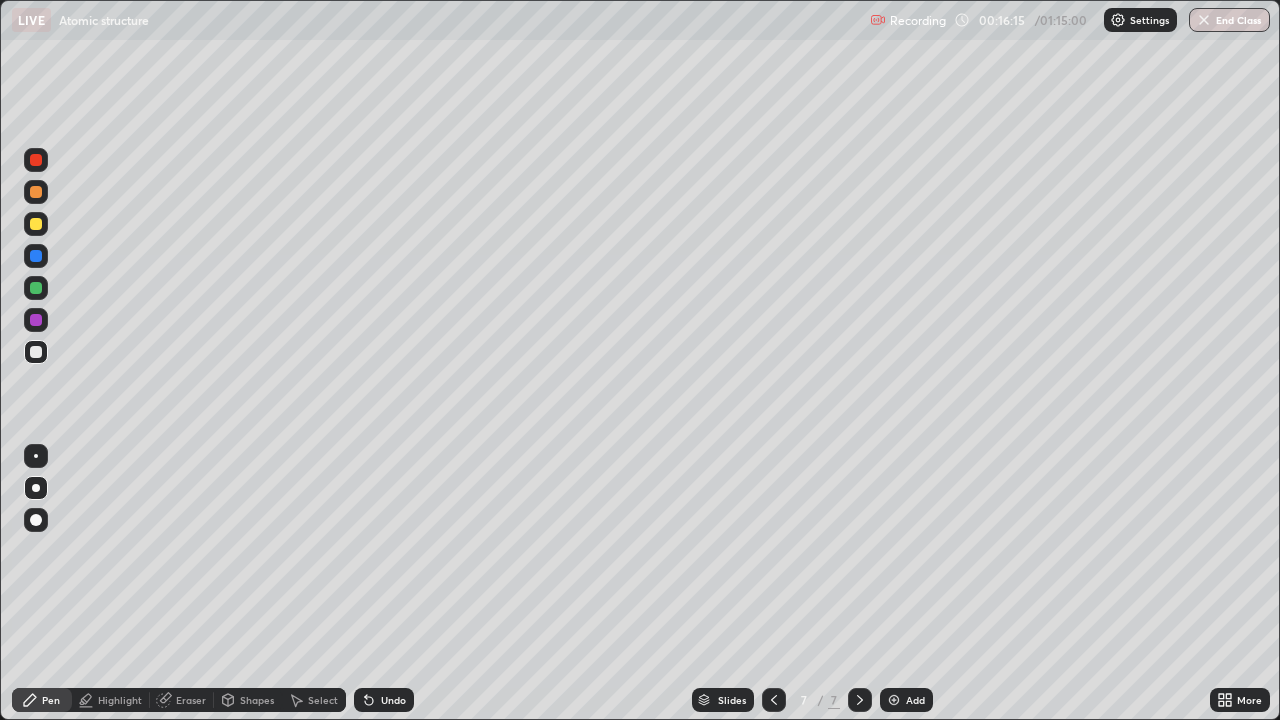 click at bounding box center [36, 160] 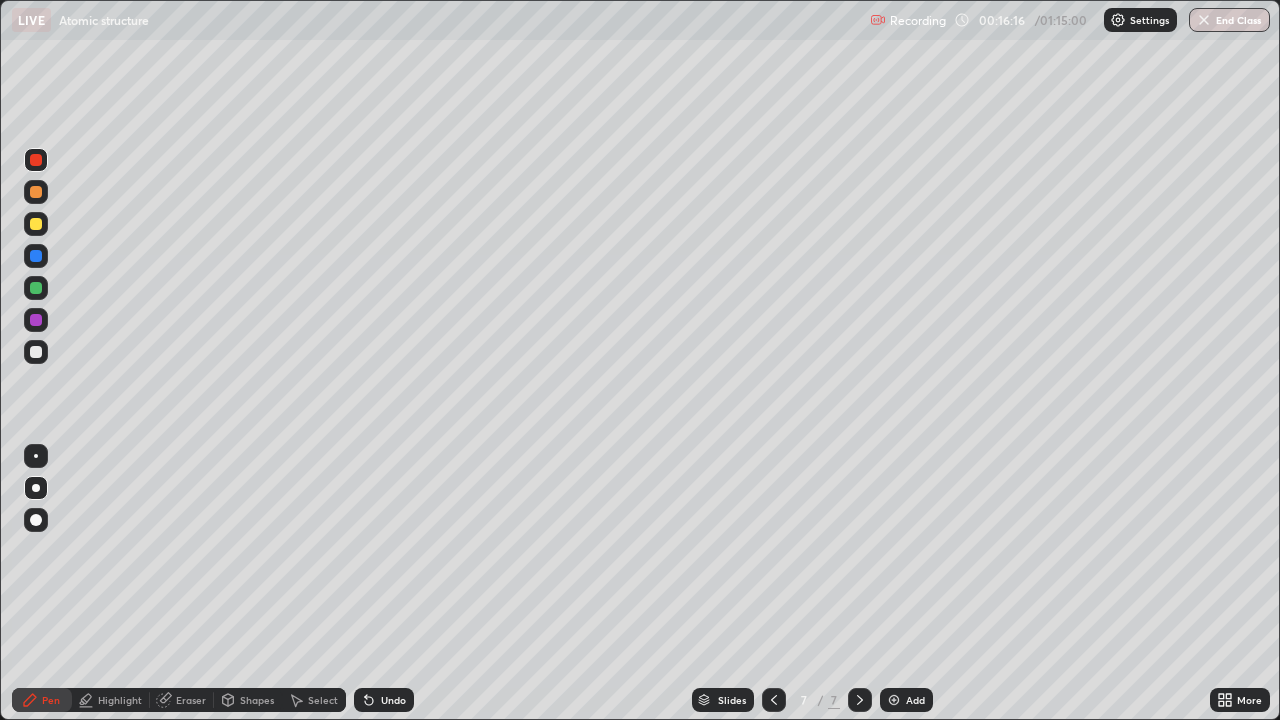 click on "Highlight" at bounding box center [120, 700] 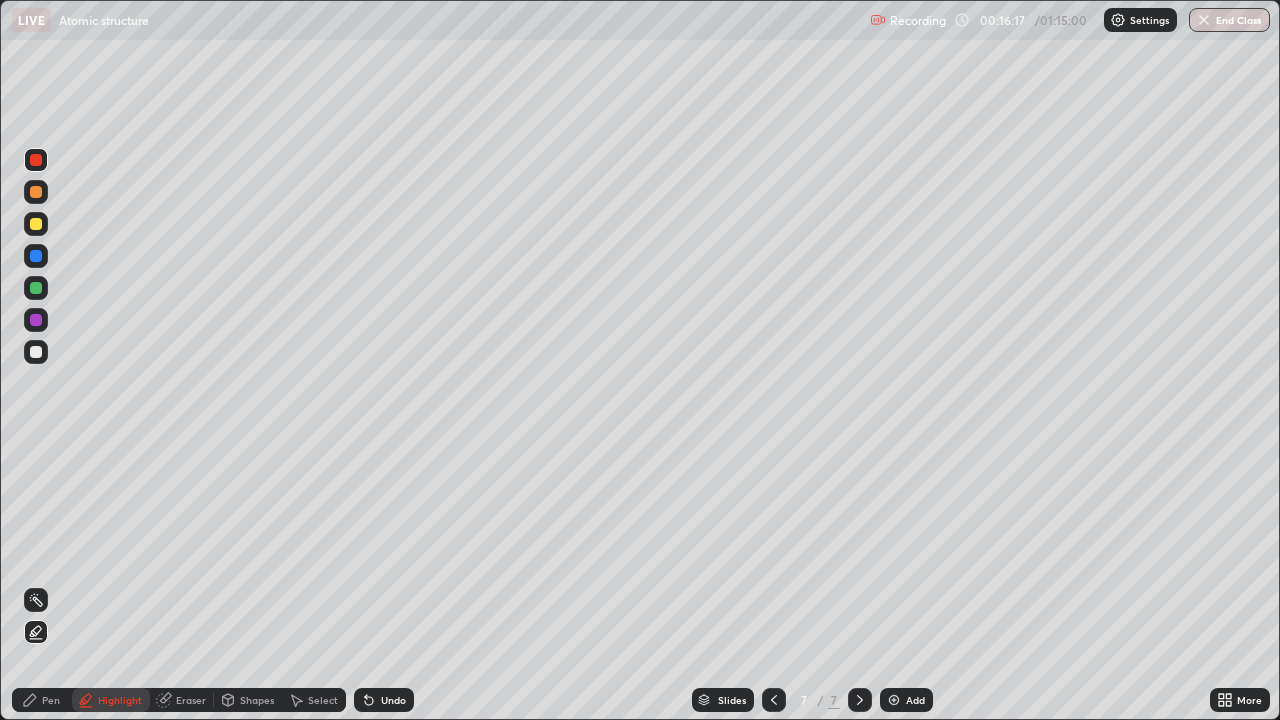 click 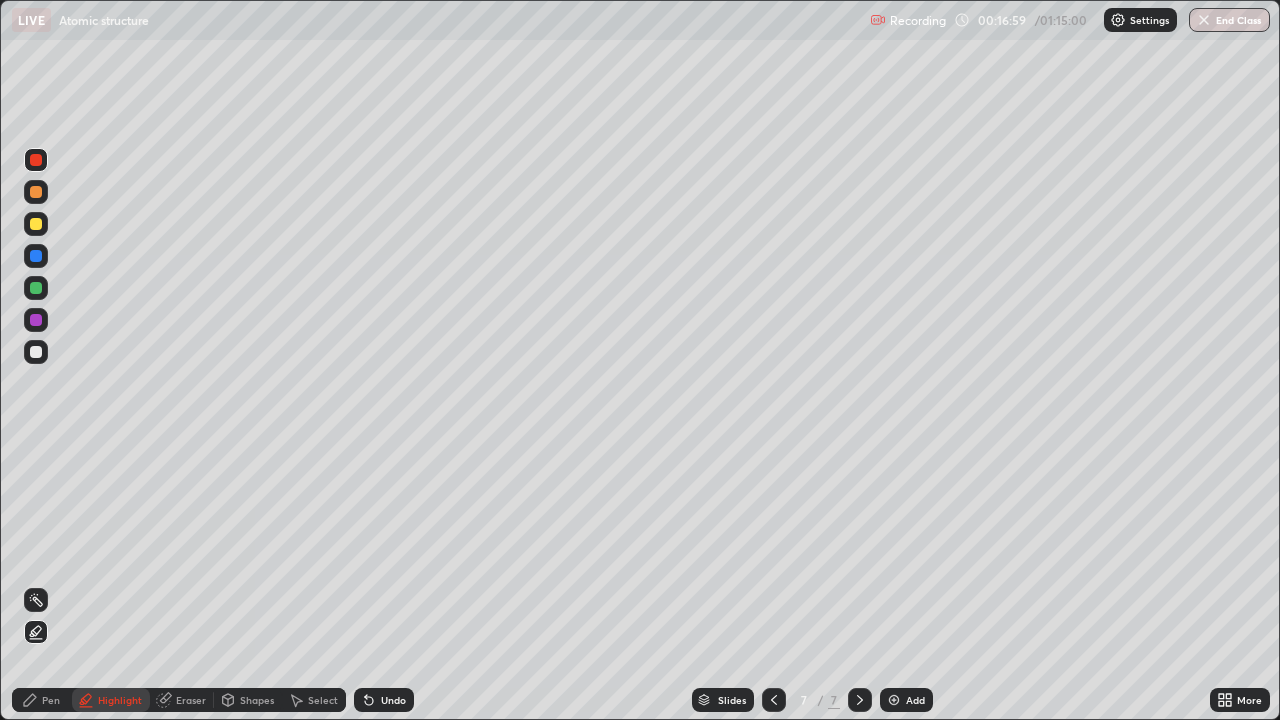 click at bounding box center [36, 160] 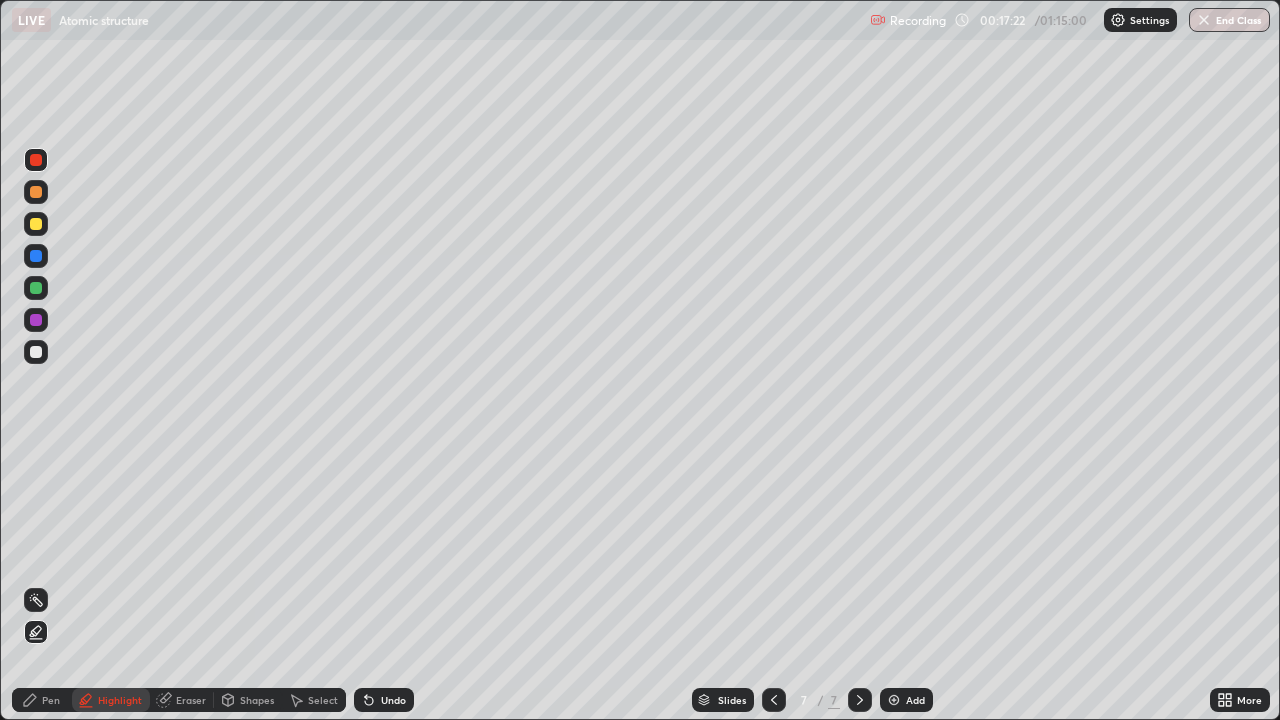 click at bounding box center (36, 288) 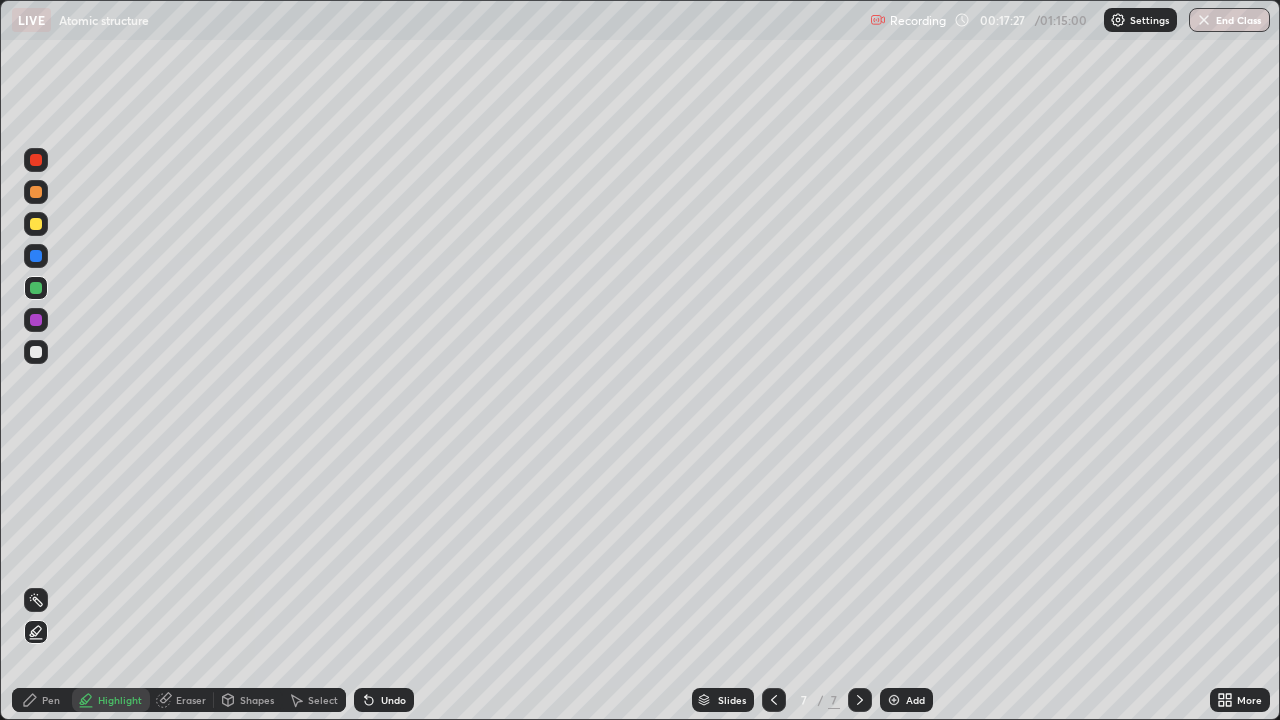 click at bounding box center [36, 256] 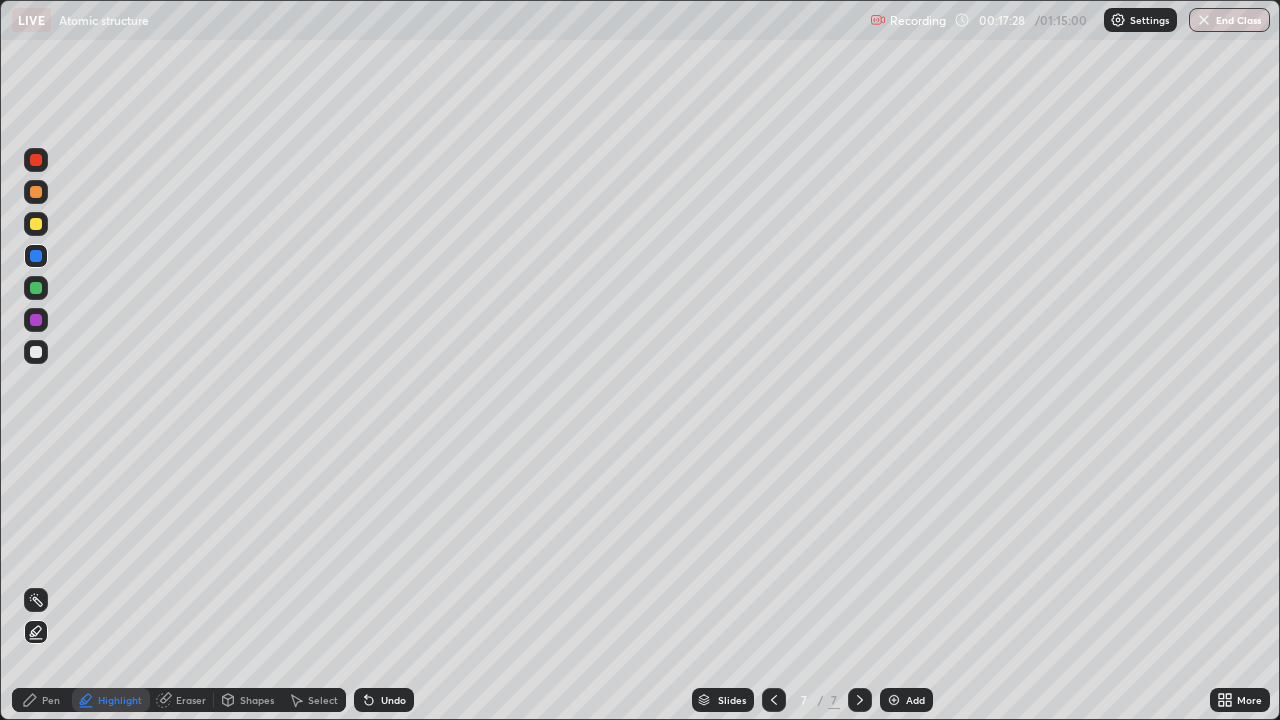 click on "Shapes" at bounding box center [257, 700] 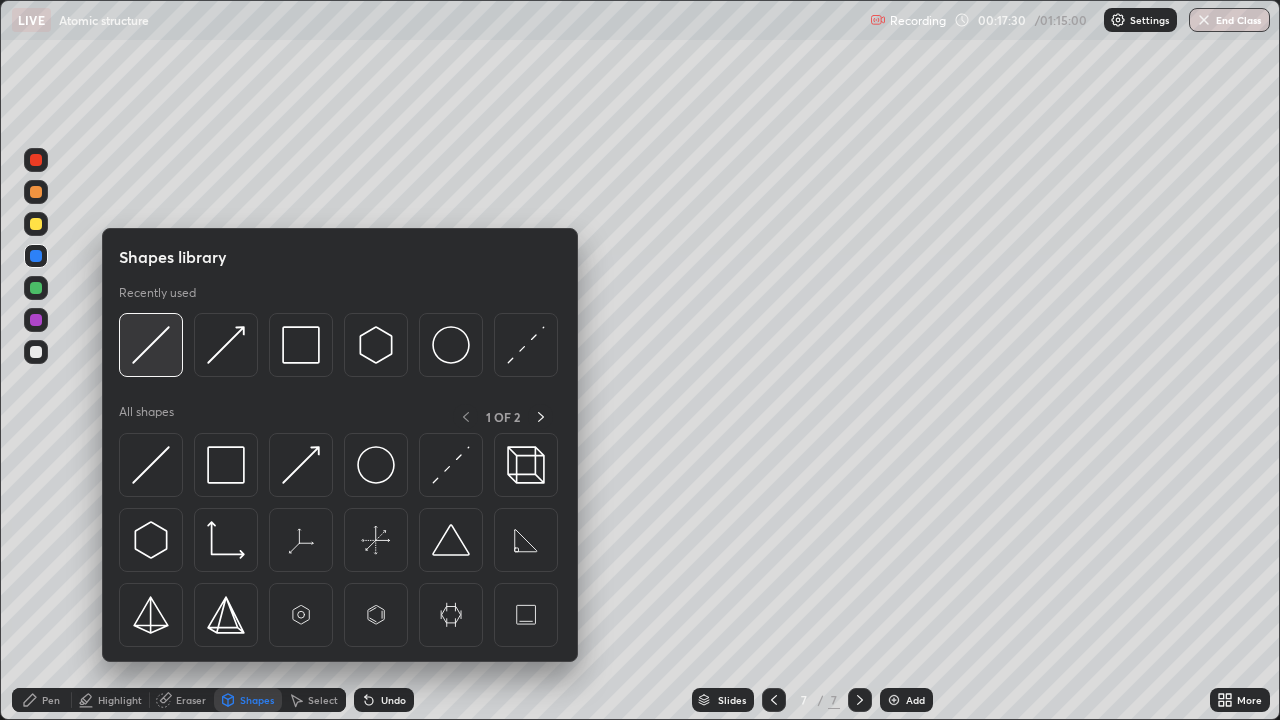 click at bounding box center (151, 345) 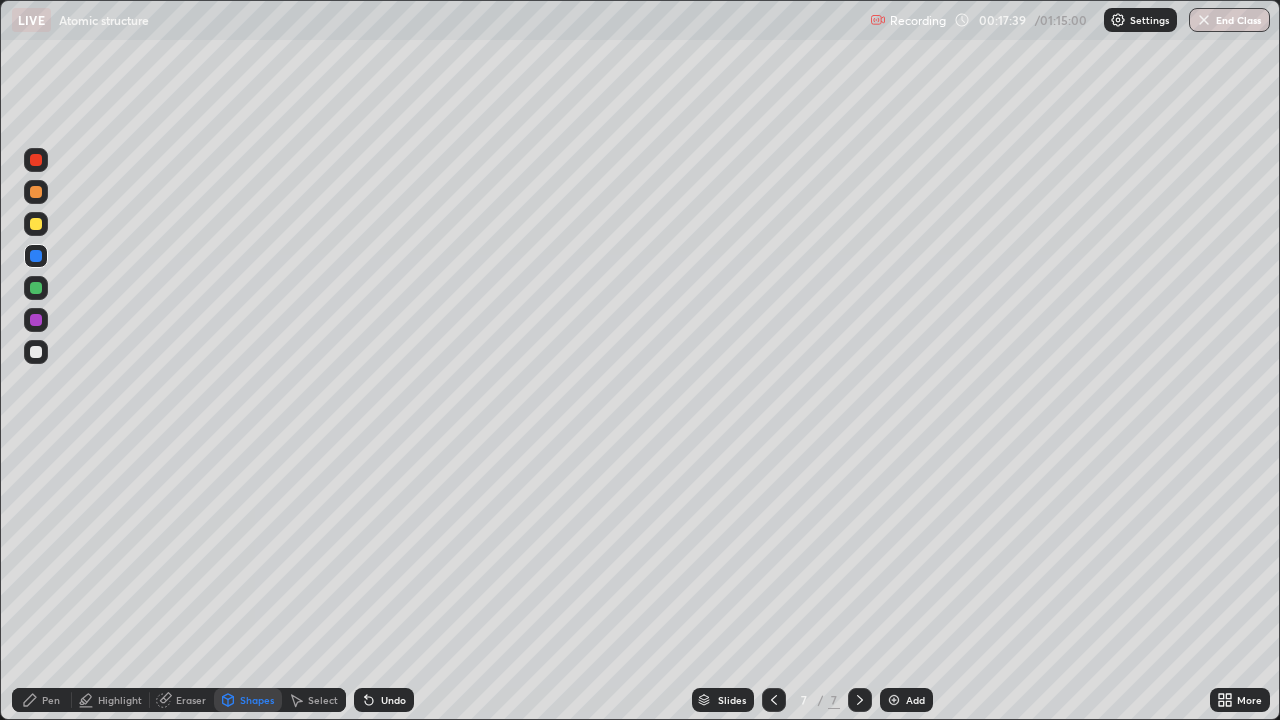 click at bounding box center (36, 192) 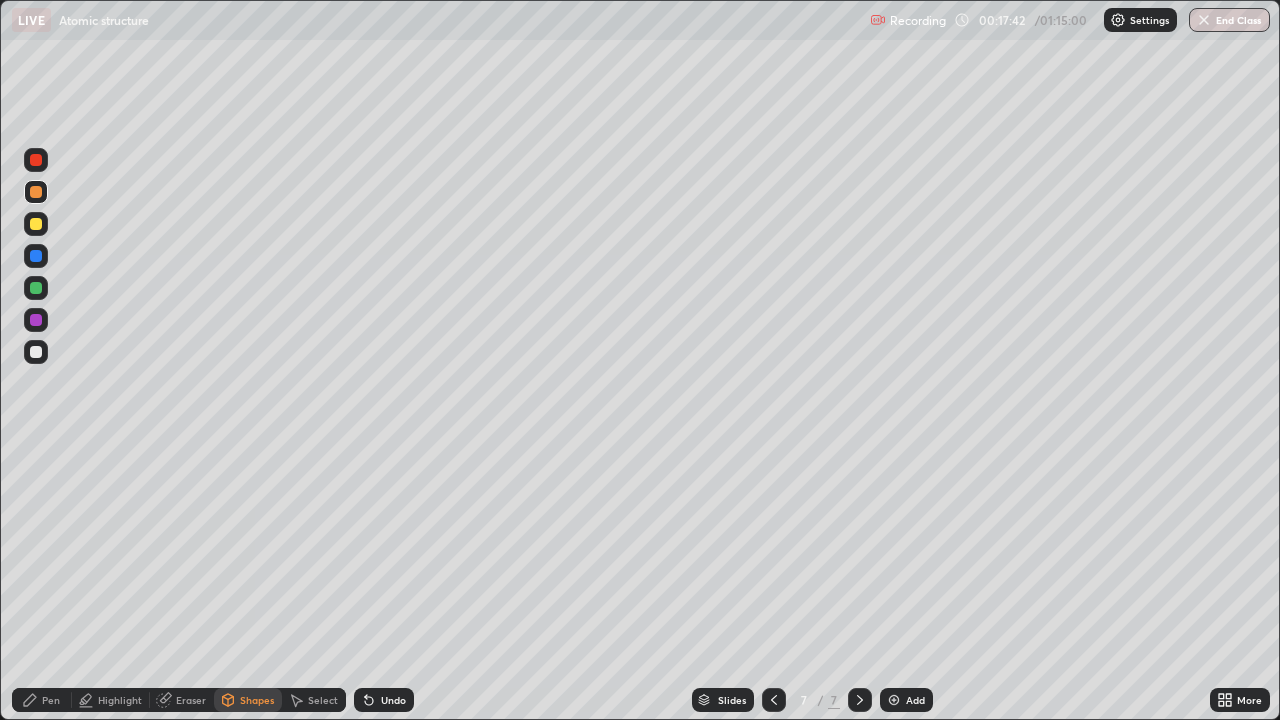 click 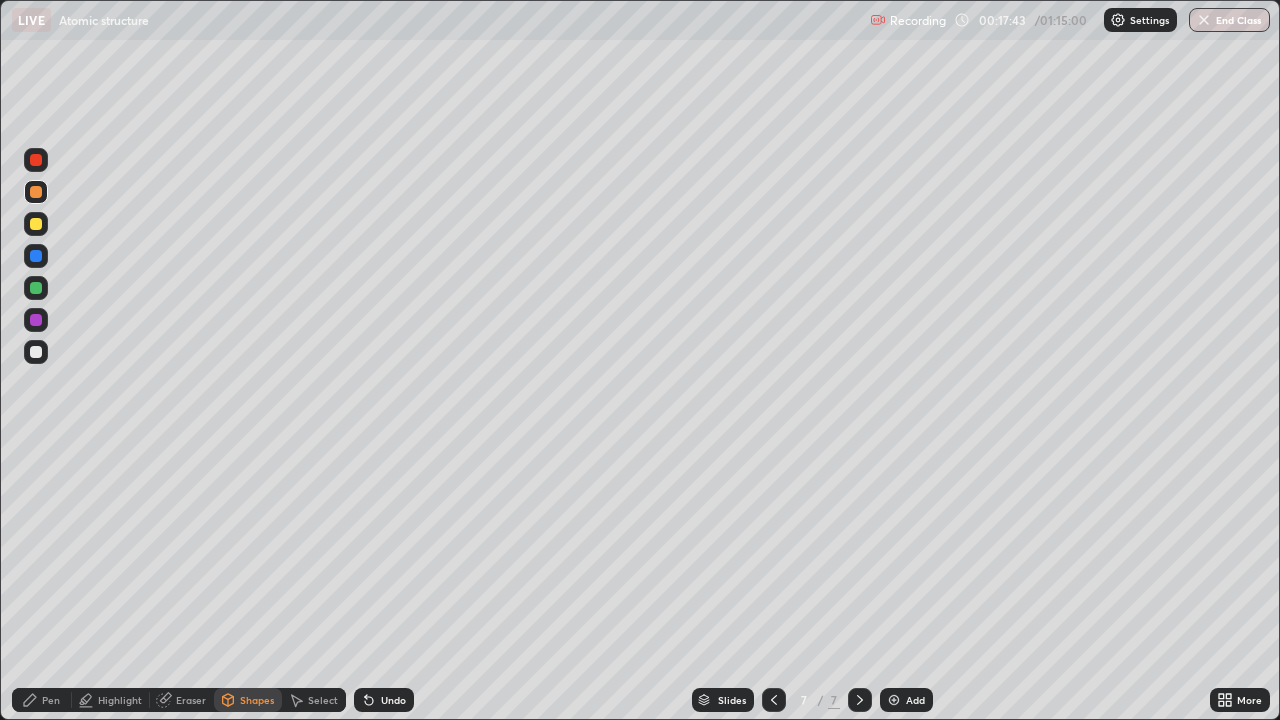 click at bounding box center (36, 352) 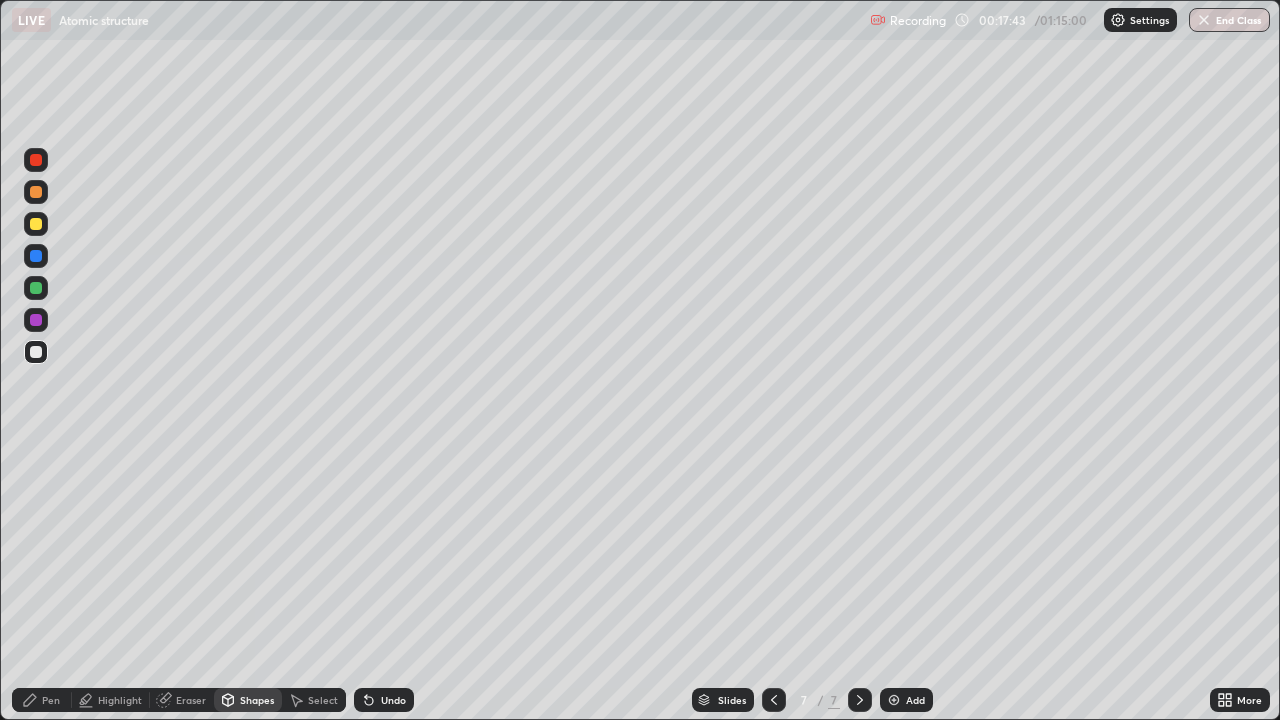 click on "Pen" at bounding box center (51, 700) 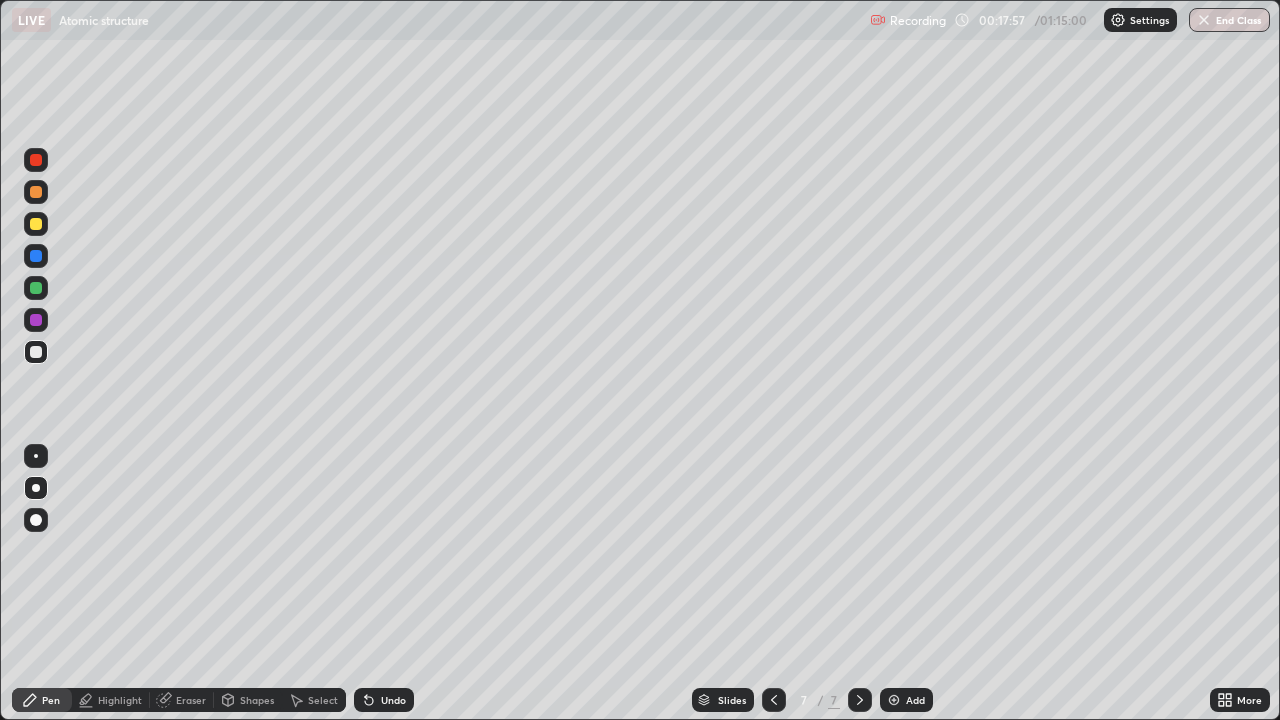 click at bounding box center (894, 700) 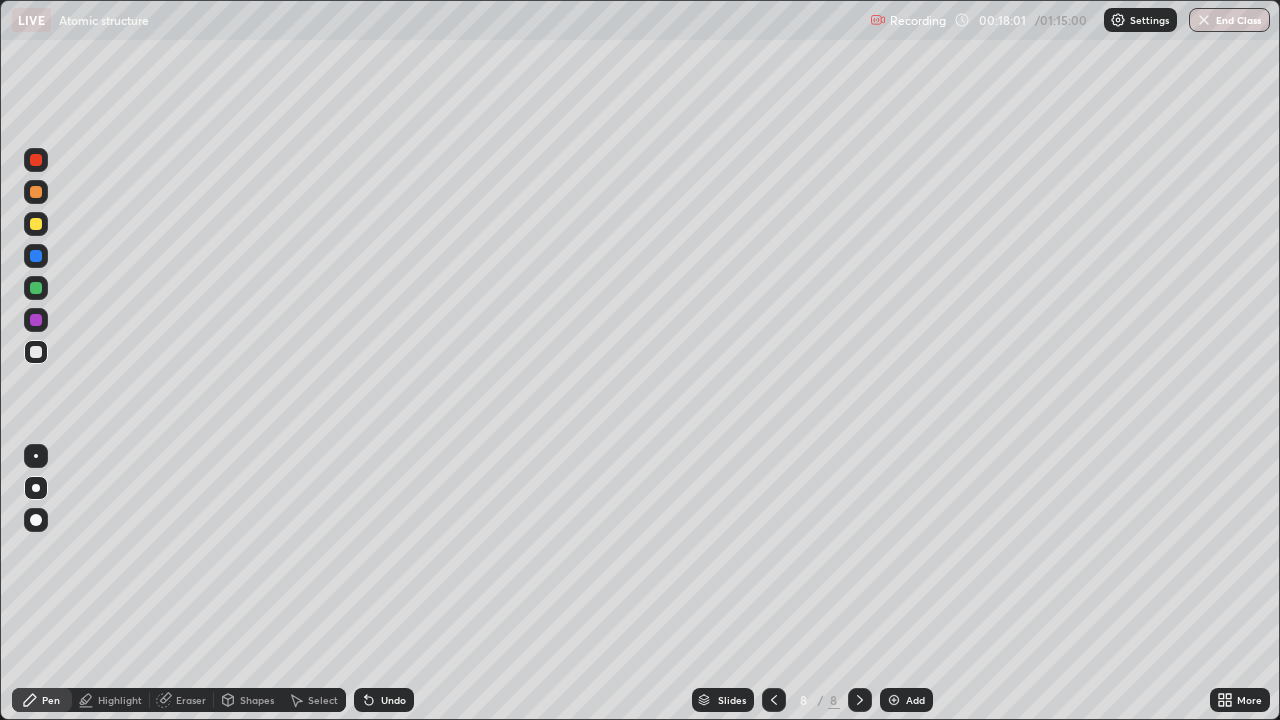 click at bounding box center (36, 224) 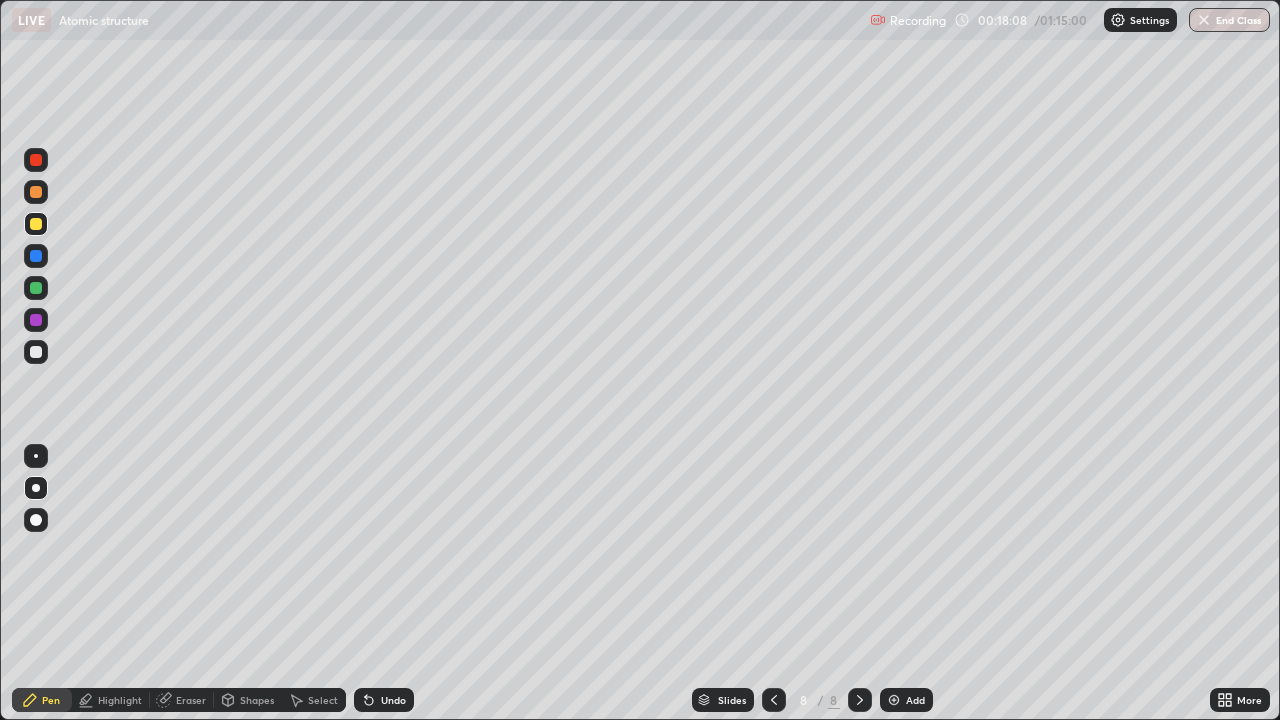 click at bounding box center [36, 352] 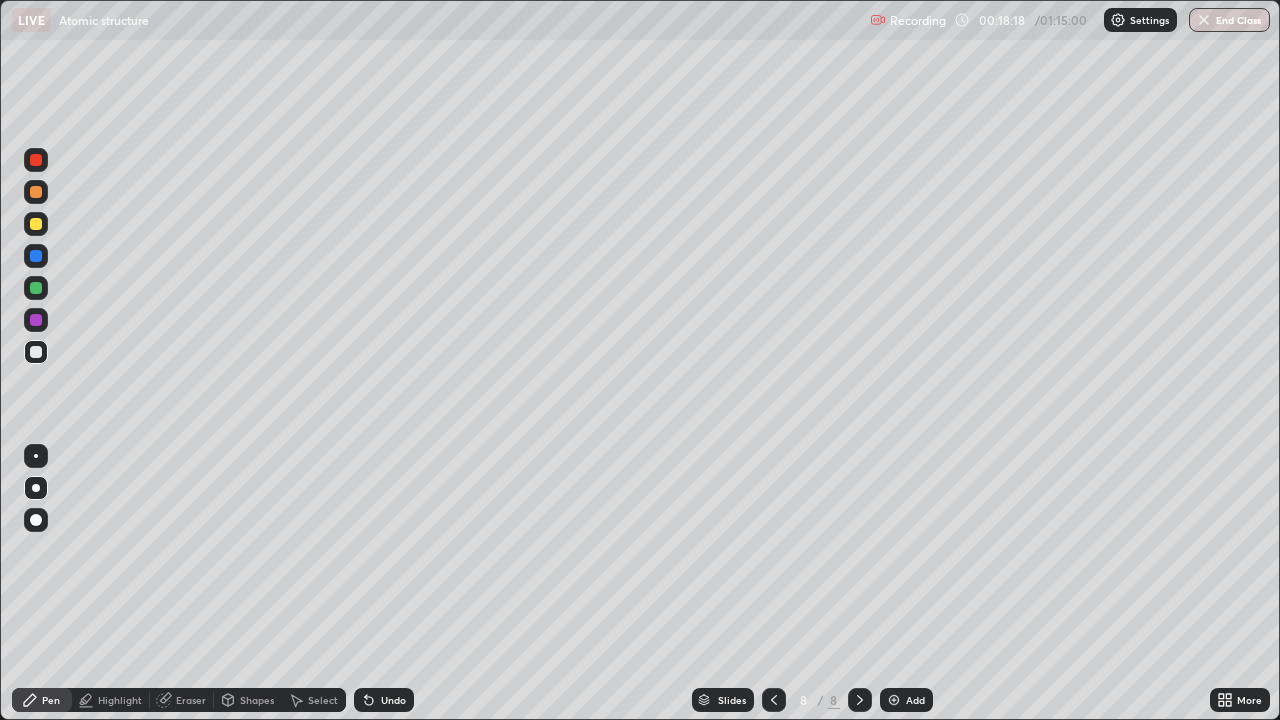 click at bounding box center [36, 320] 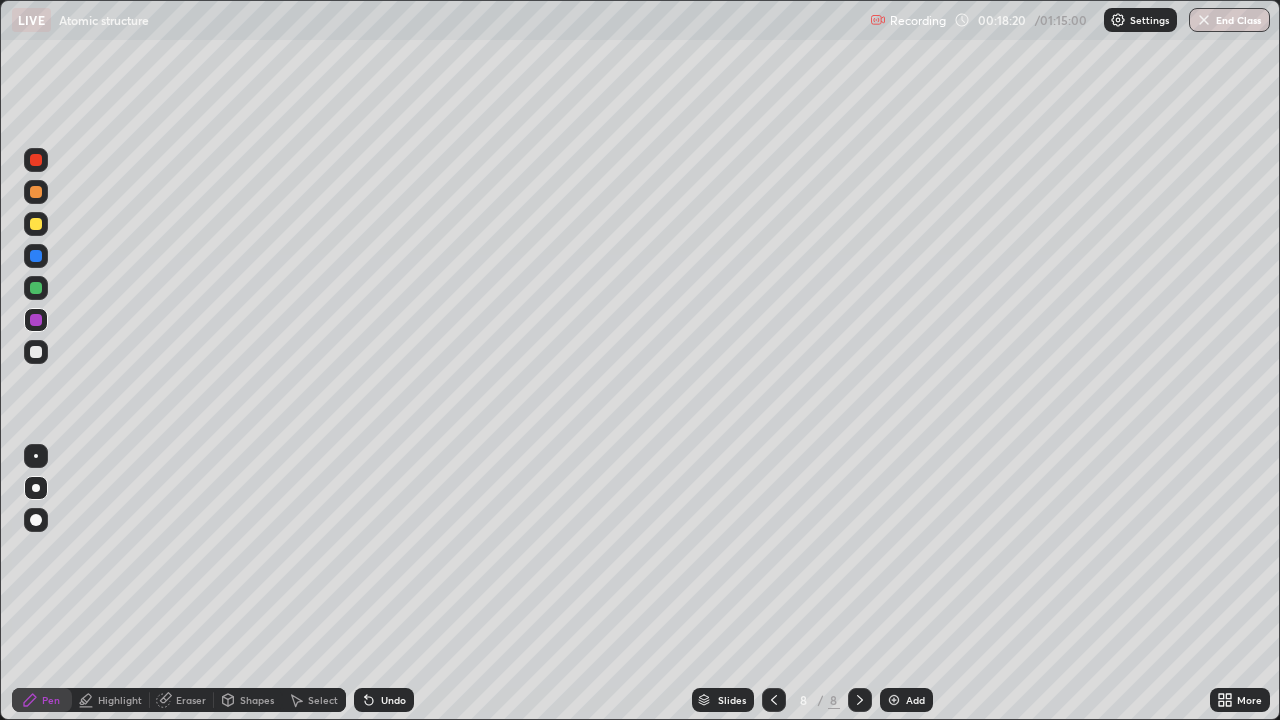 click on "Highlight" at bounding box center [120, 700] 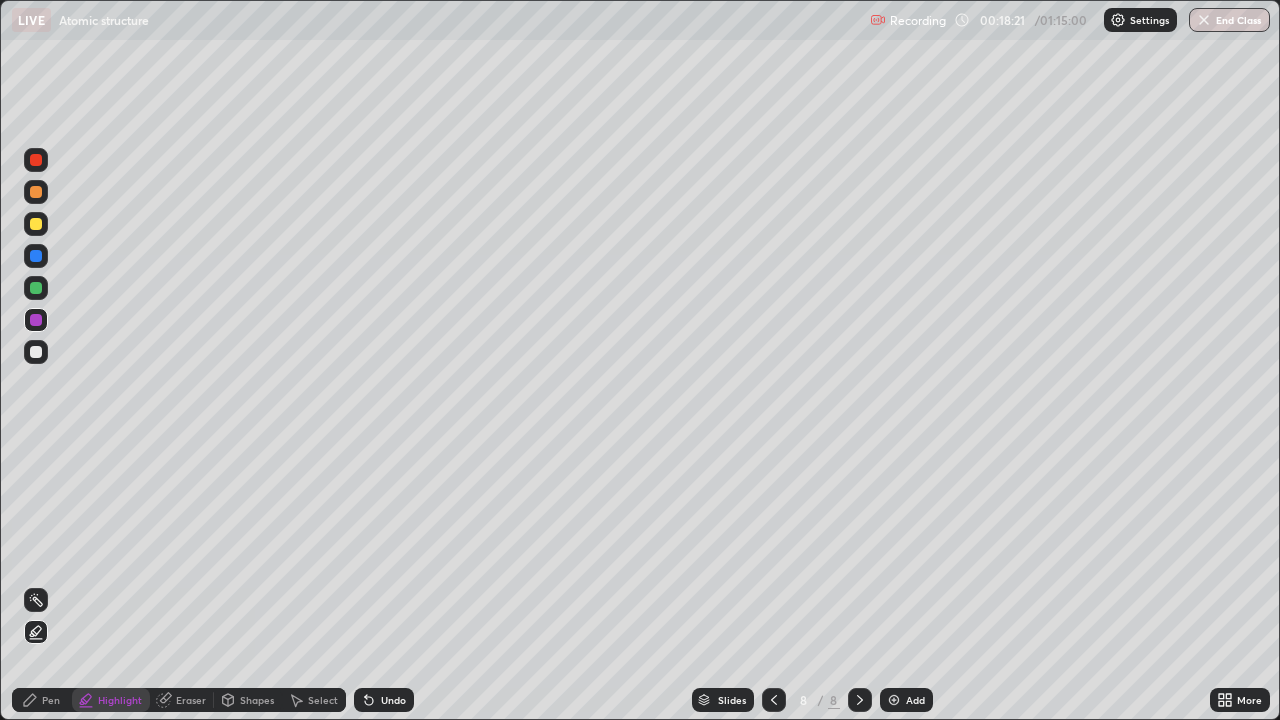 click 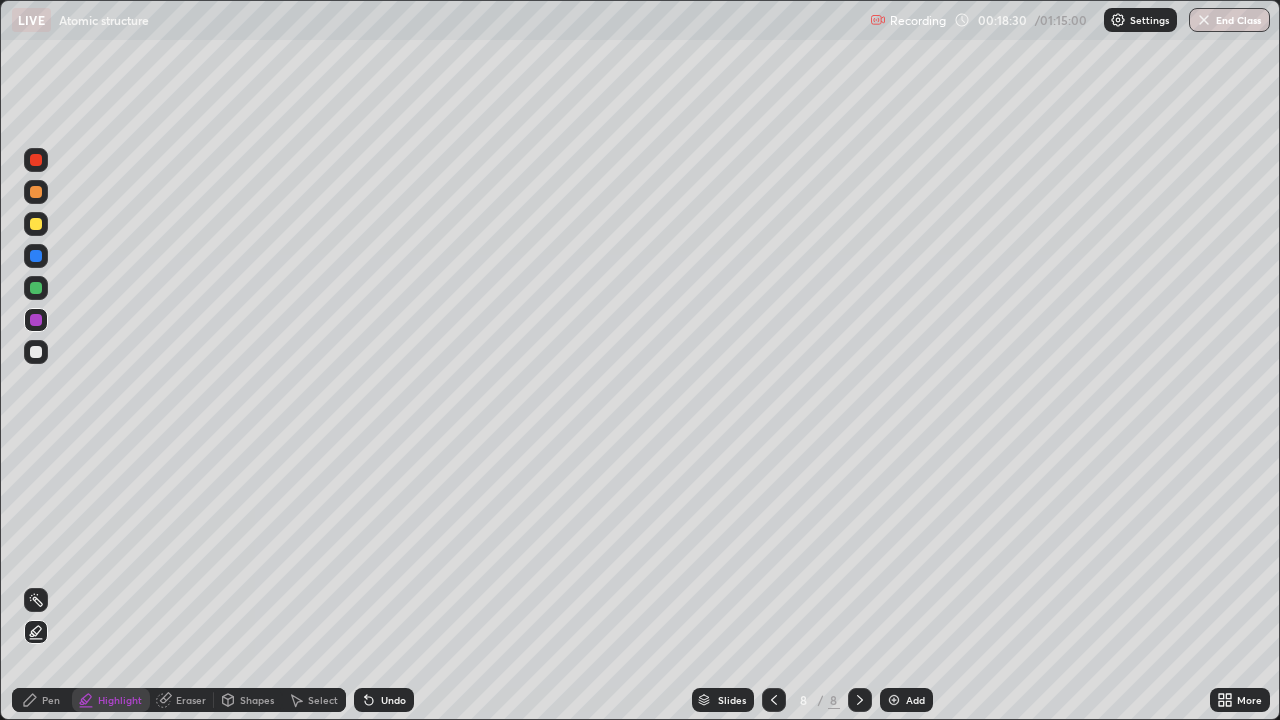 click at bounding box center [36, 160] 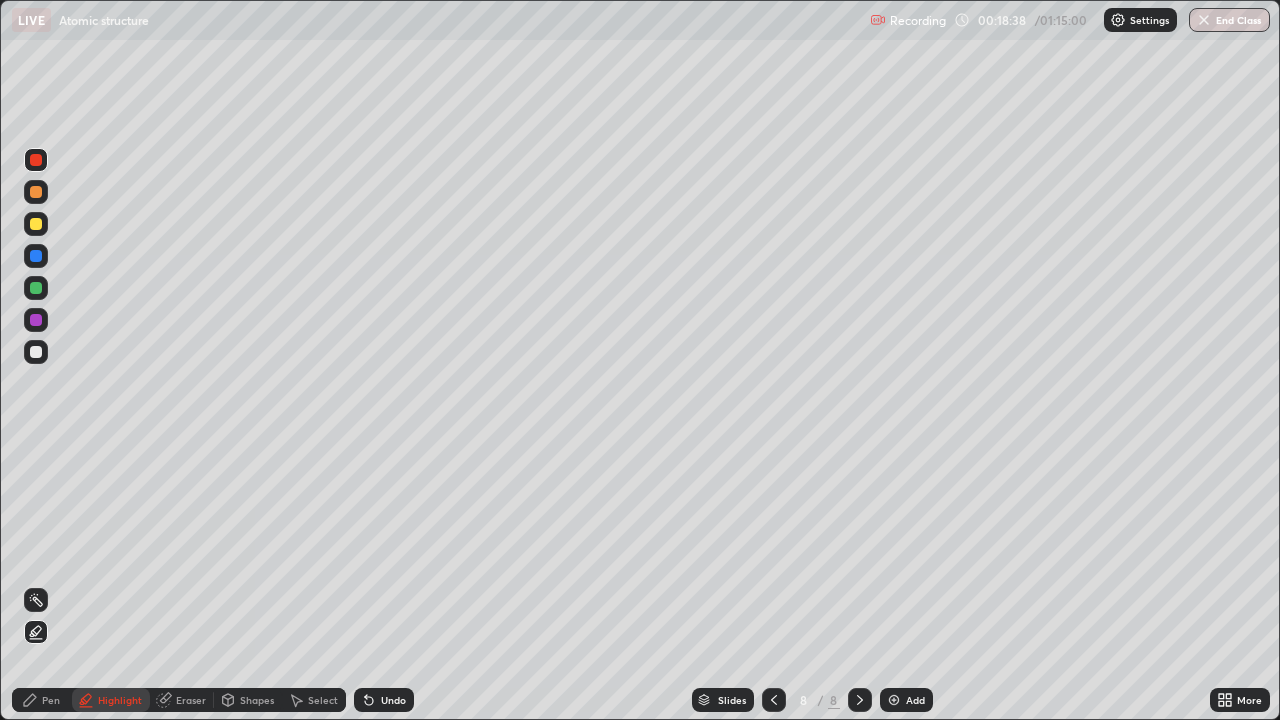 click at bounding box center (36, 256) 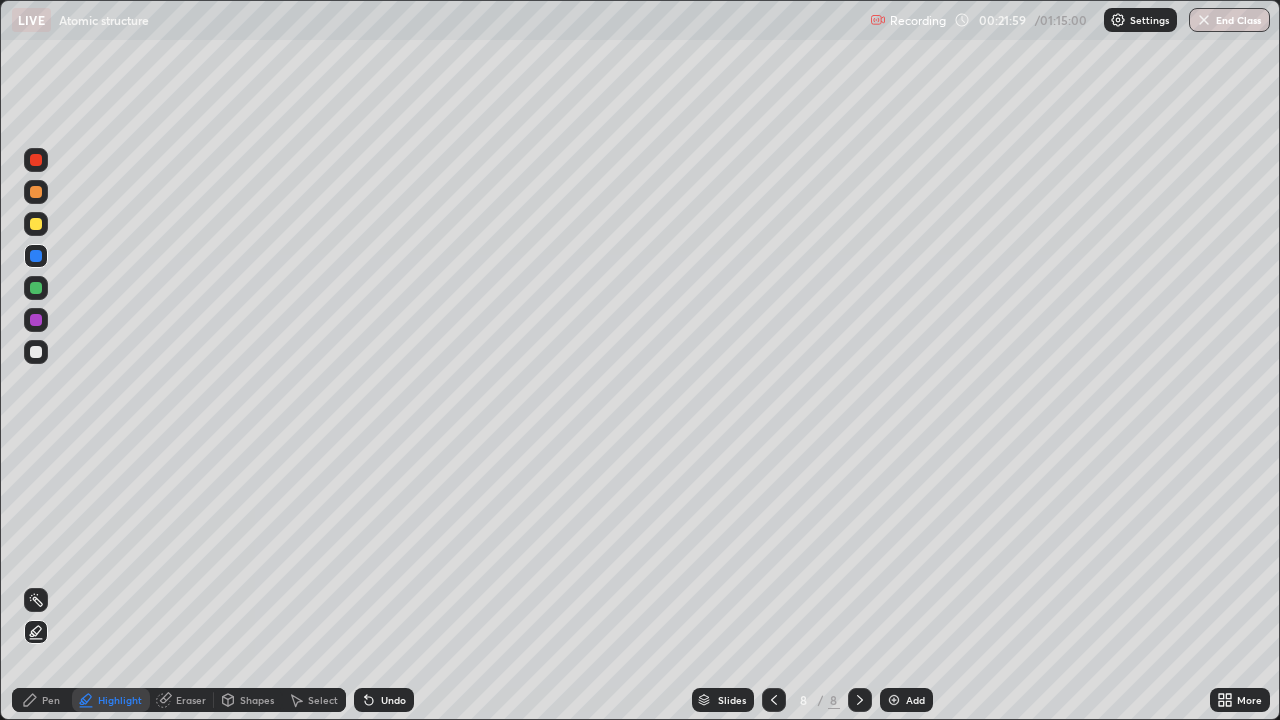 click at bounding box center [894, 700] 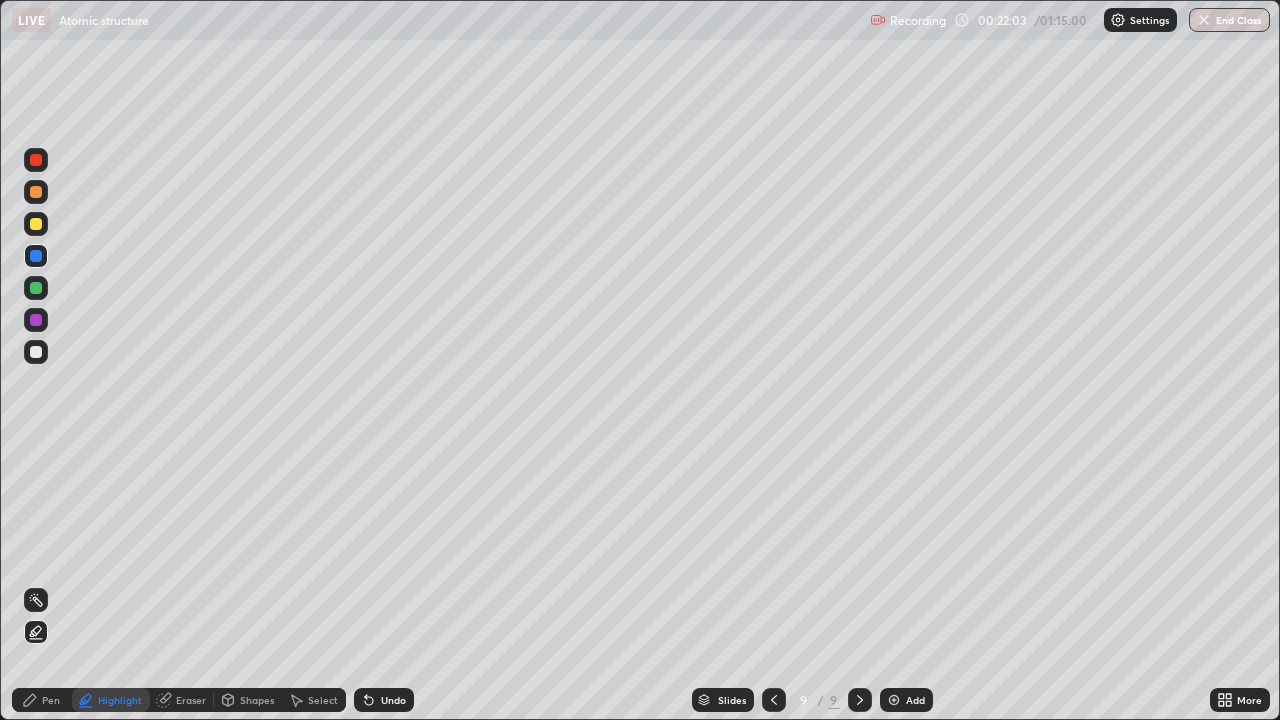 click at bounding box center [36, 352] 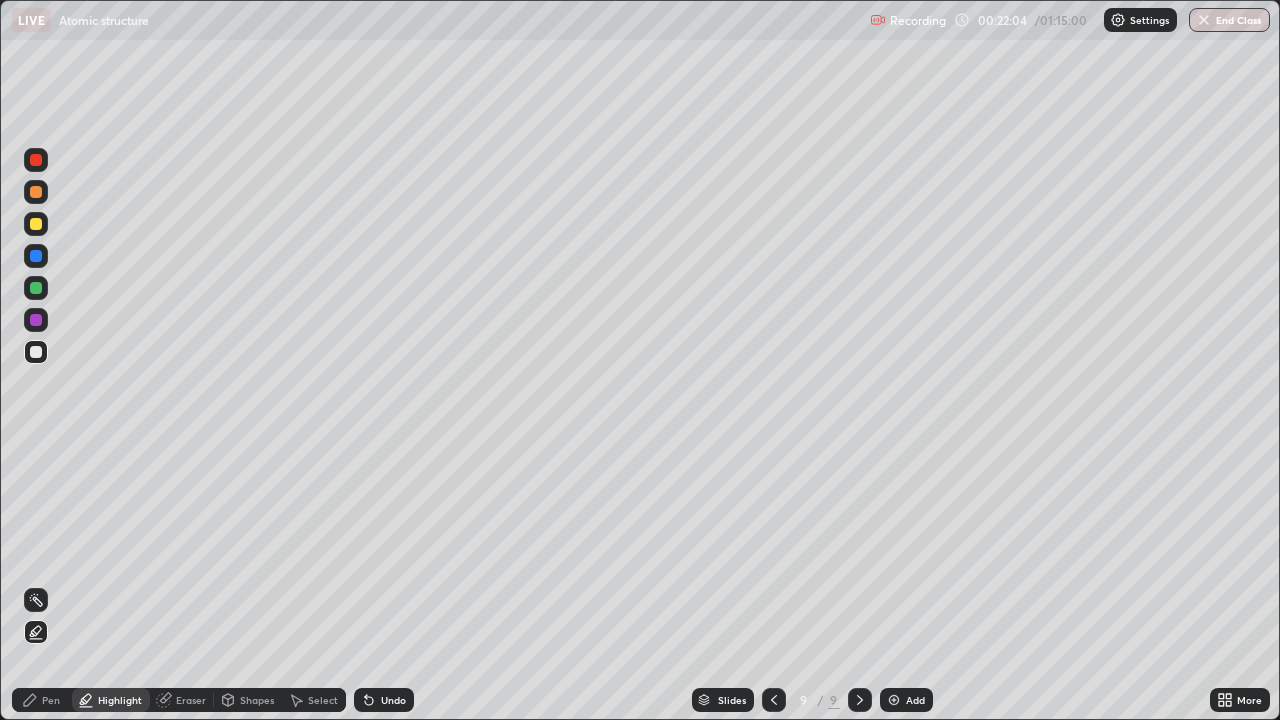 click on "Pen" at bounding box center [51, 700] 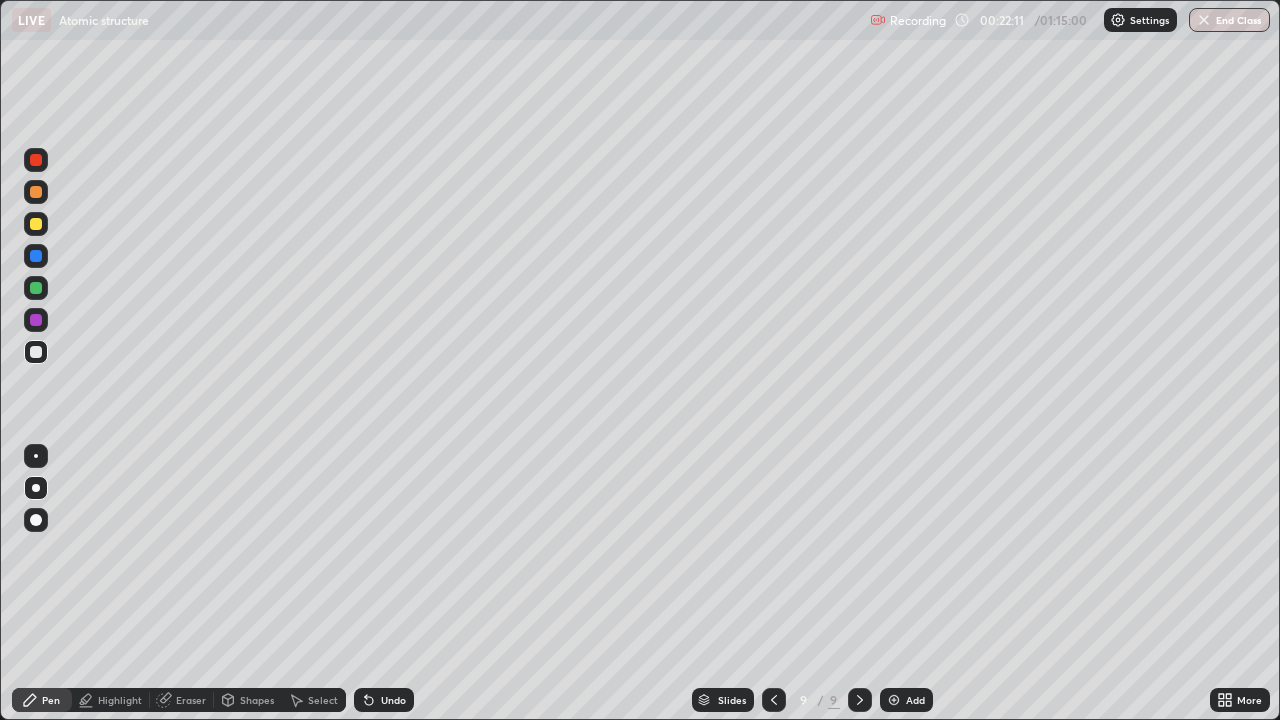 click at bounding box center [36, 288] 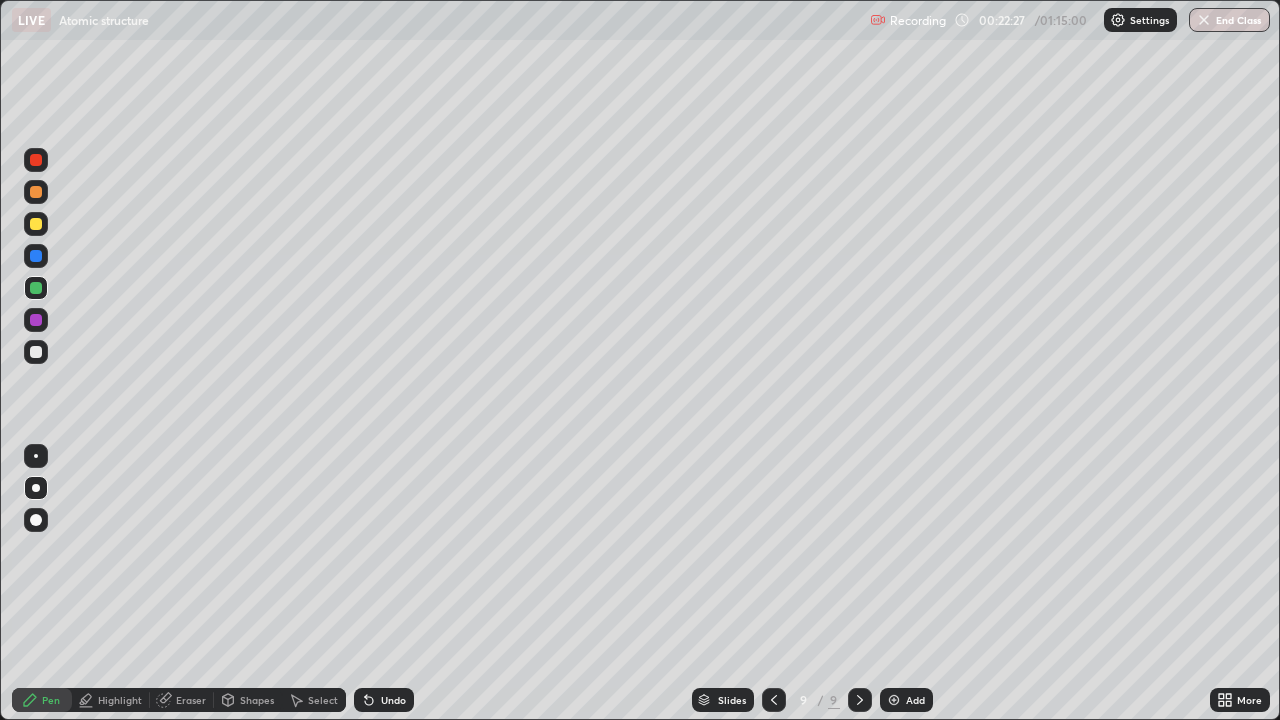 click at bounding box center (36, 320) 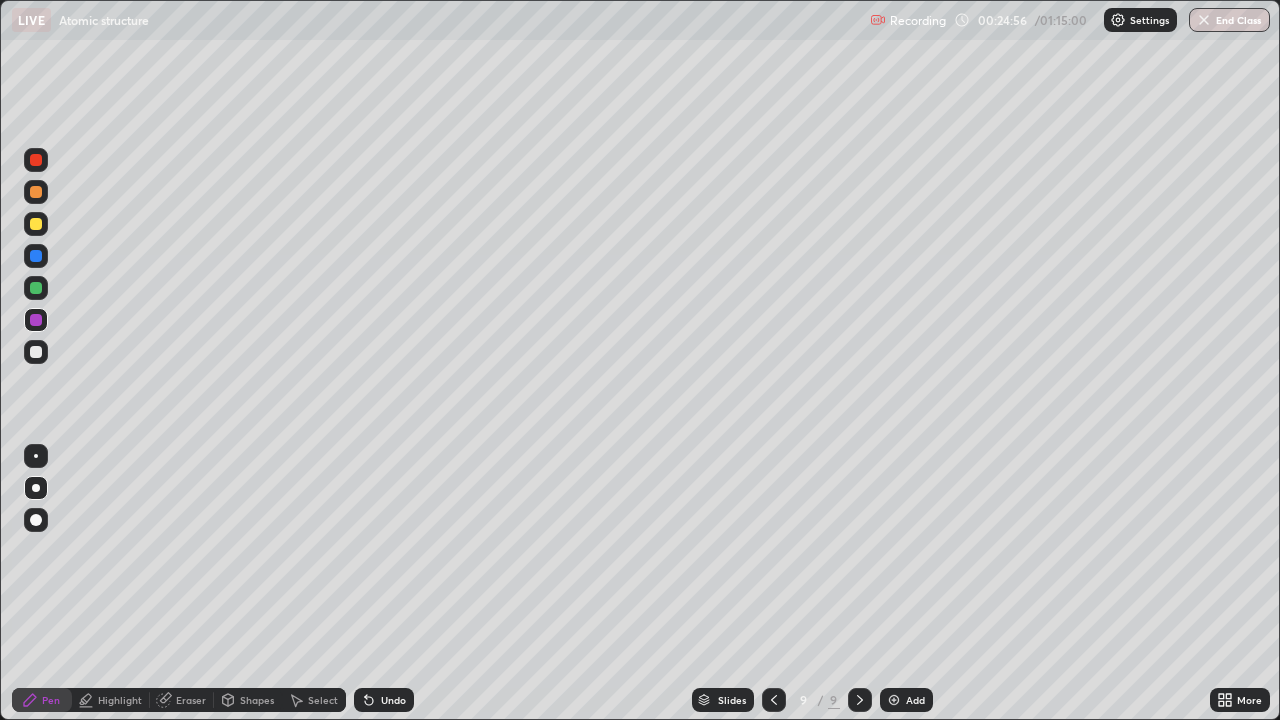 click 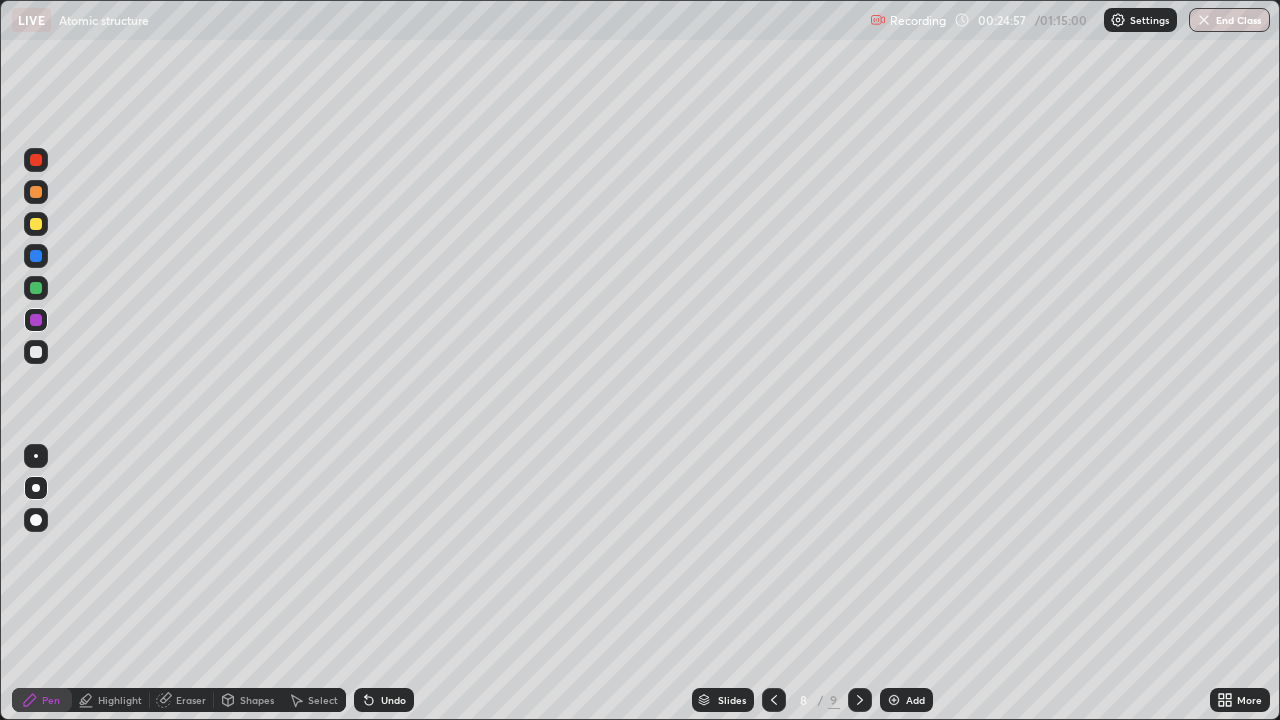 click 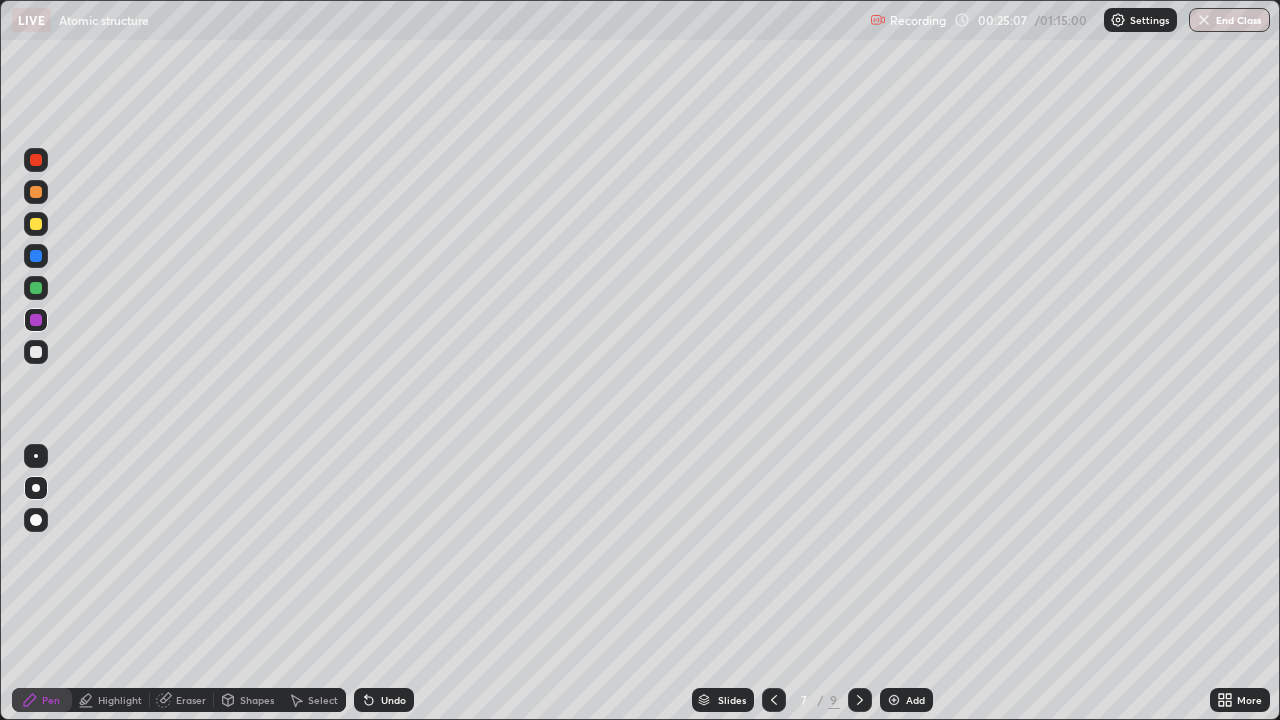 click 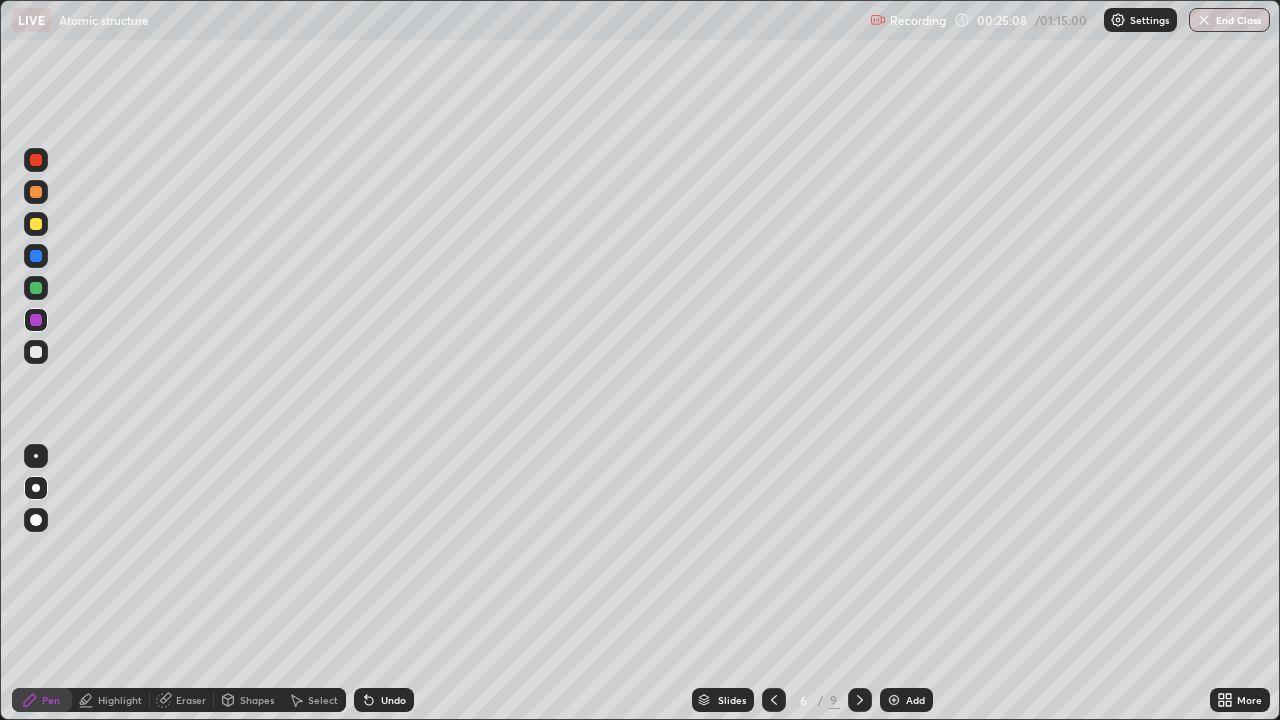 click 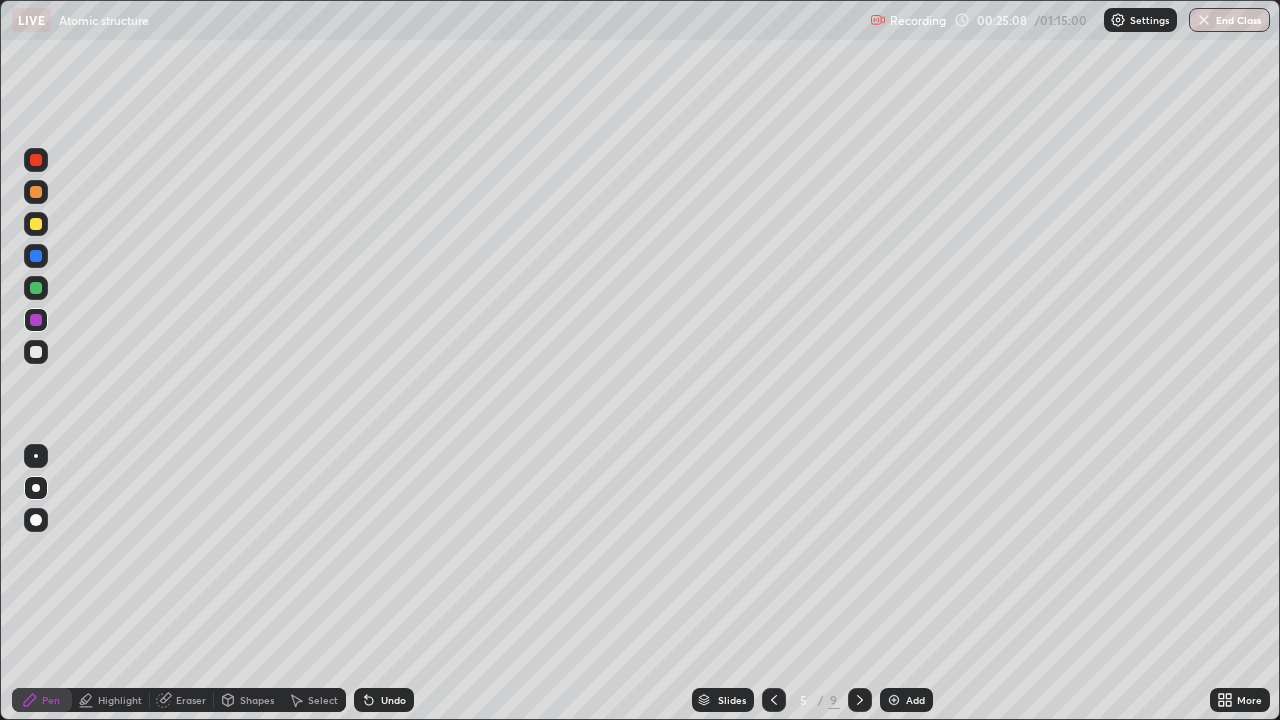 click 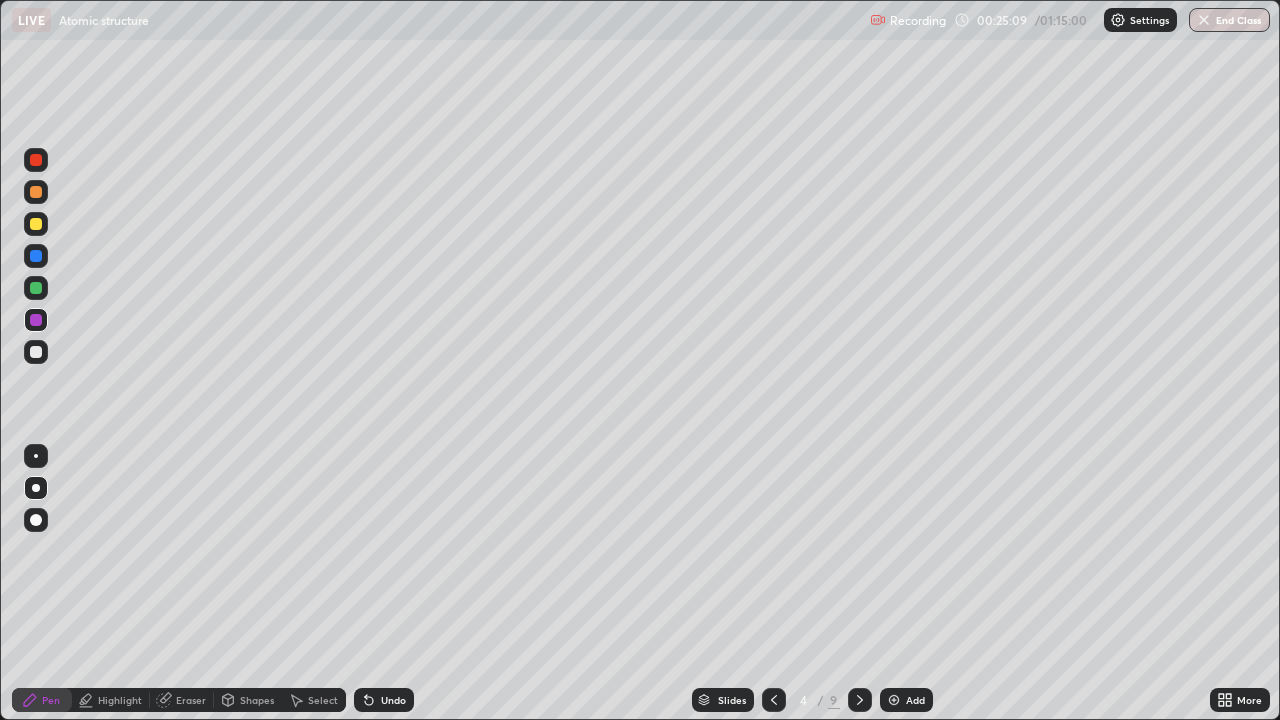 click 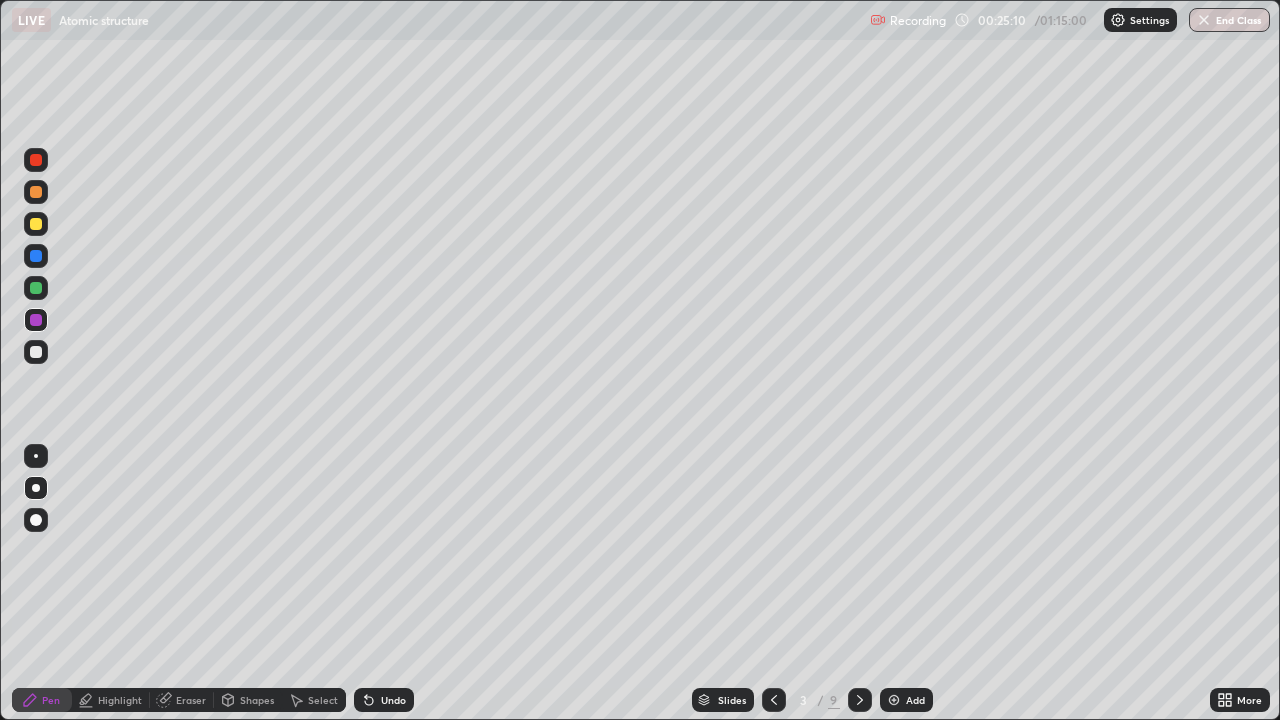 click 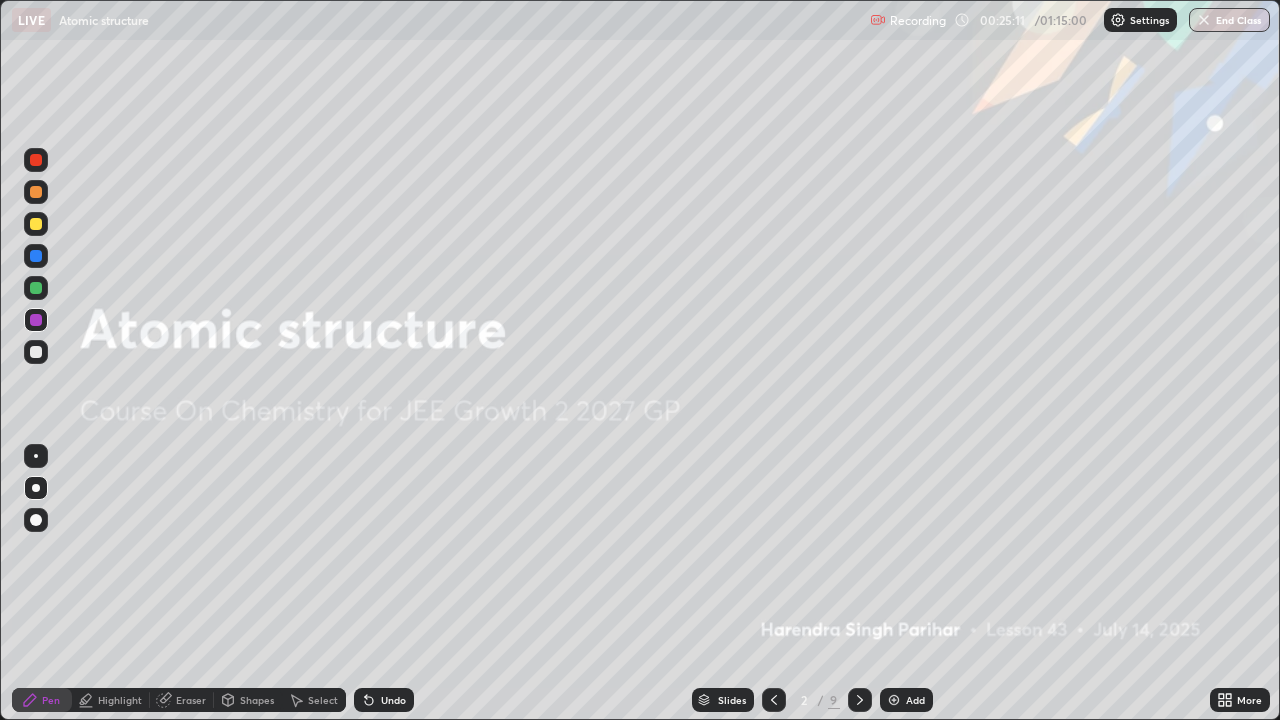 click at bounding box center (894, 700) 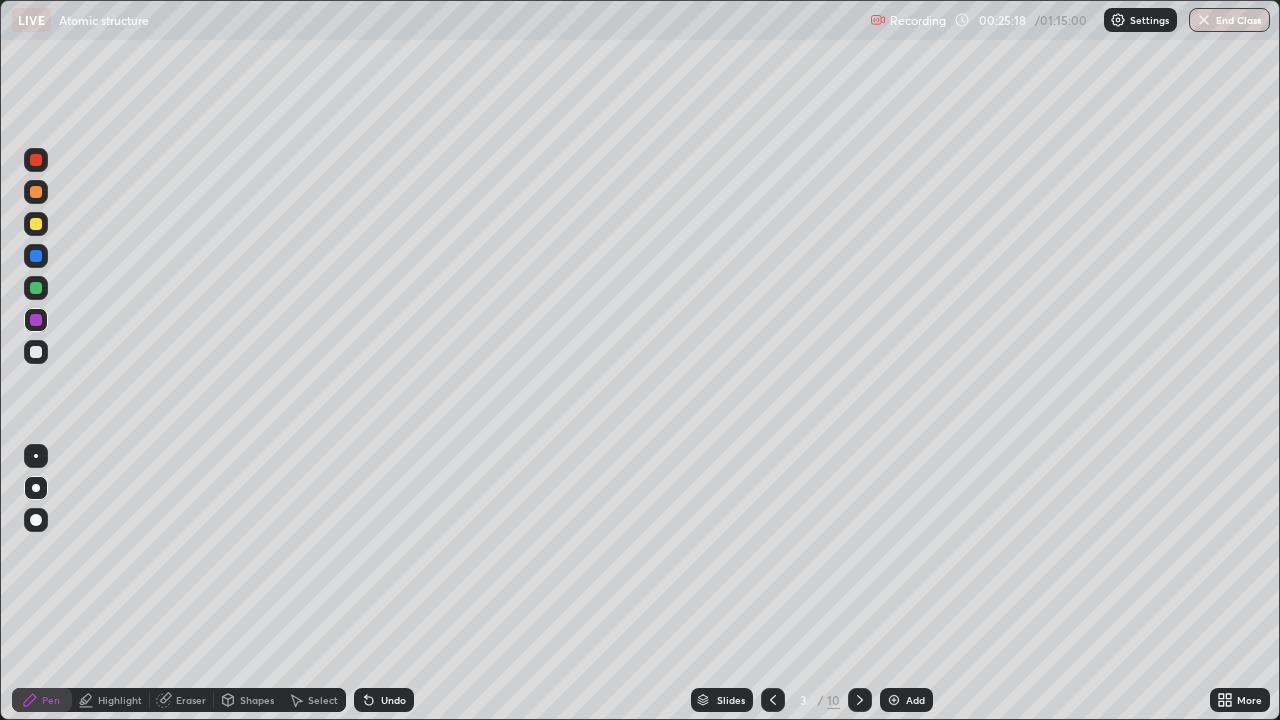 click at bounding box center (36, 352) 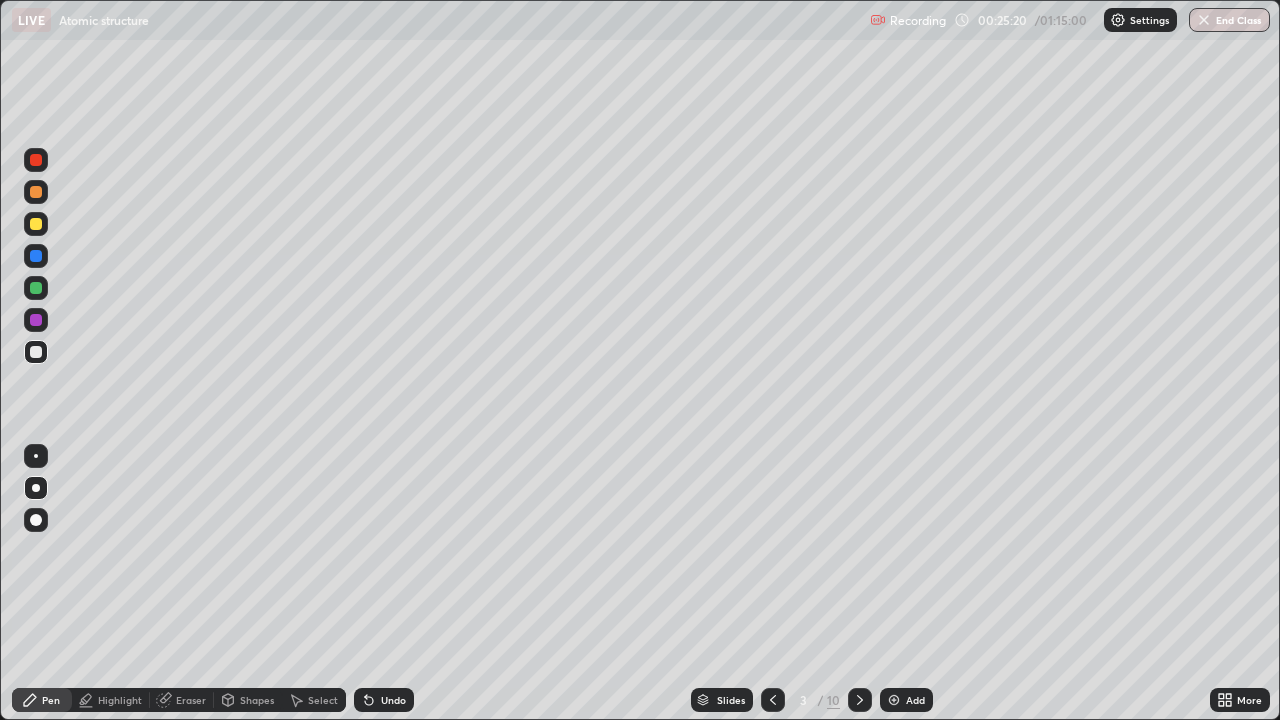 click at bounding box center (36, 352) 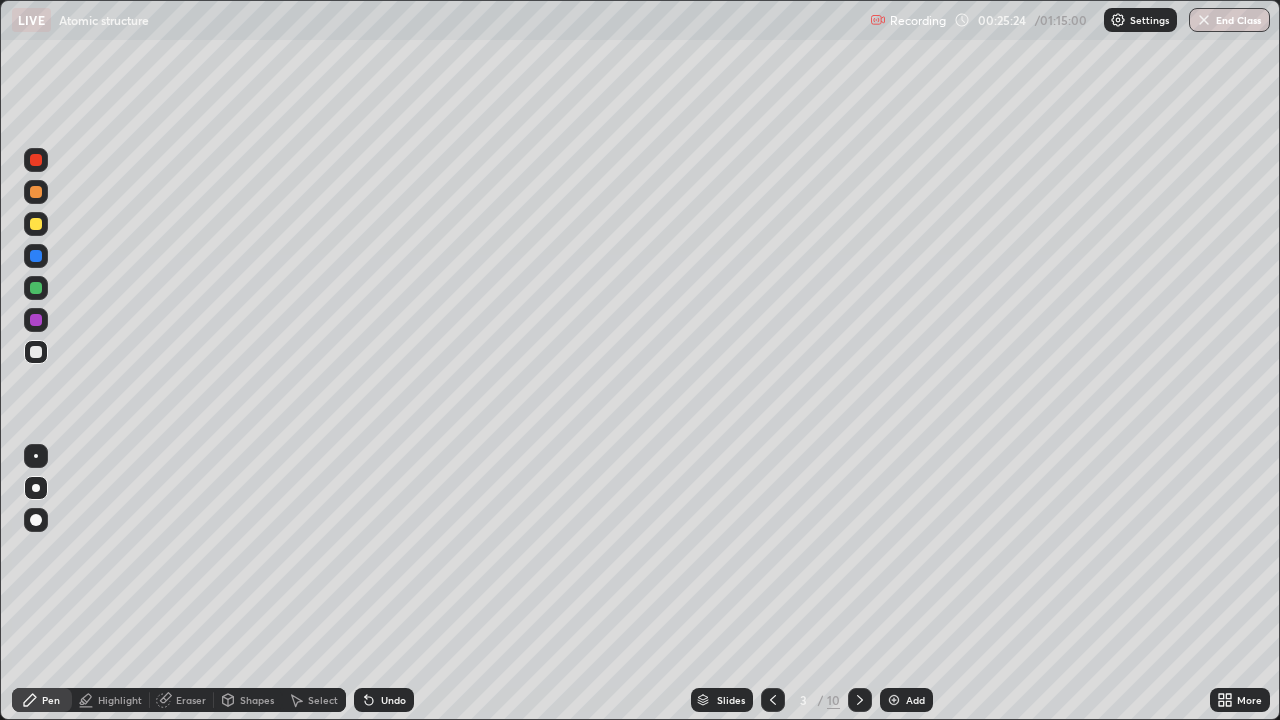 click on "Highlight" at bounding box center (120, 700) 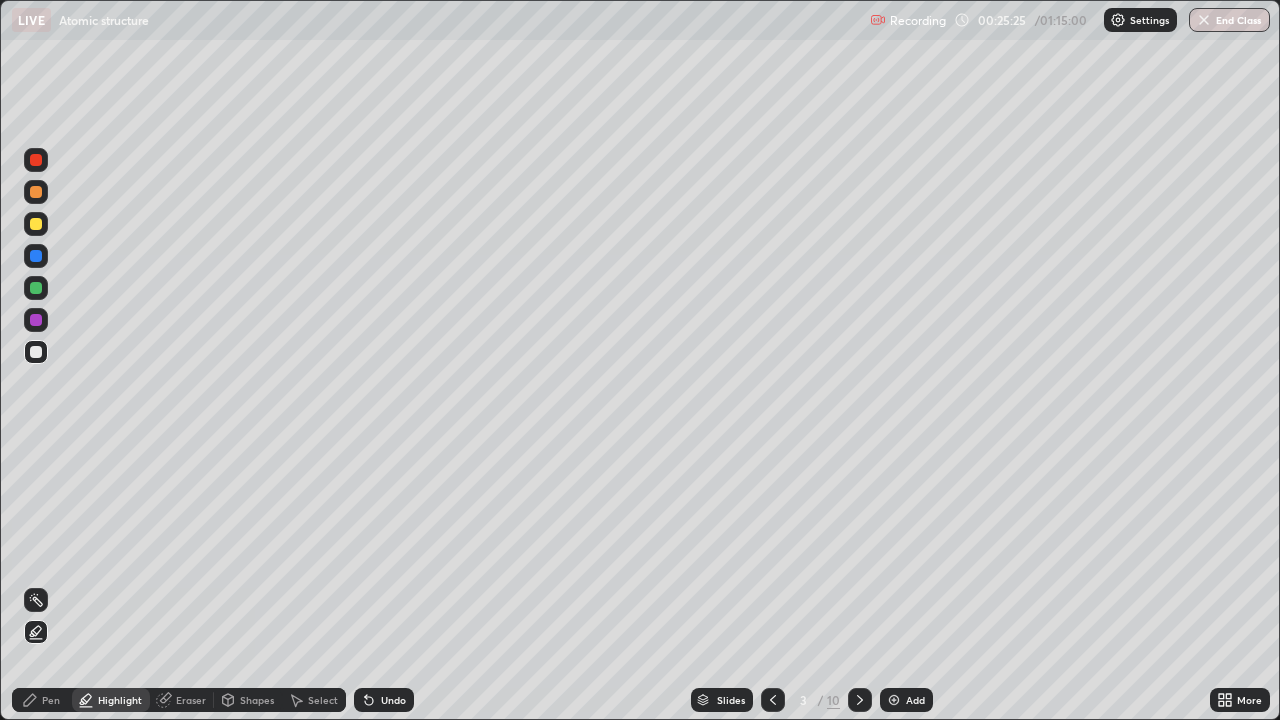click 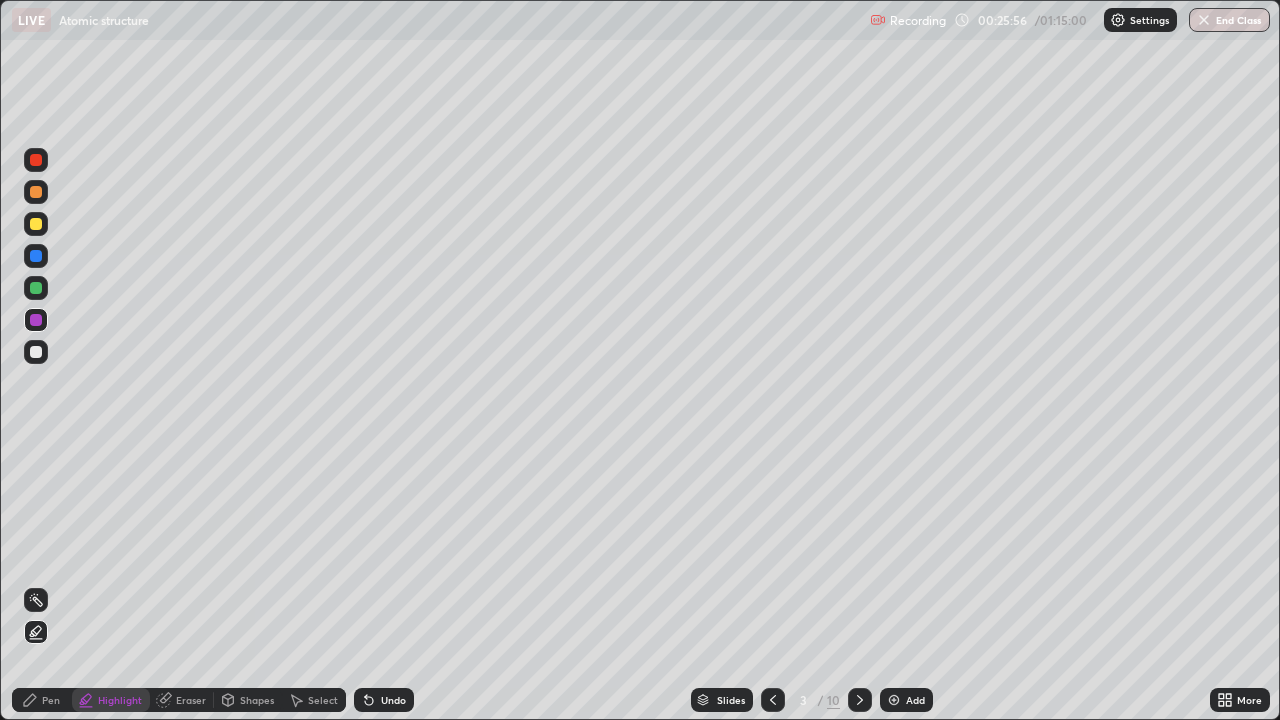 click at bounding box center (36, 352) 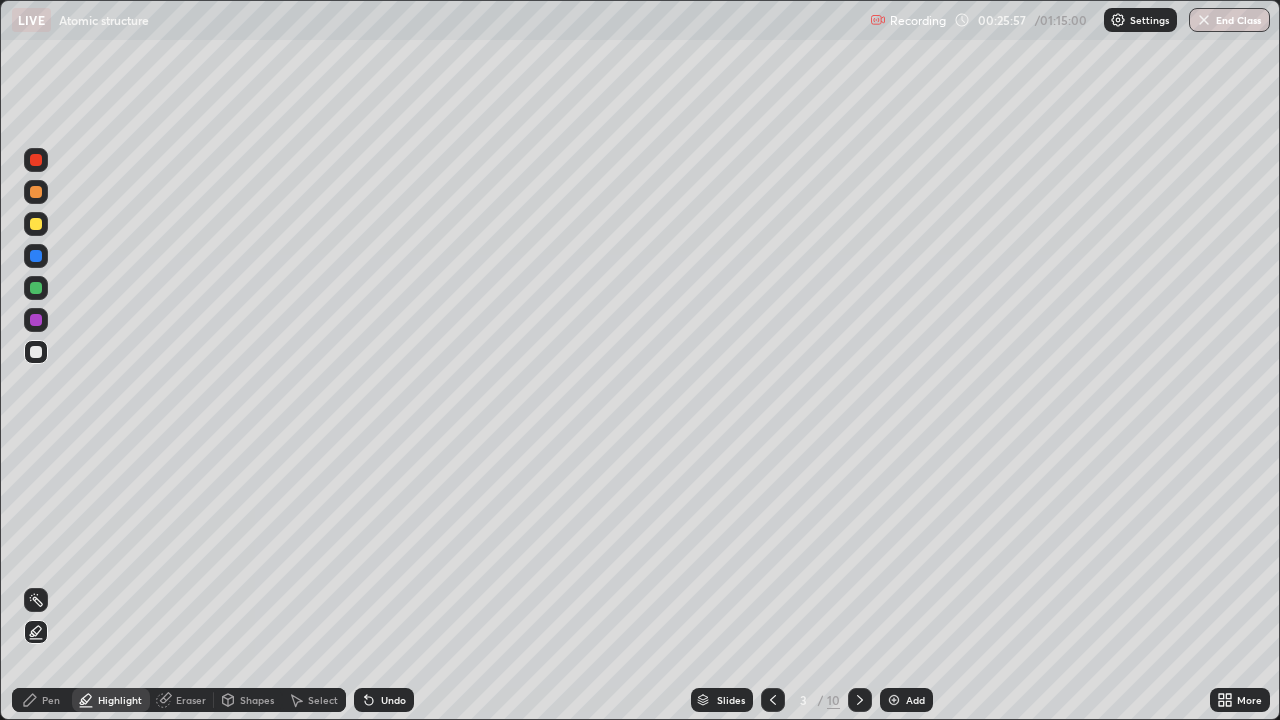 click on "Eraser" at bounding box center [191, 700] 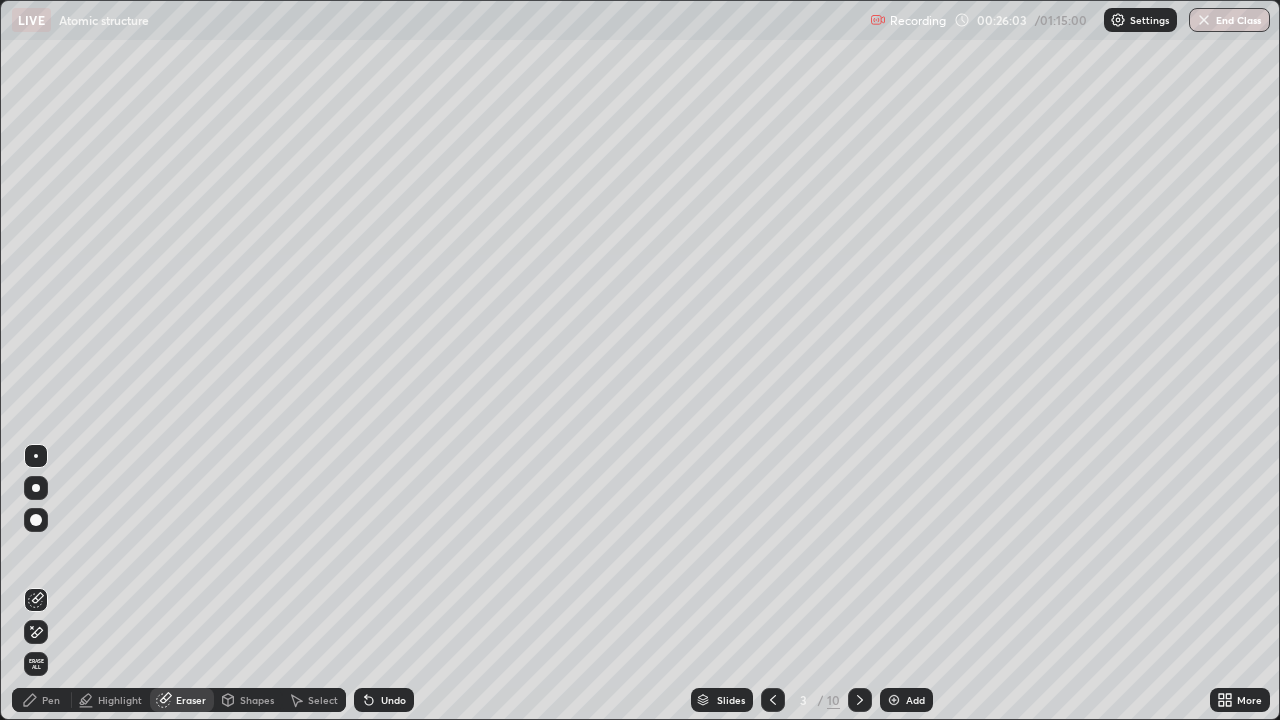 click on "Pen" at bounding box center (42, 700) 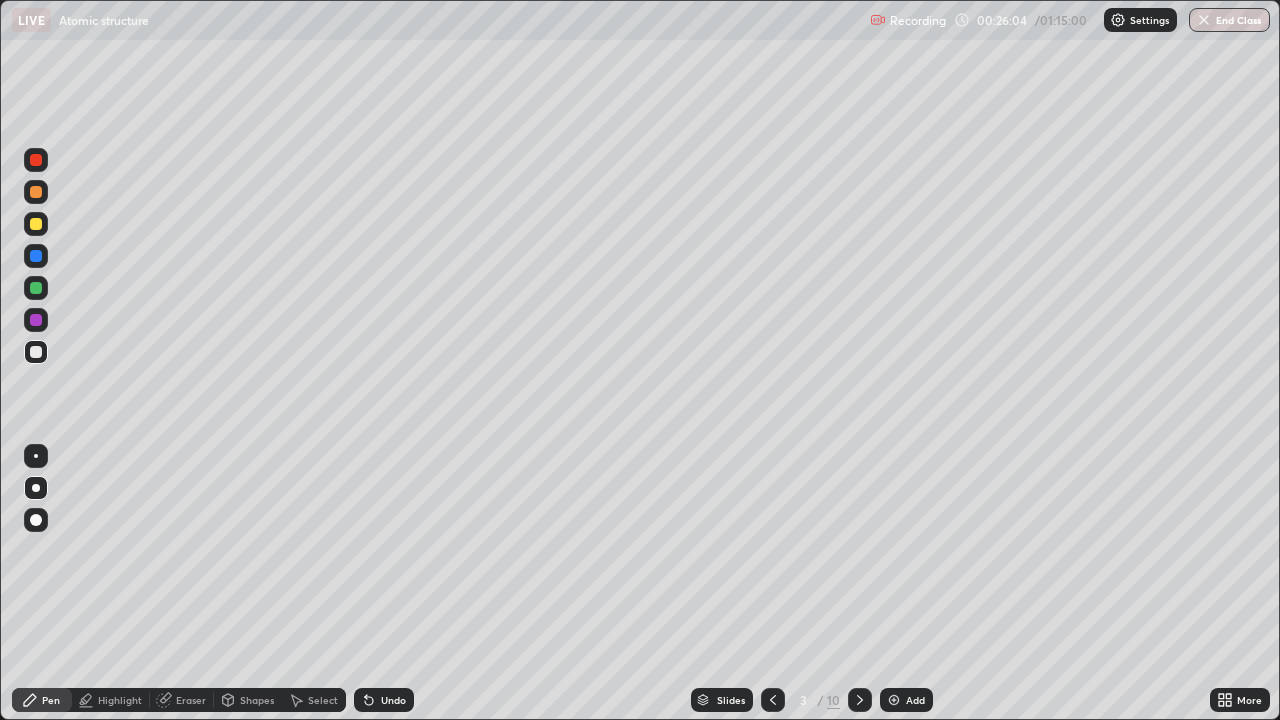 click at bounding box center [36, 320] 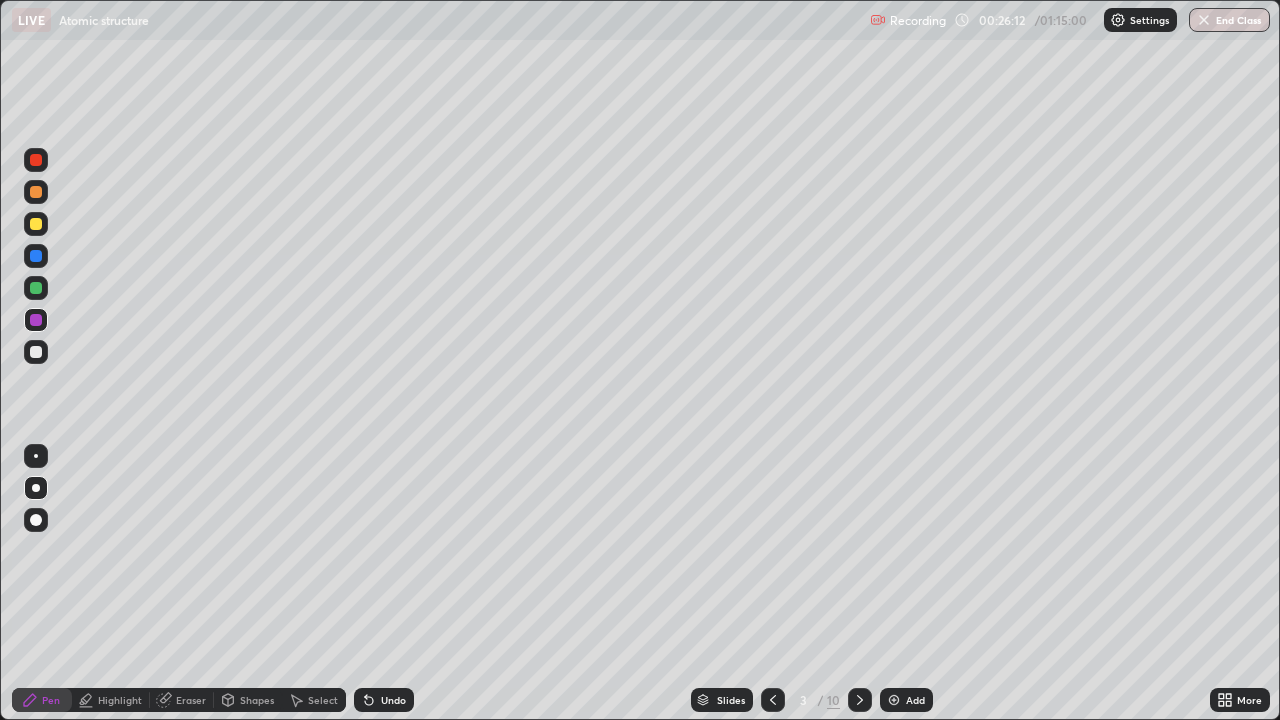 click at bounding box center (36, 456) 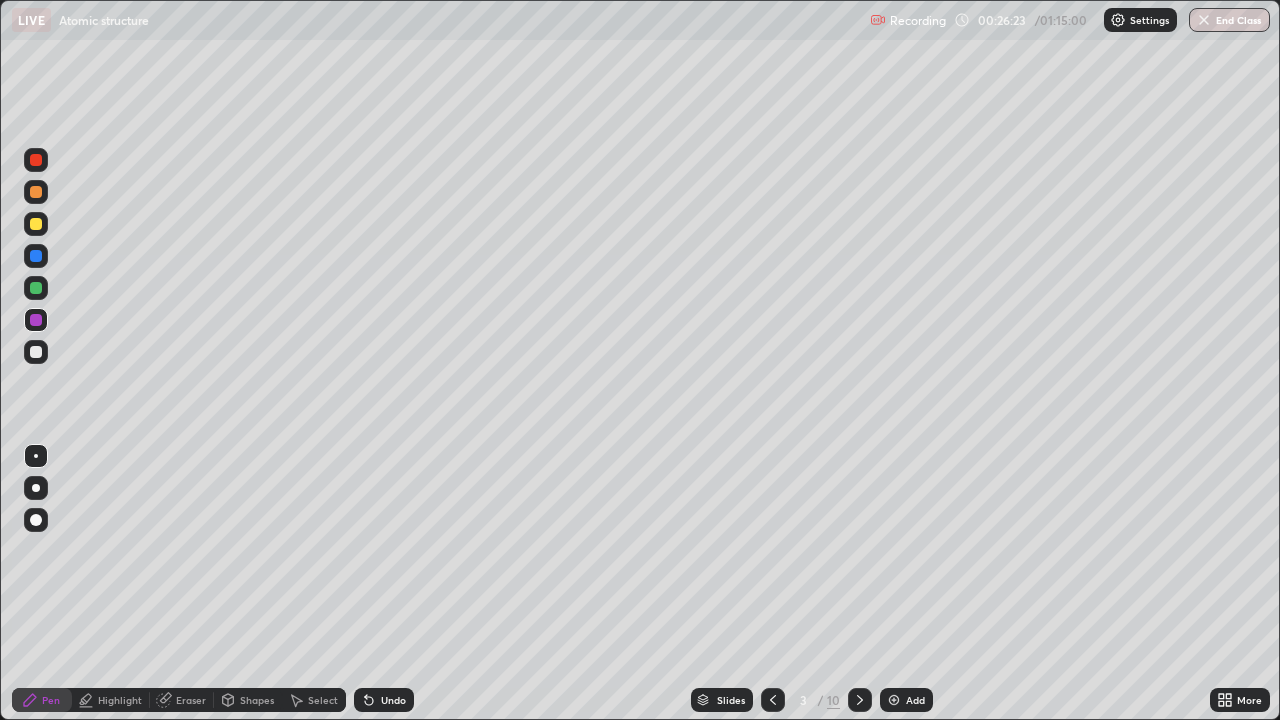 click at bounding box center [36, 488] 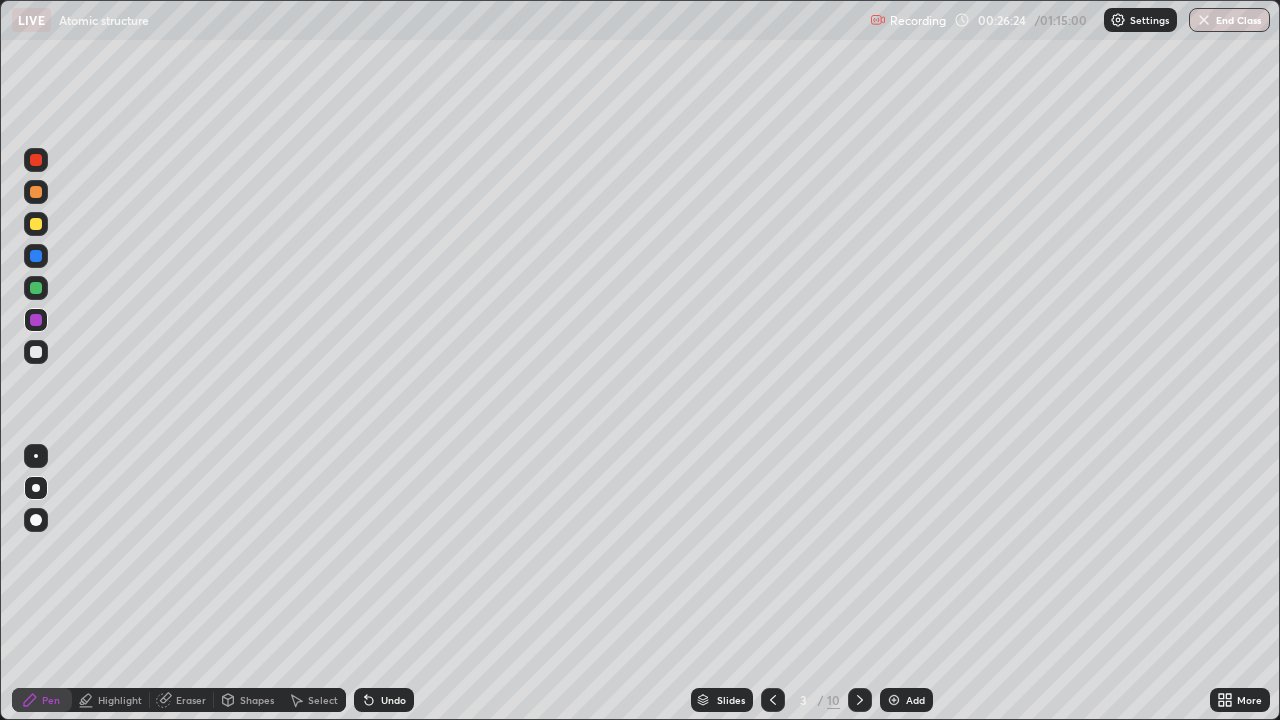 click at bounding box center (36, 352) 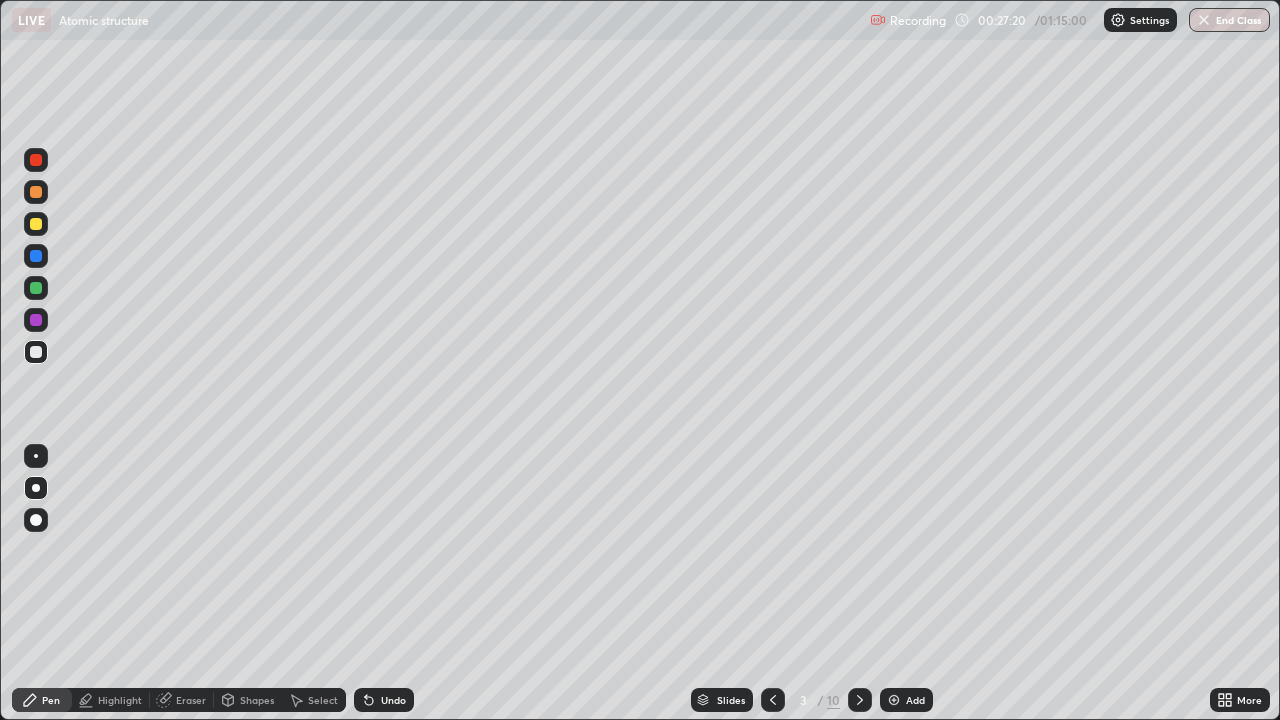 click 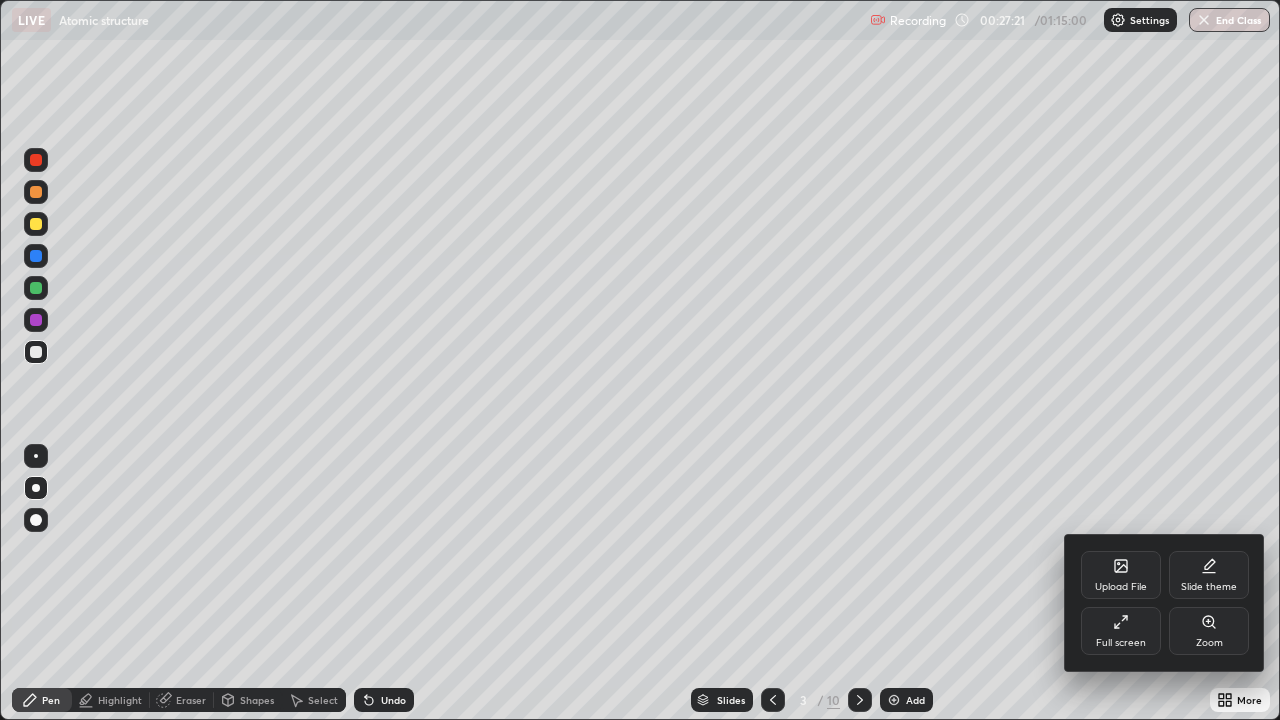 click on "Full screen" at bounding box center (1121, 631) 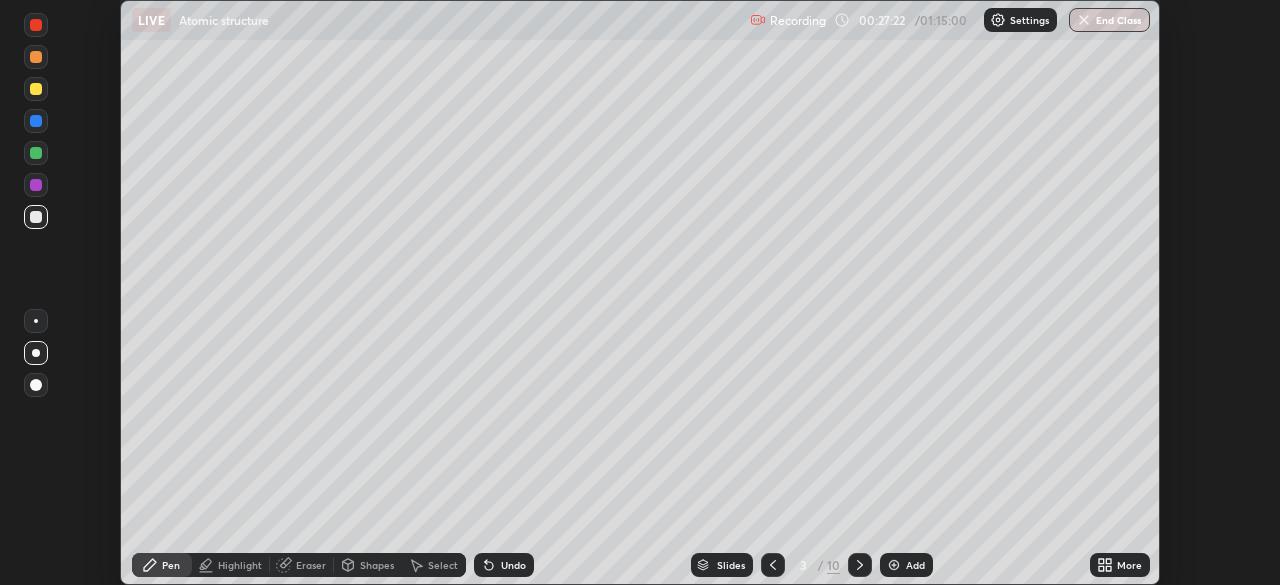 scroll, scrollTop: 585, scrollLeft: 1280, axis: both 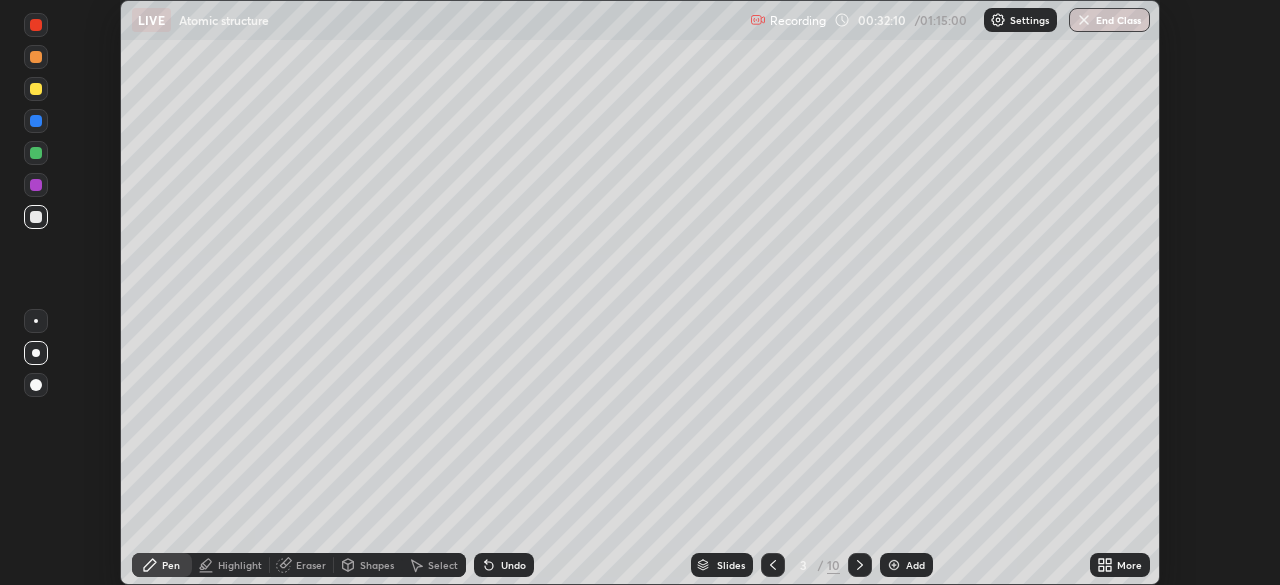 click 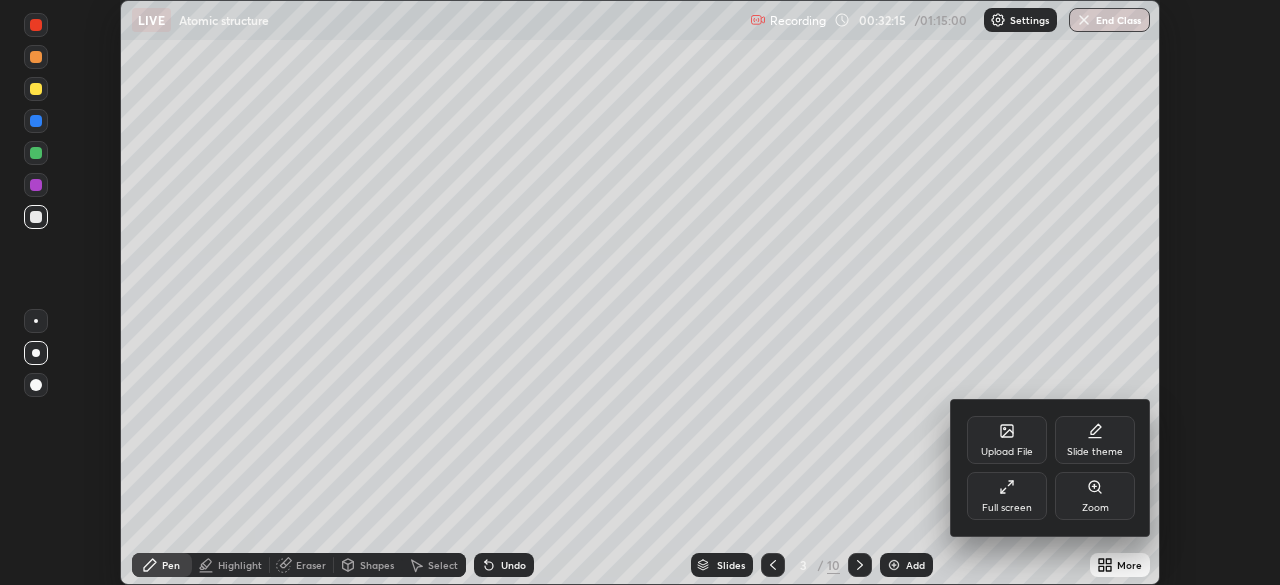 click 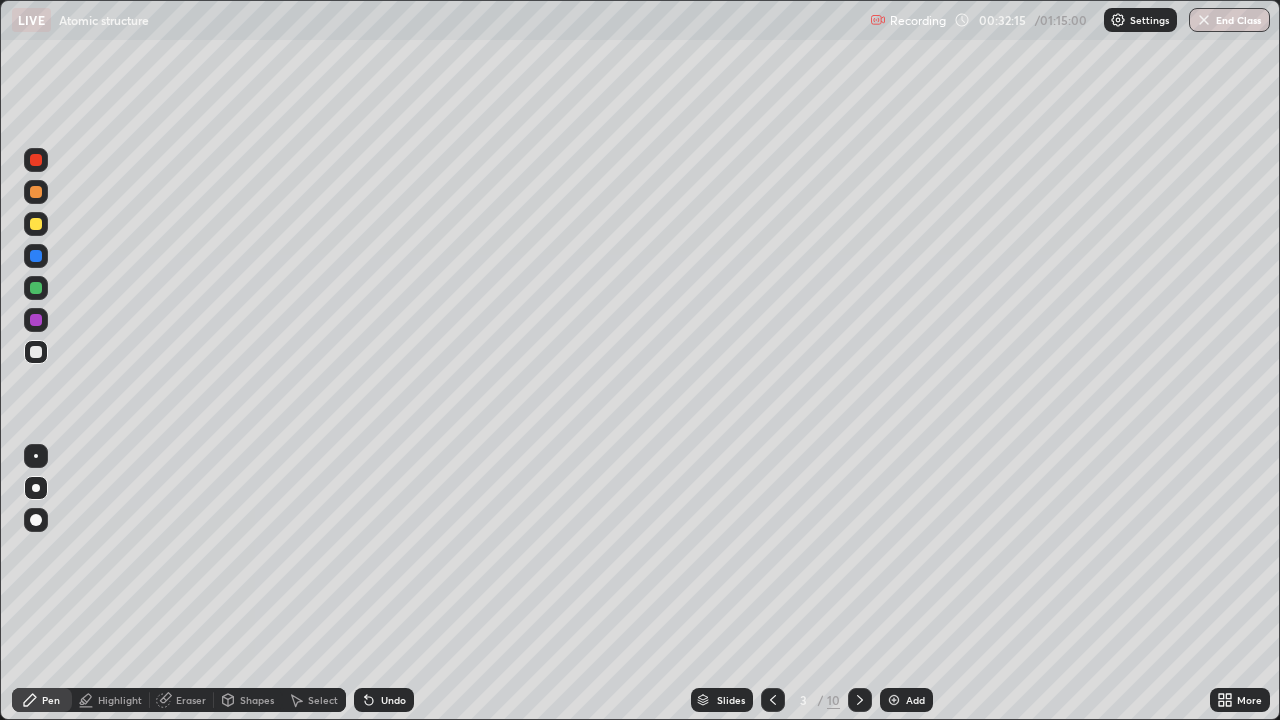 scroll, scrollTop: 99280, scrollLeft: 98720, axis: both 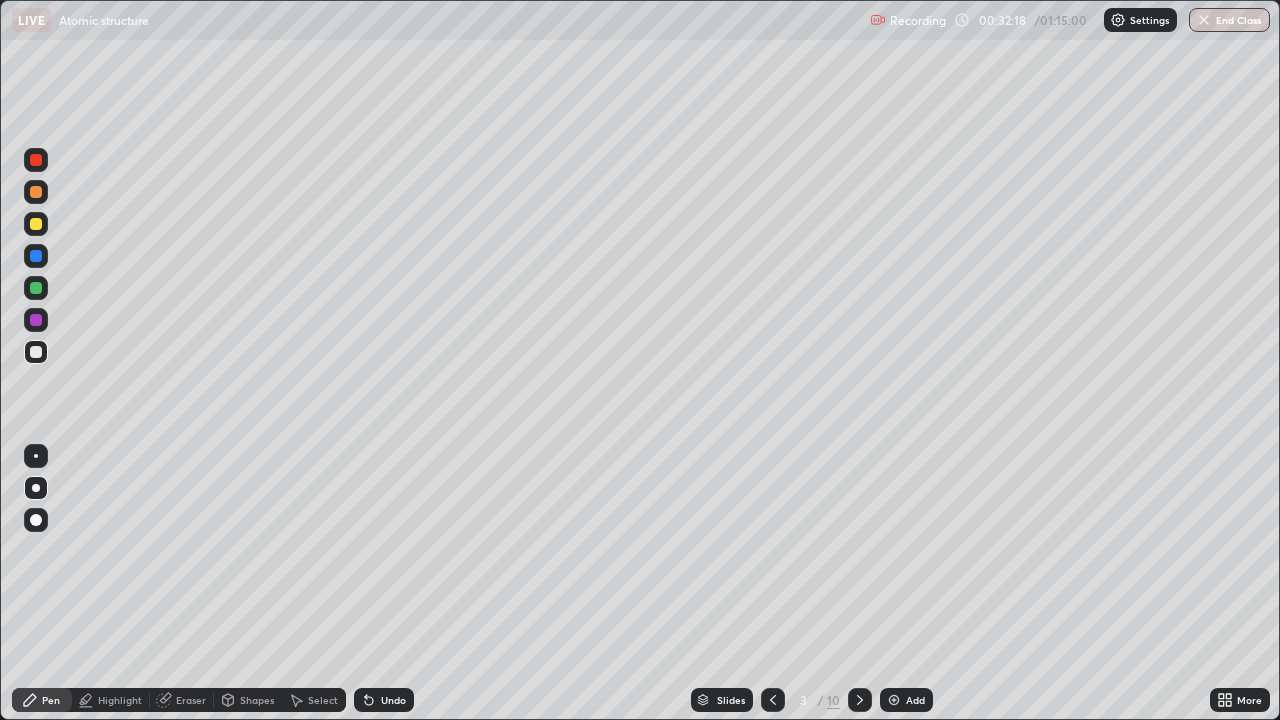 click at bounding box center [36, 352] 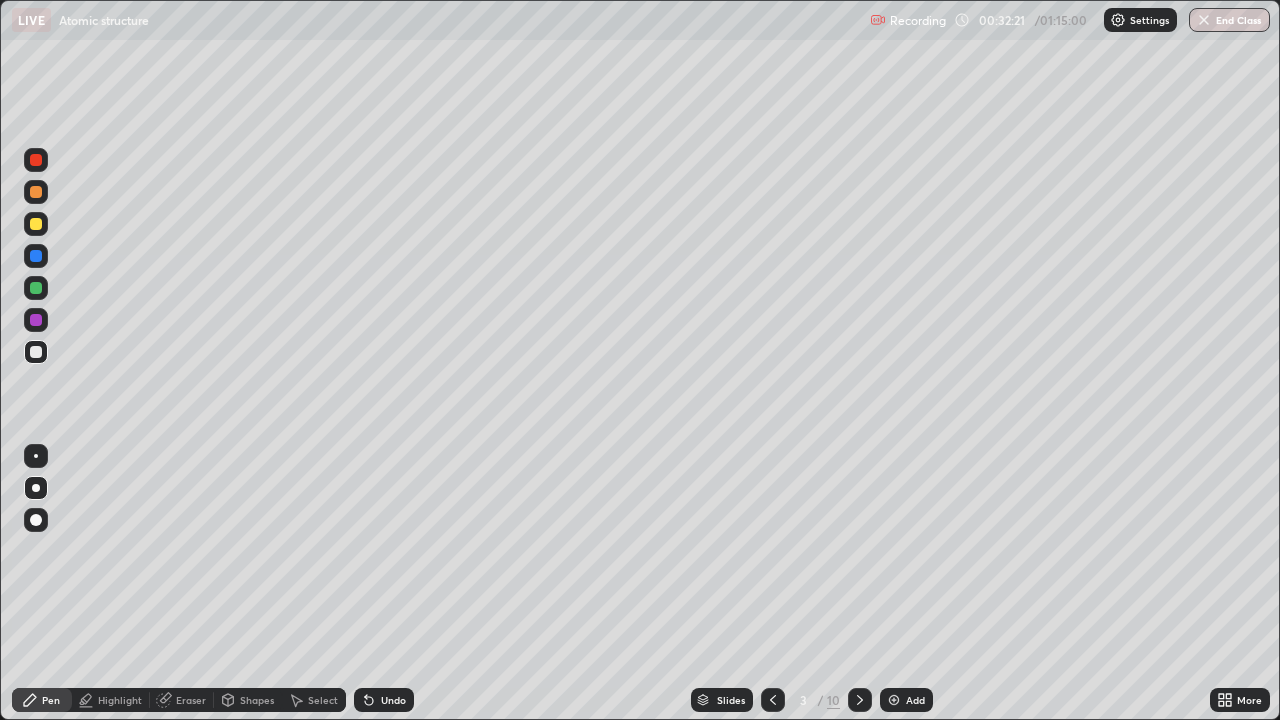 click on "Highlight" at bounding box center [120, 700] 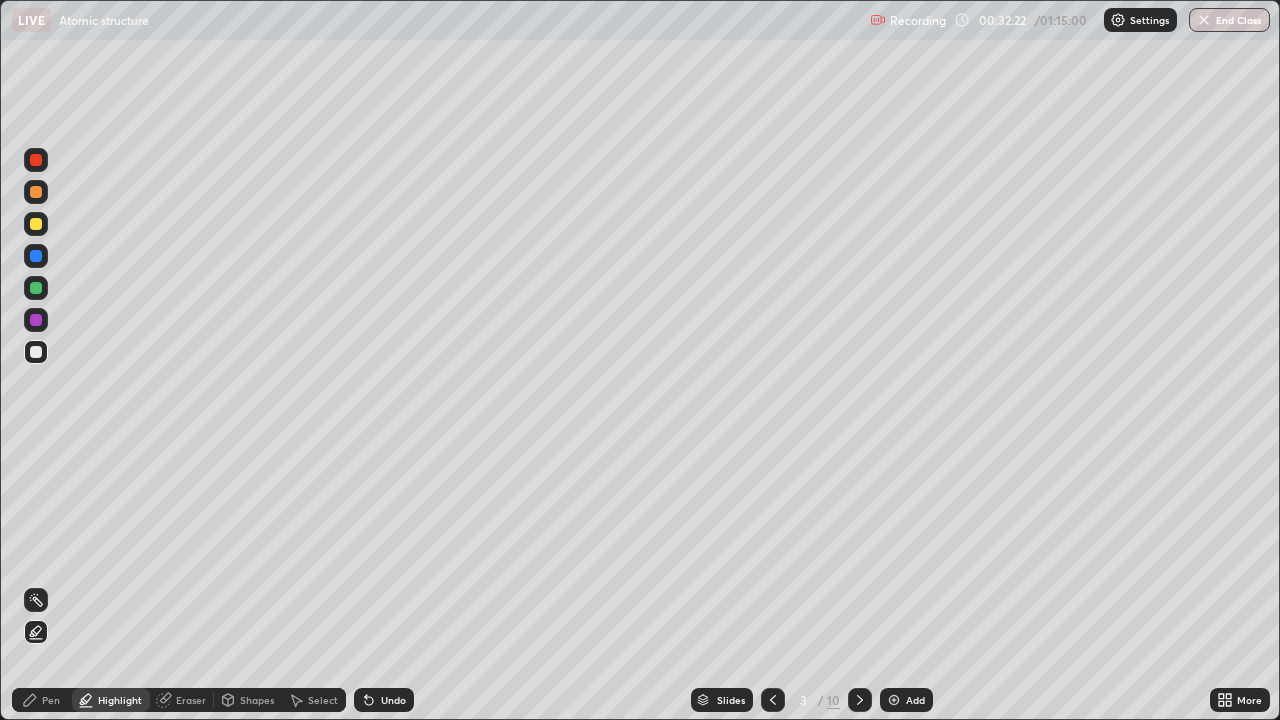 click 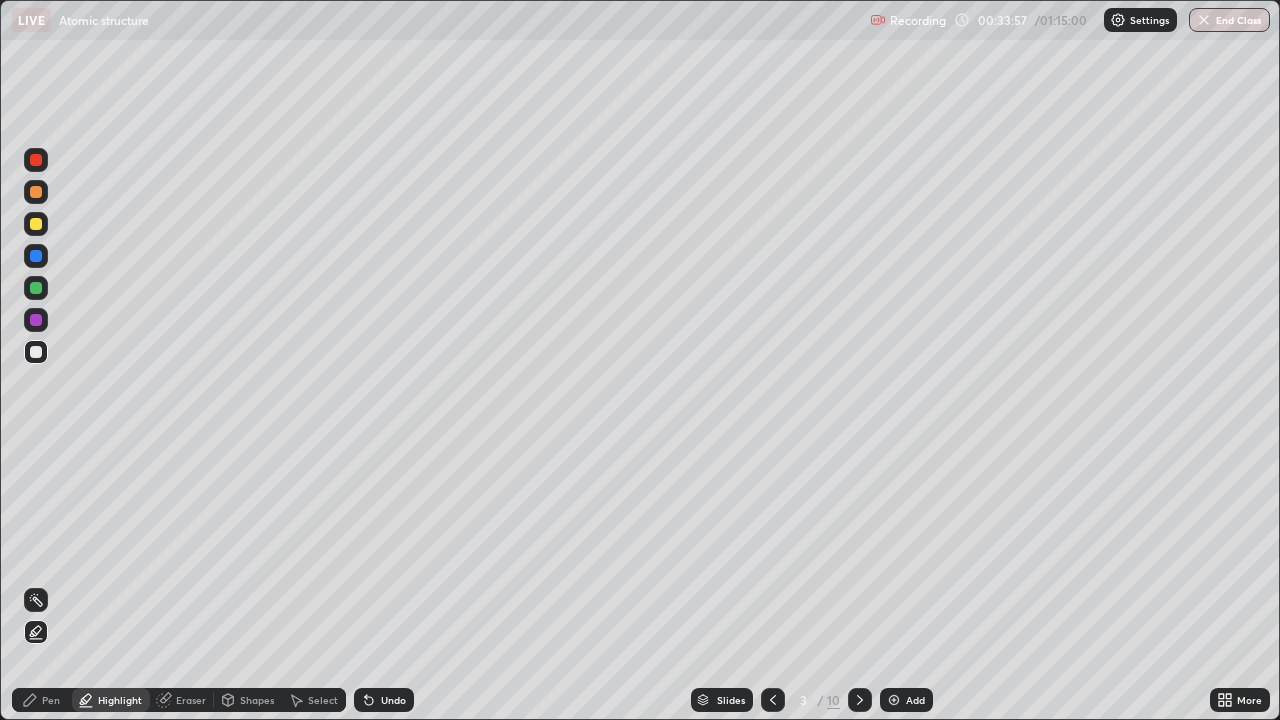 click on "Pen" at bounding box center (42, 700) 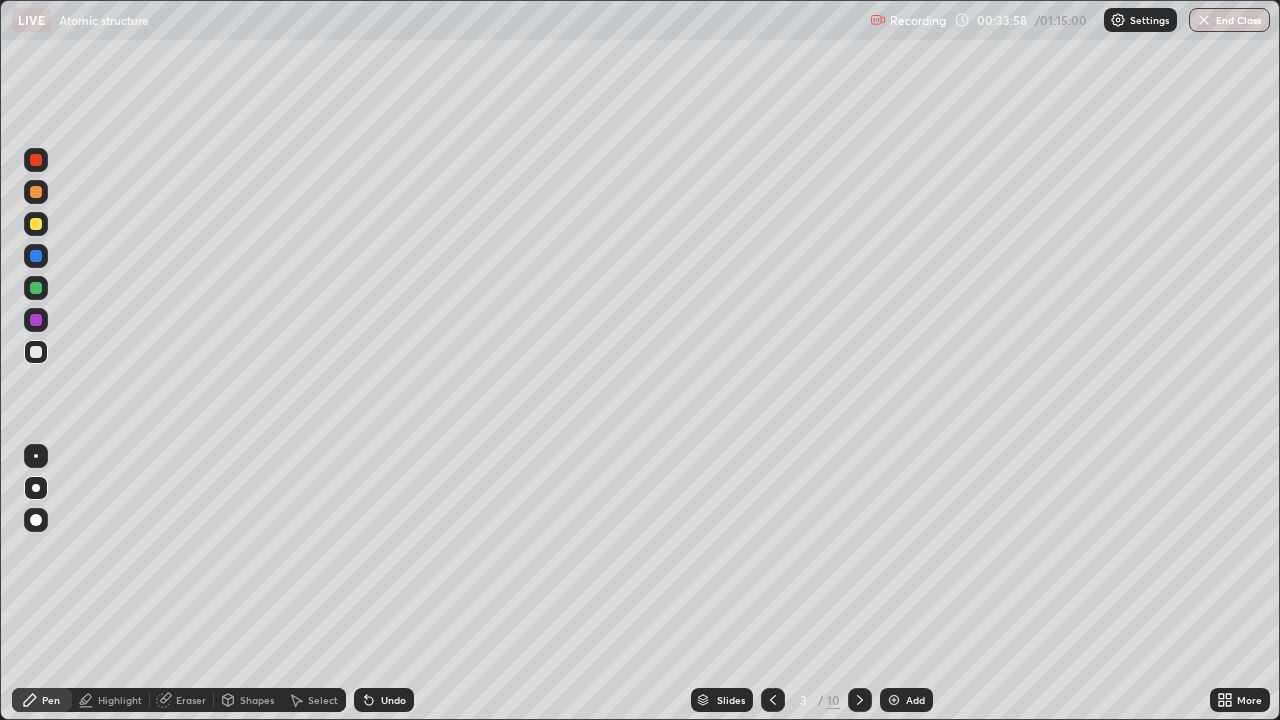 click at bounding box center (36, 520) 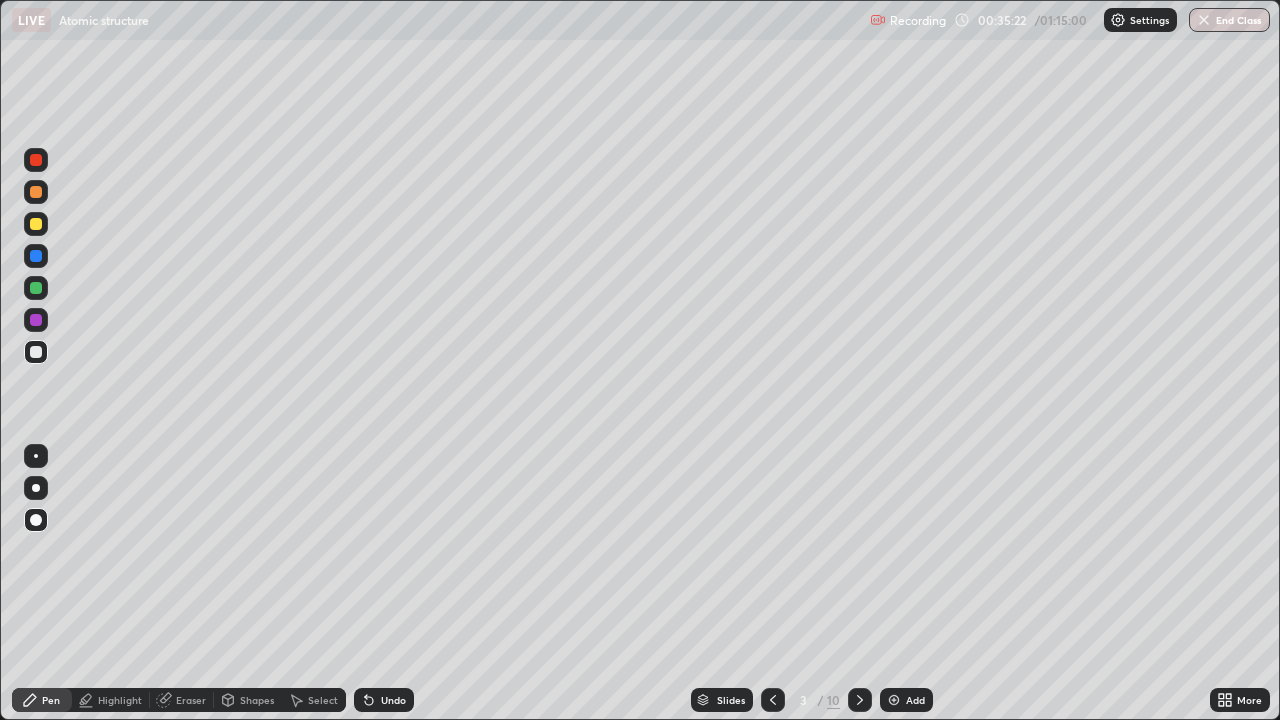 click at bounding box center [36, 224] 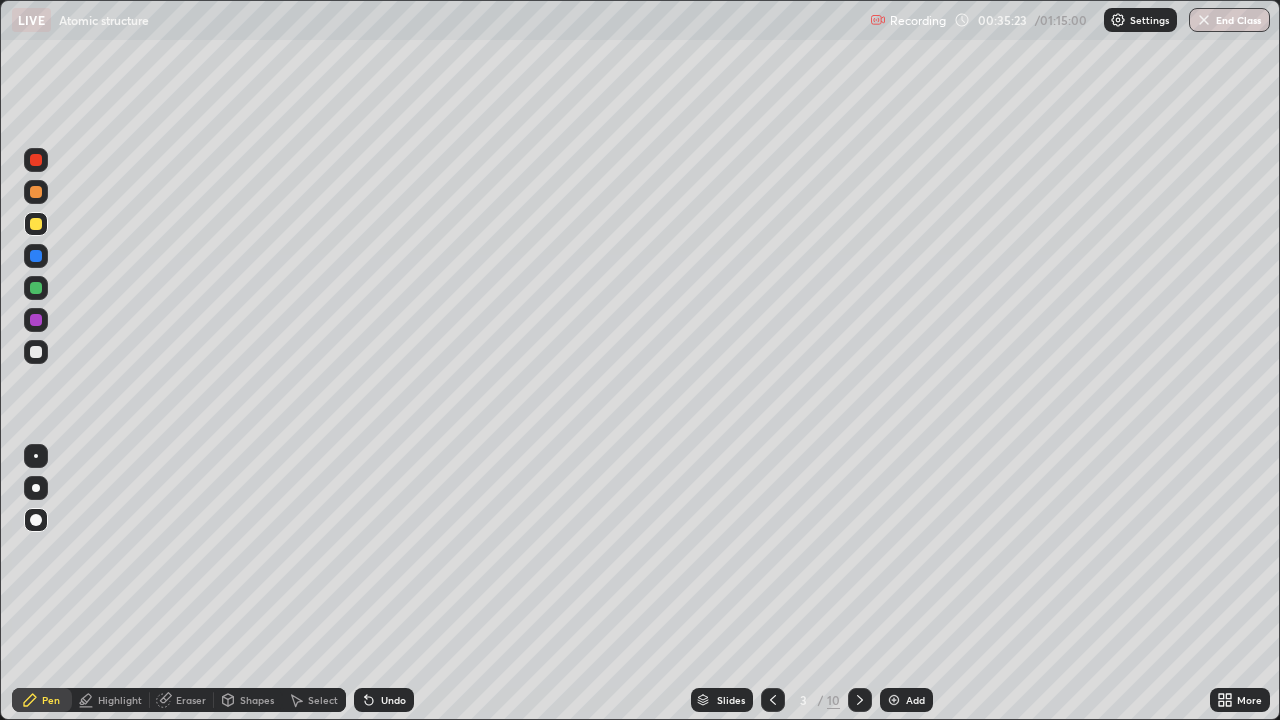 click on "Pen" at bounding box center [51, 700] 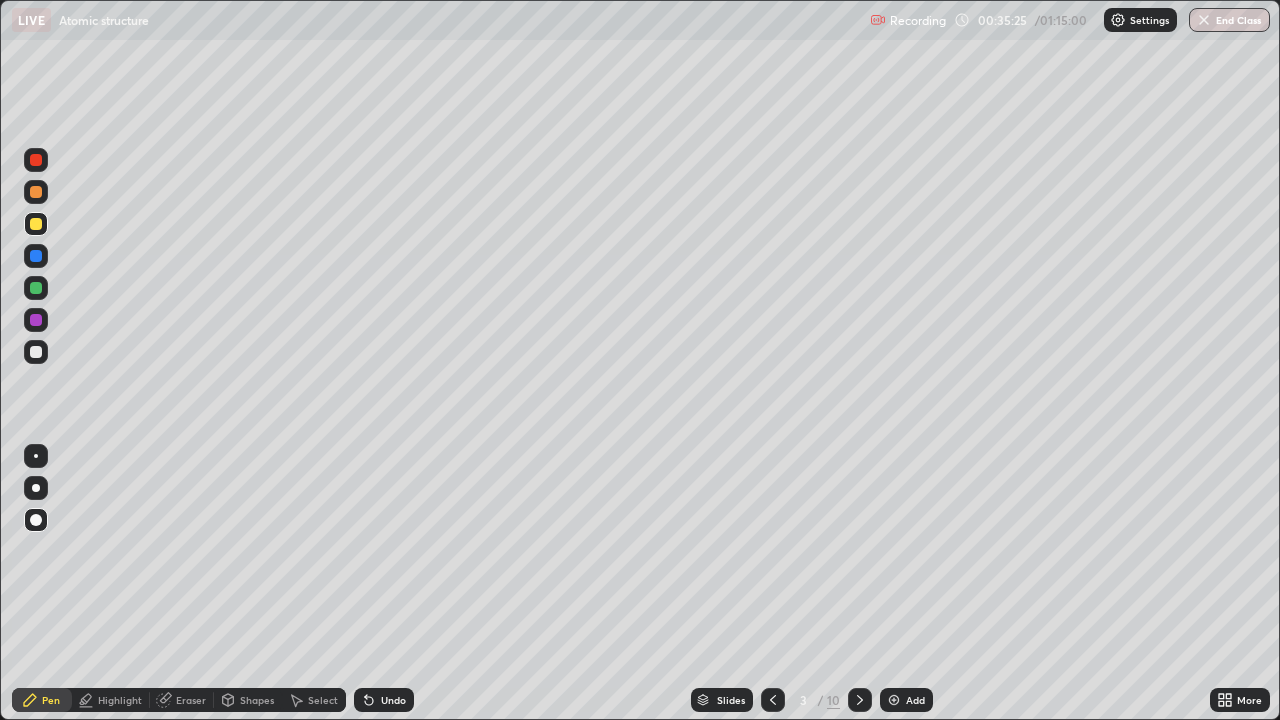 click at bounding box center [36, 488] 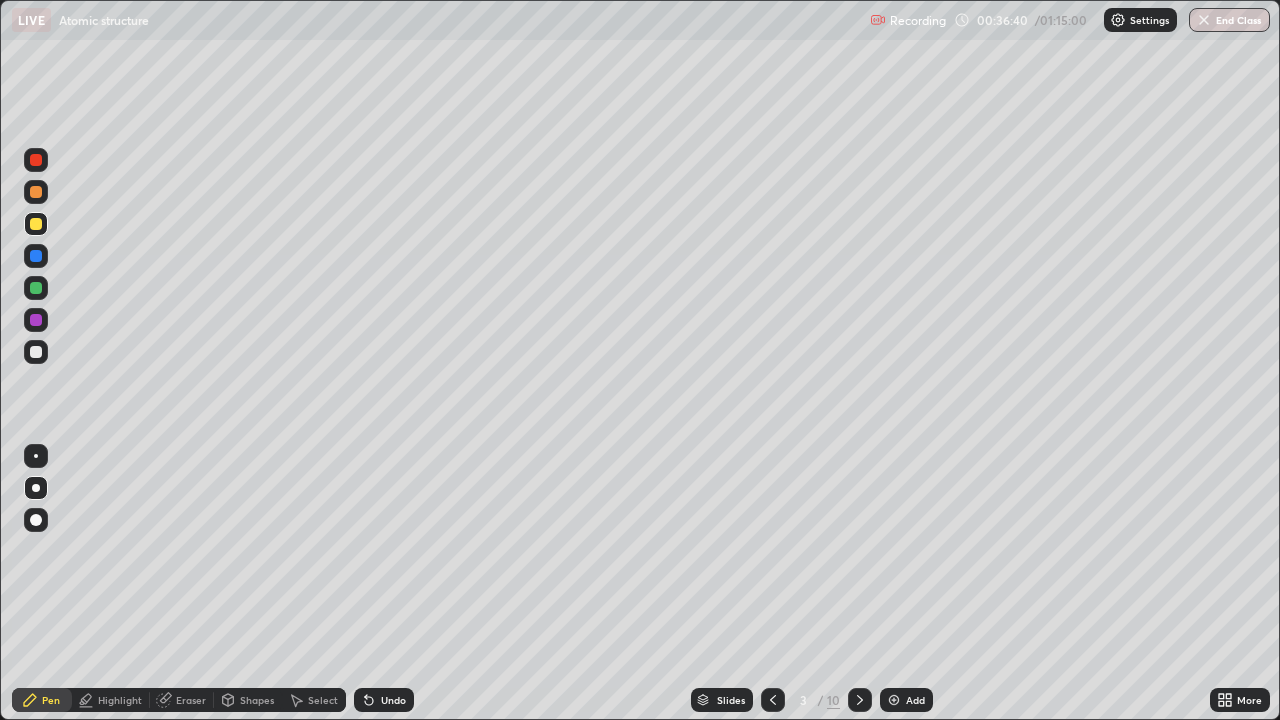 click at bounding box center [894, 700] 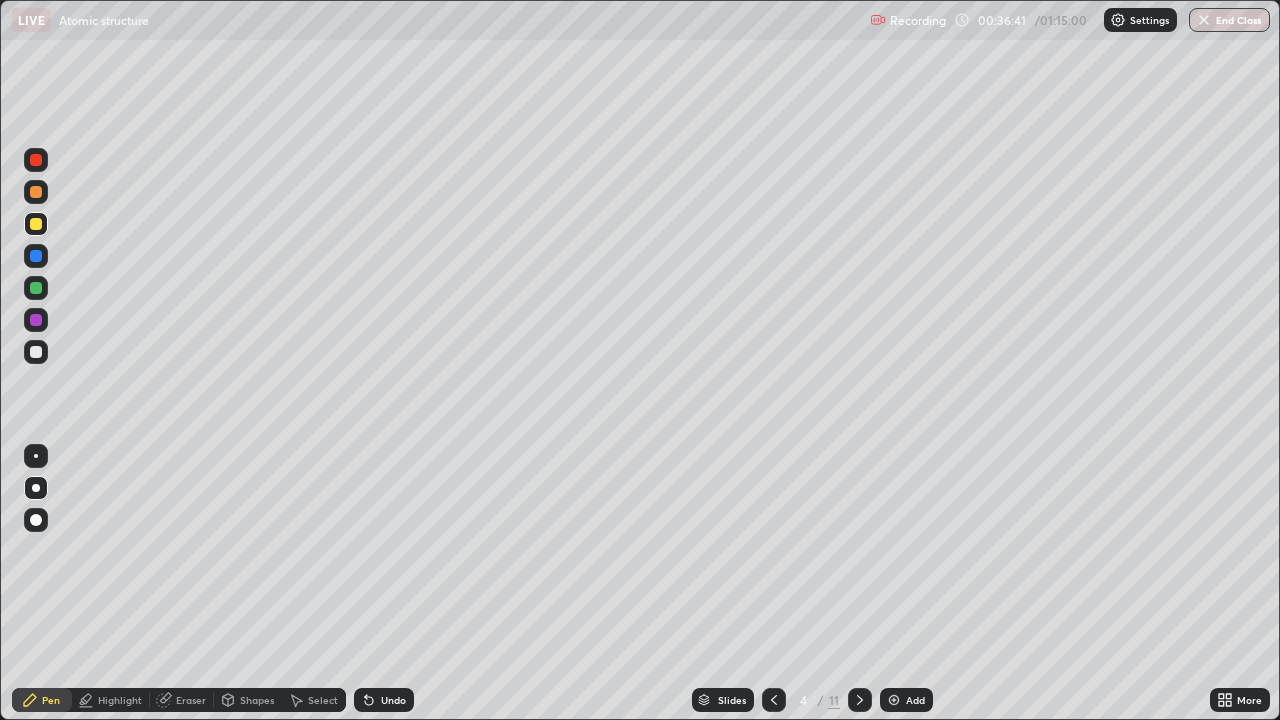 click at bounding box center (36, 352) 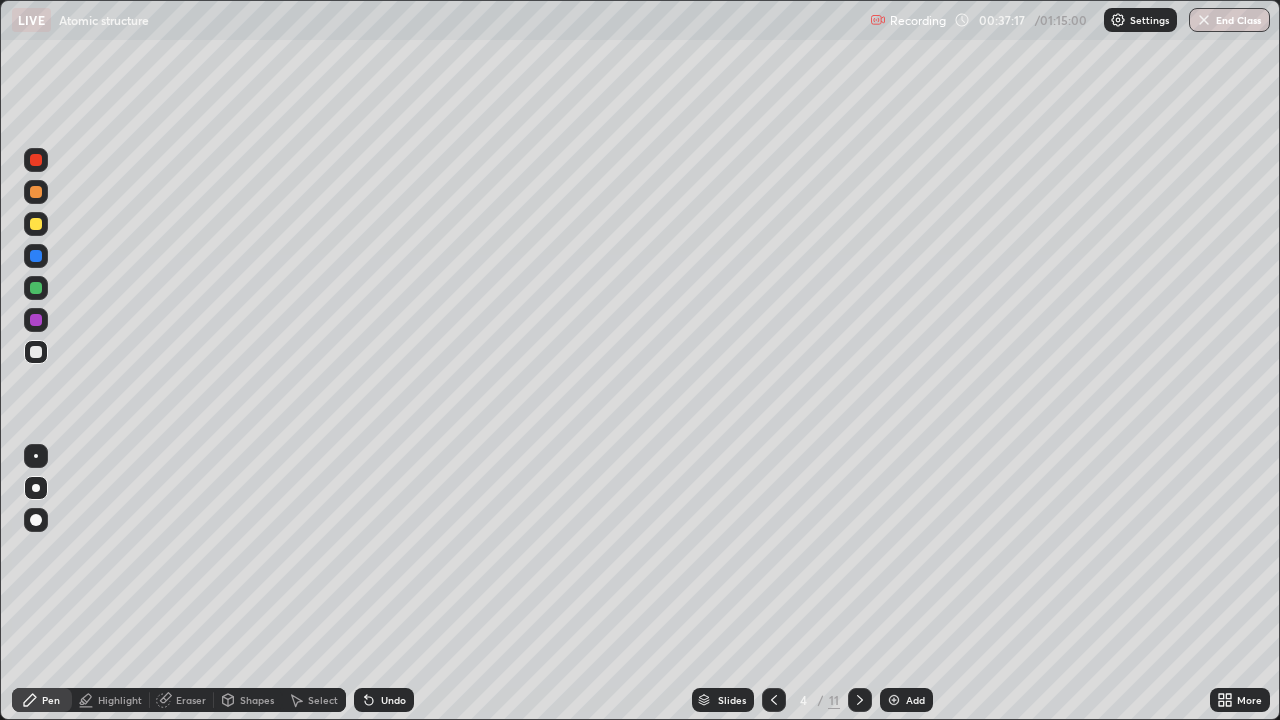 click on "Shapes" at bounding box center [257, 700] 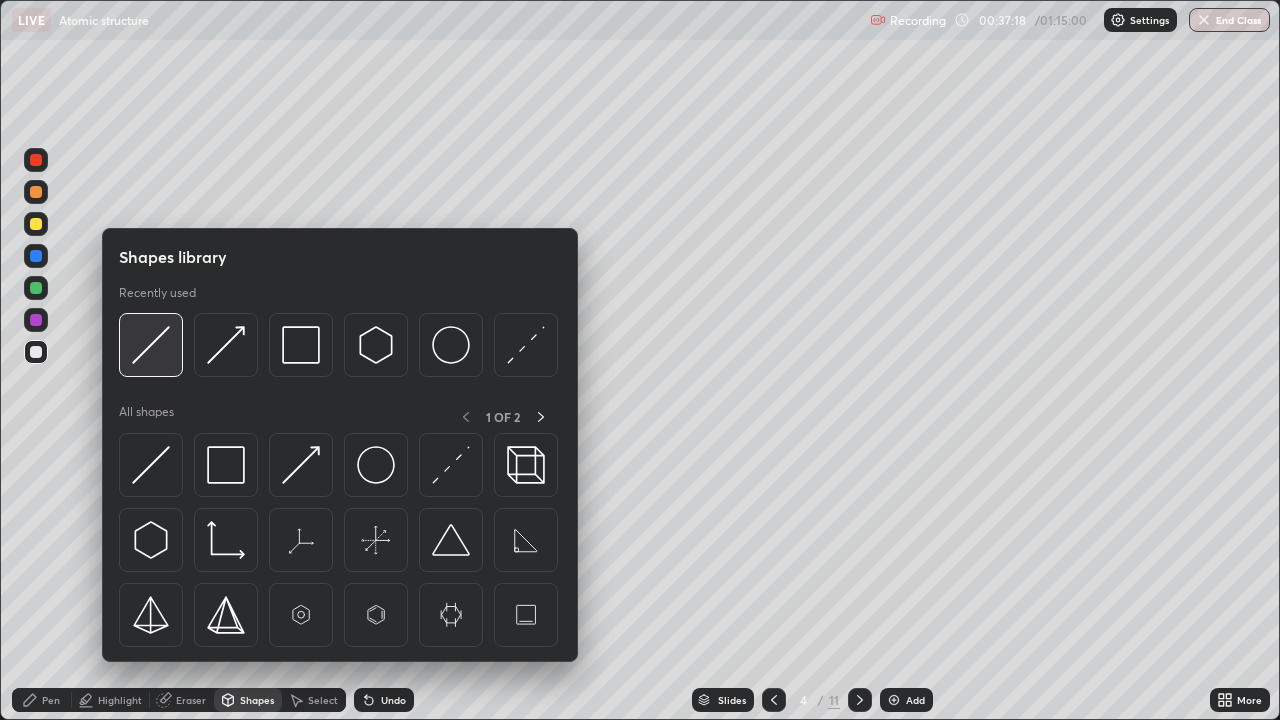 click at bounding box center [151, 345] 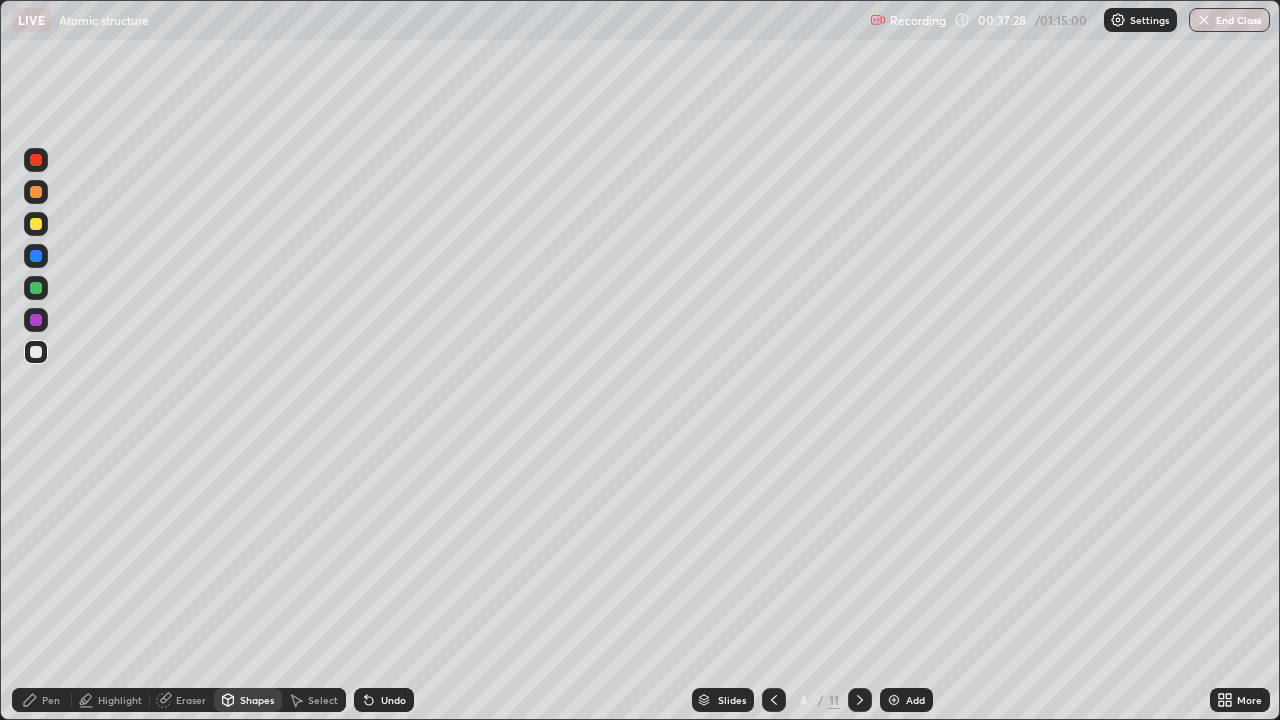 click 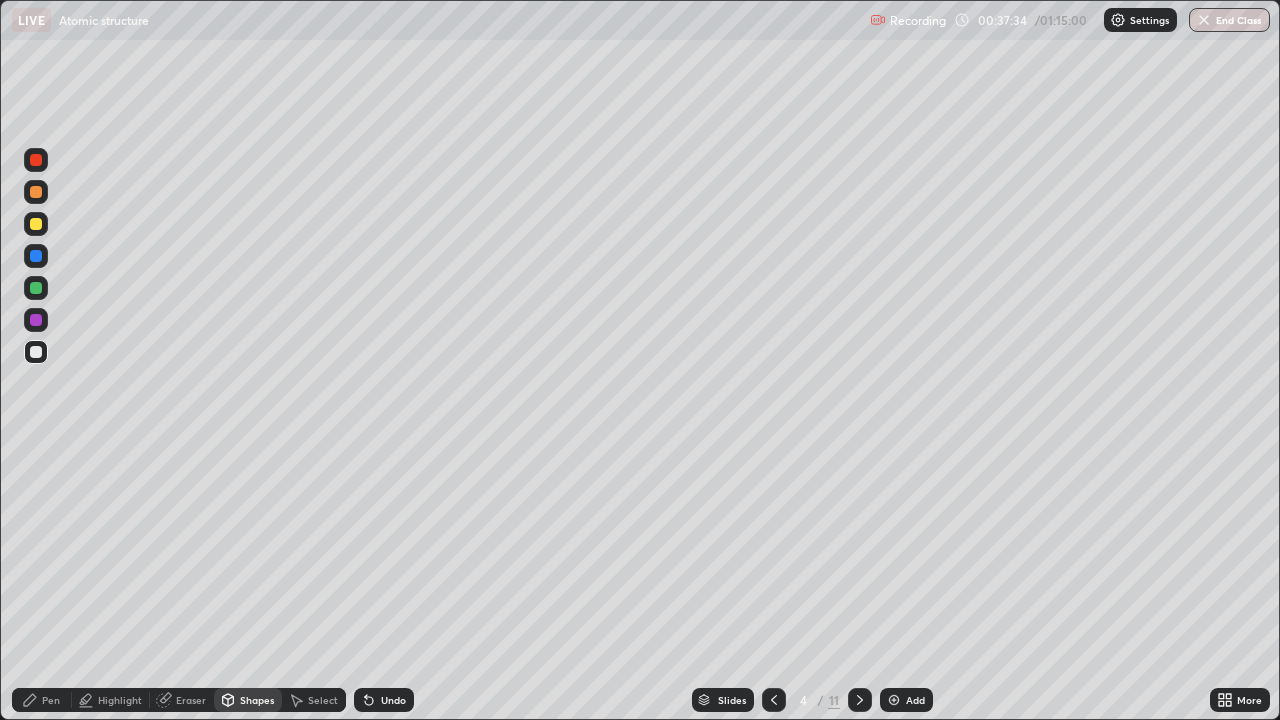 click 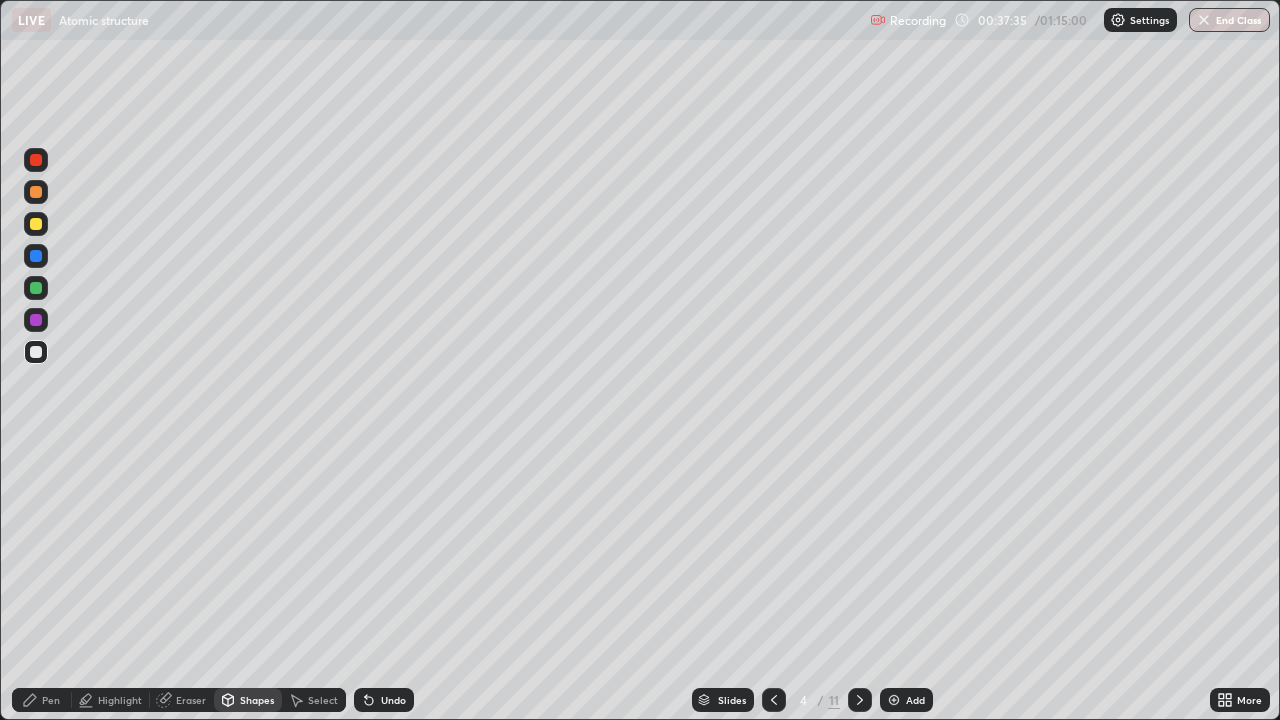 click on "Undo" at bounding box center (380, 700) 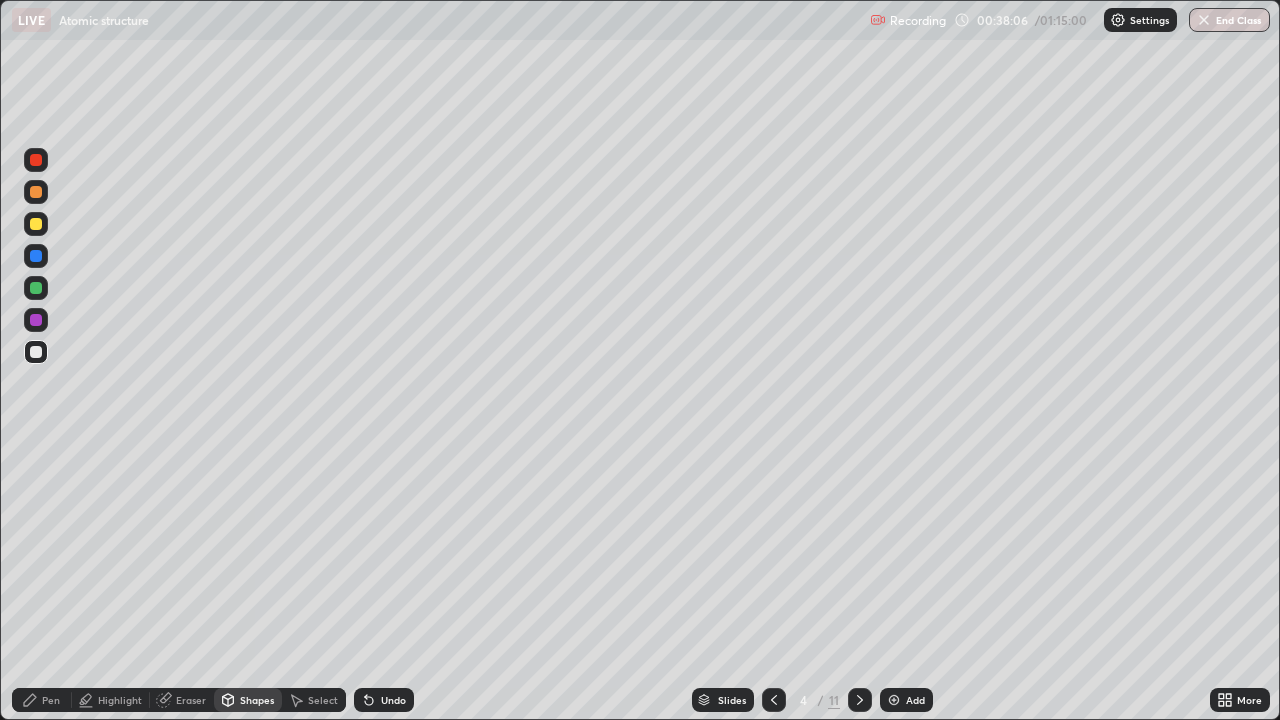 click on "Select" at bounding box center (314, 700) 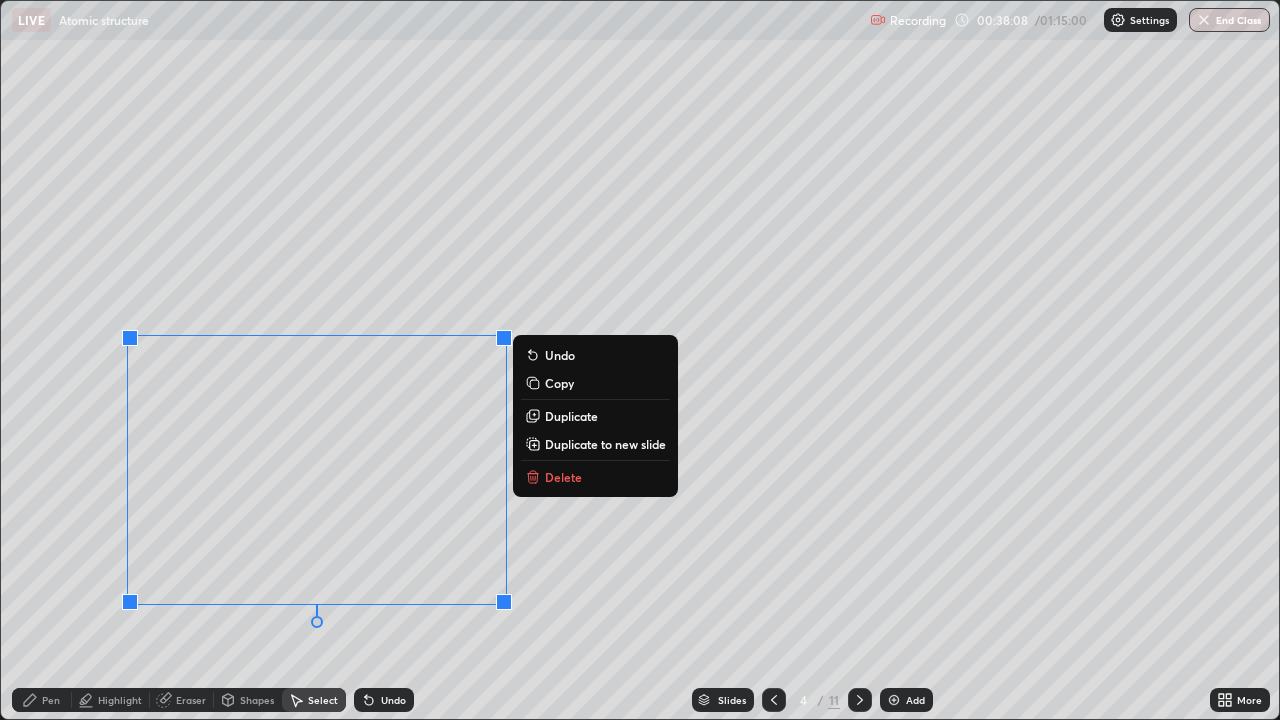 click on "Duplicate" at bounding box center [571, 416] 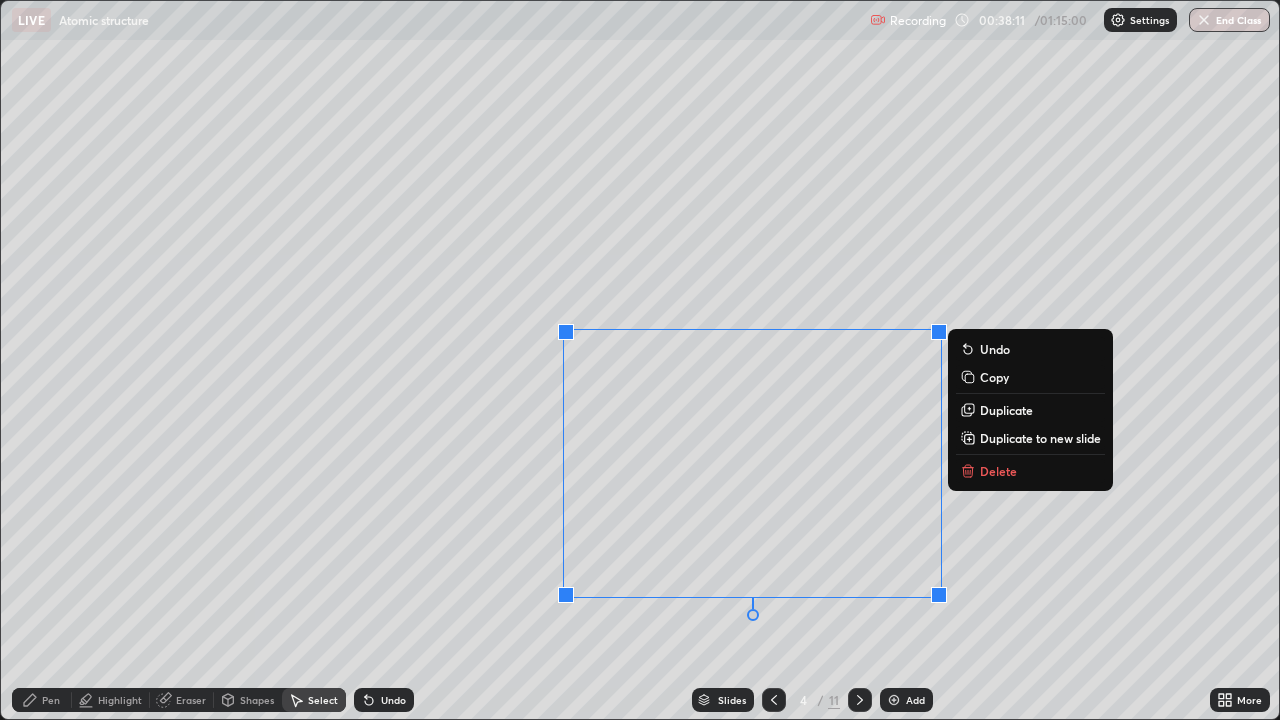 click on "Duplicate" at bounding box center (1006, 410) 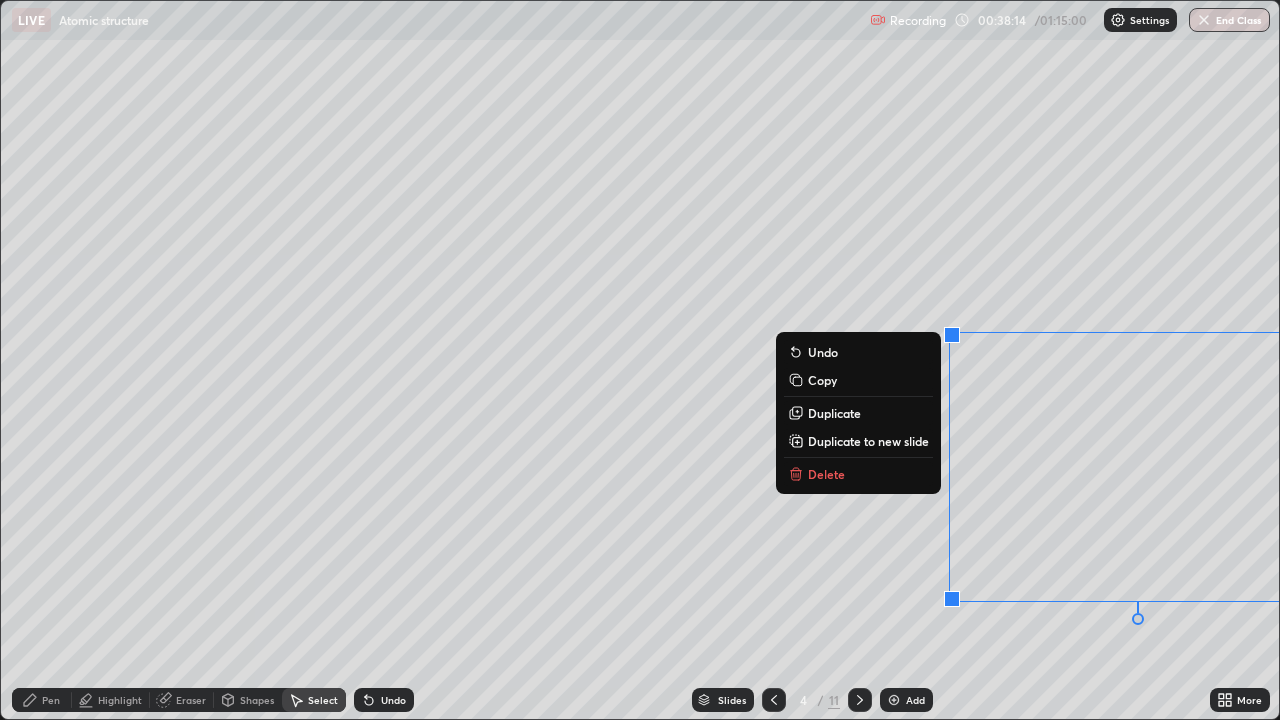 click on "0 ° Undo Copy Duplicate Duplicate to new slide Delete" at bounding box center [640, 360] 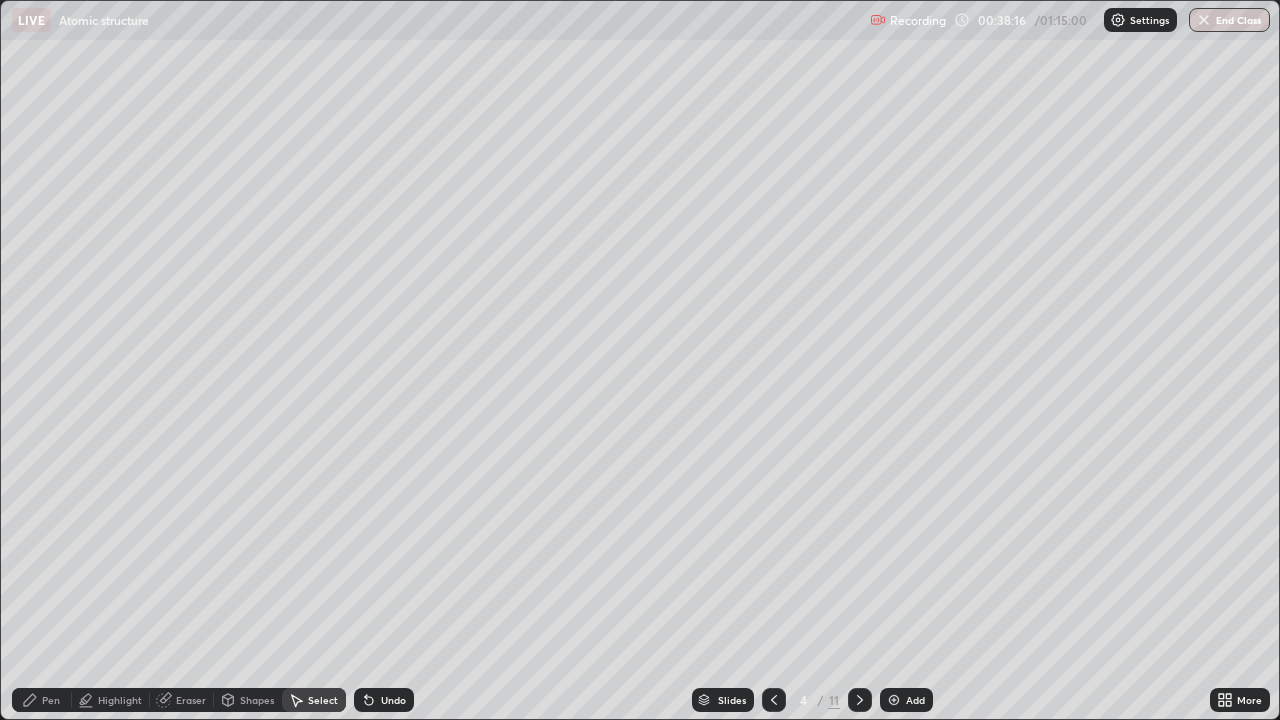 click on "Pen" at bounding box center (51, 700) 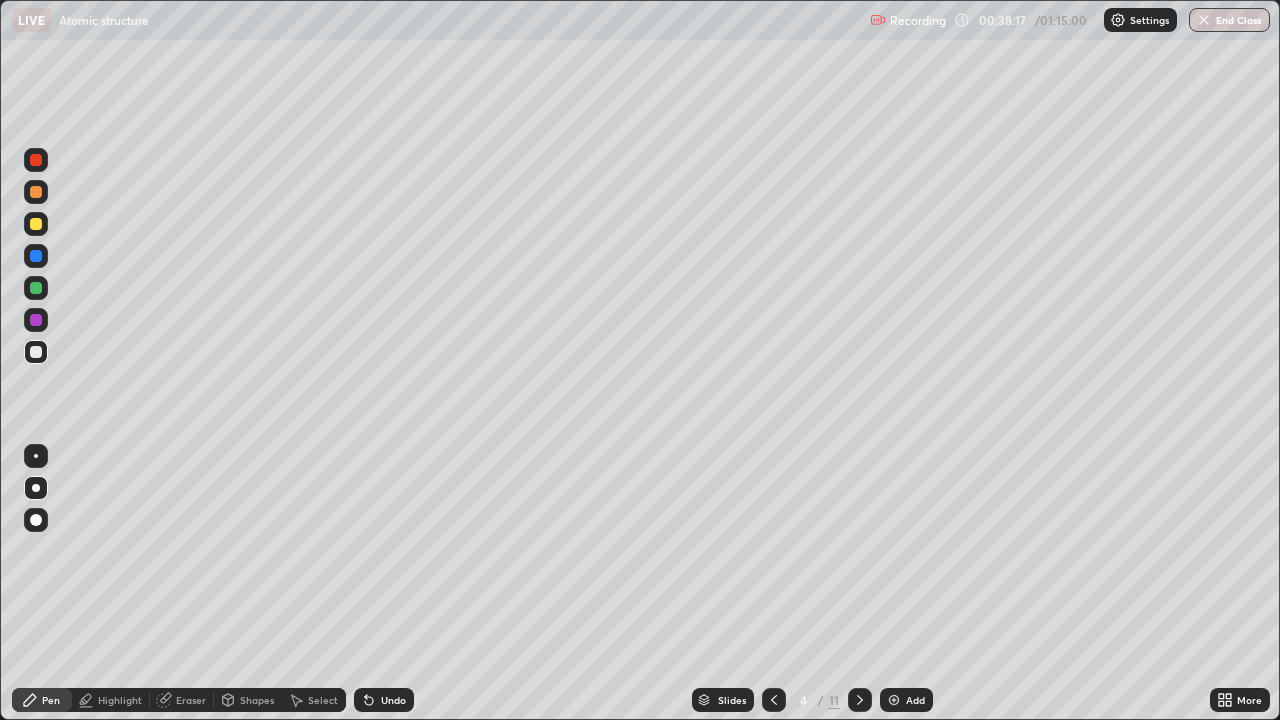 click on "Highlight" at bounding box center (120, 700) 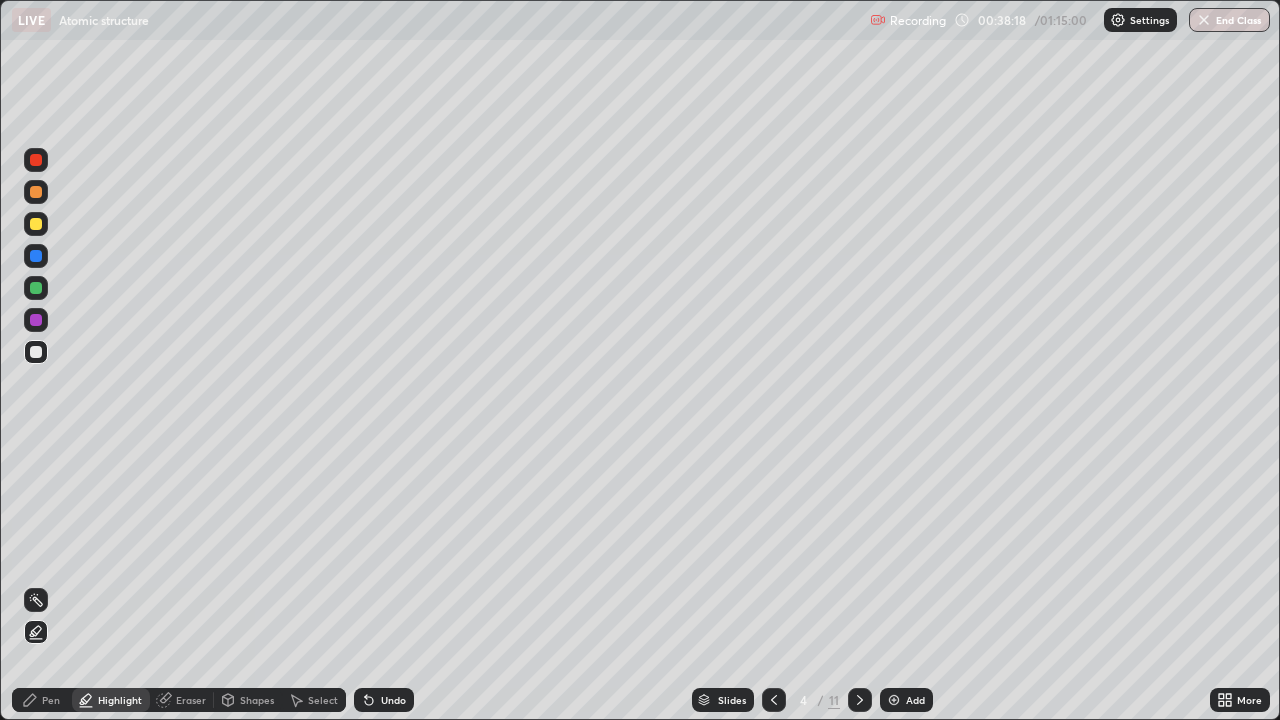 click at bounding box center [36, 320] 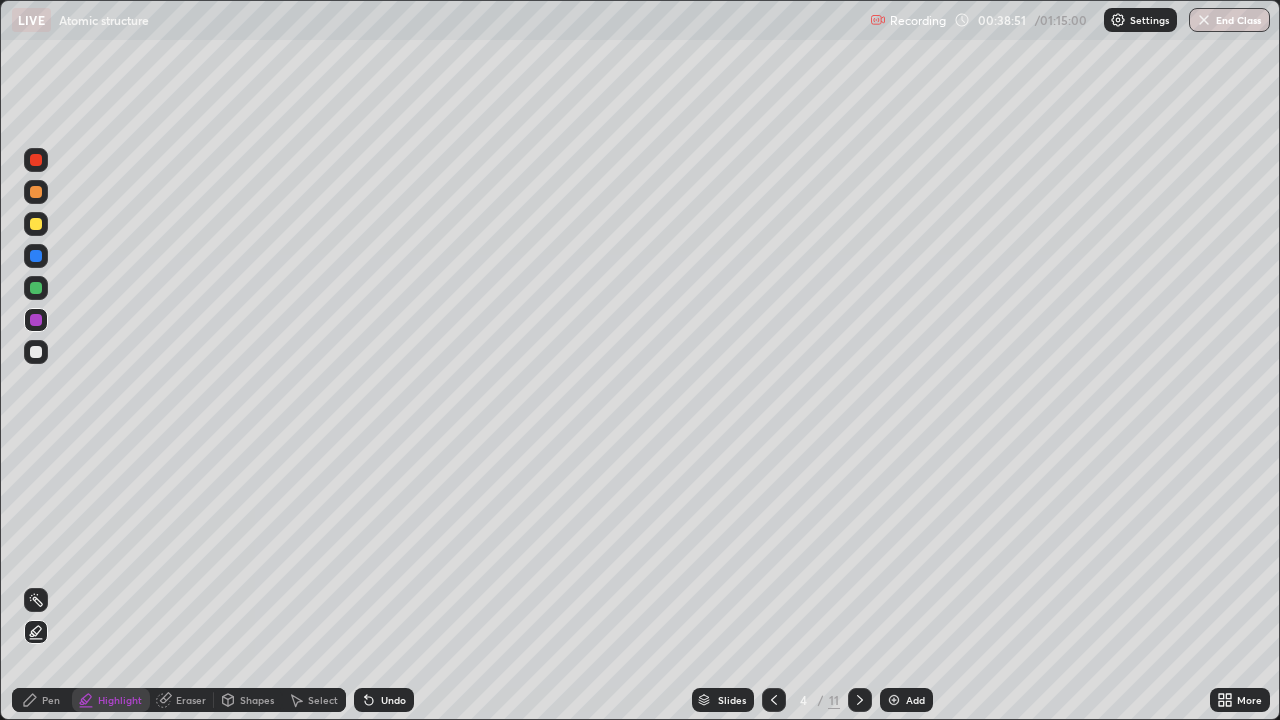 click at bounding box center (36, 288) 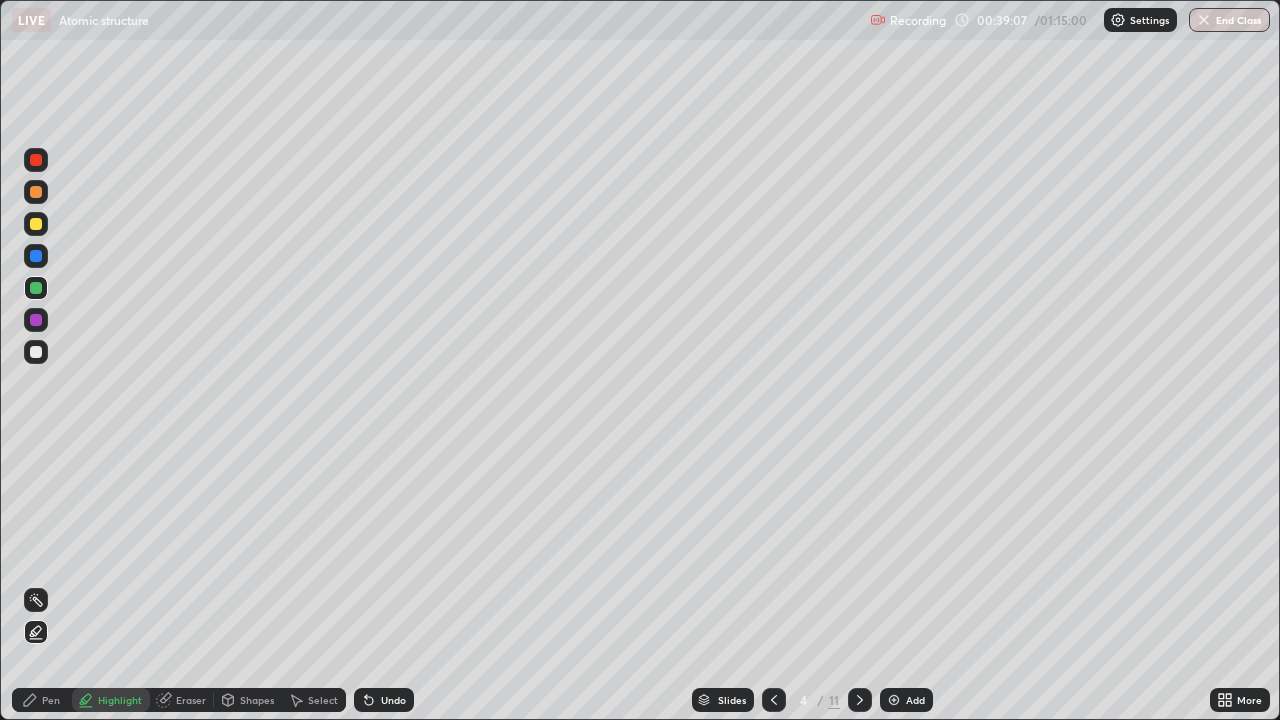 click at bounding box center [36, 160] 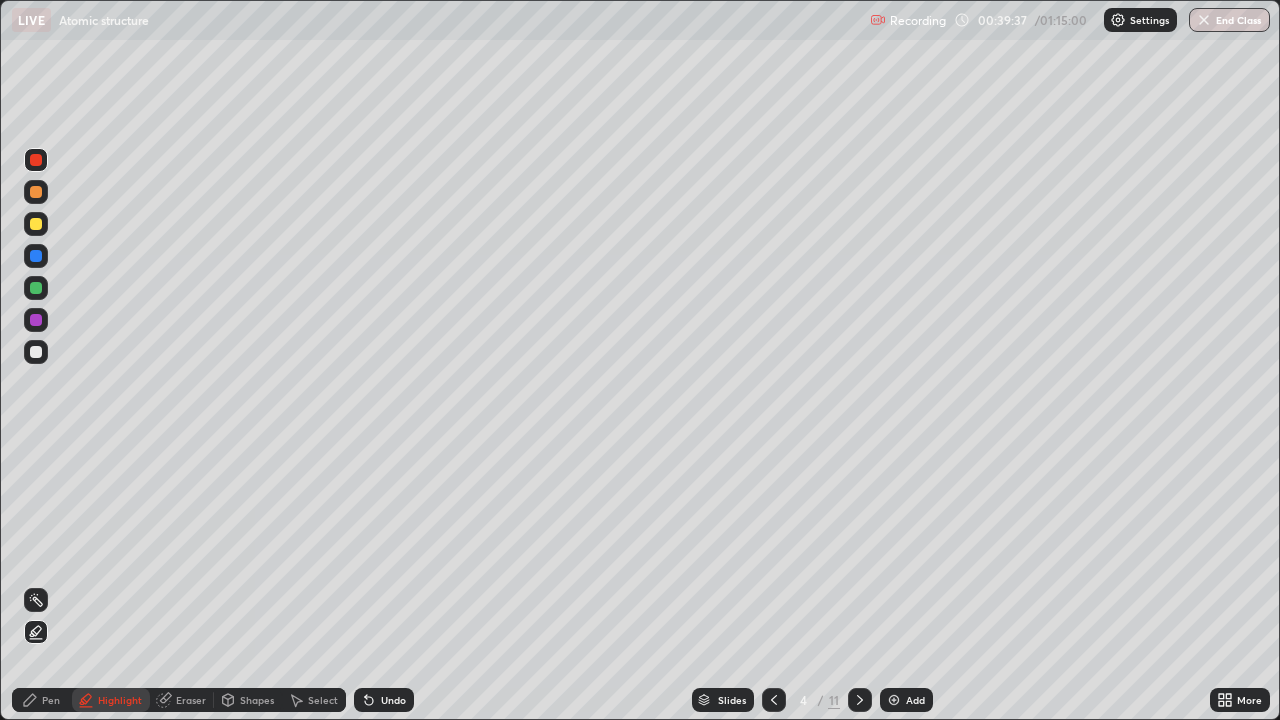 click on "Eraser" at bounding box center (191, 700) 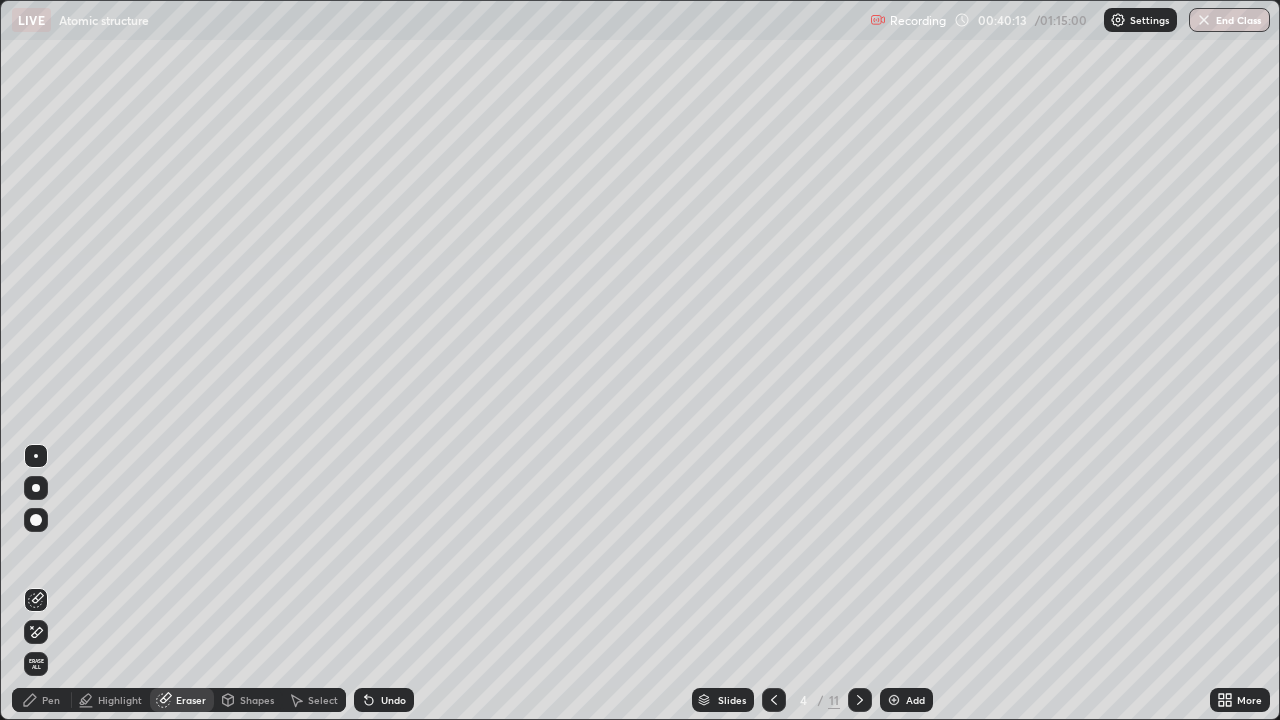 click on "Add" at bounding box center [906, 700] 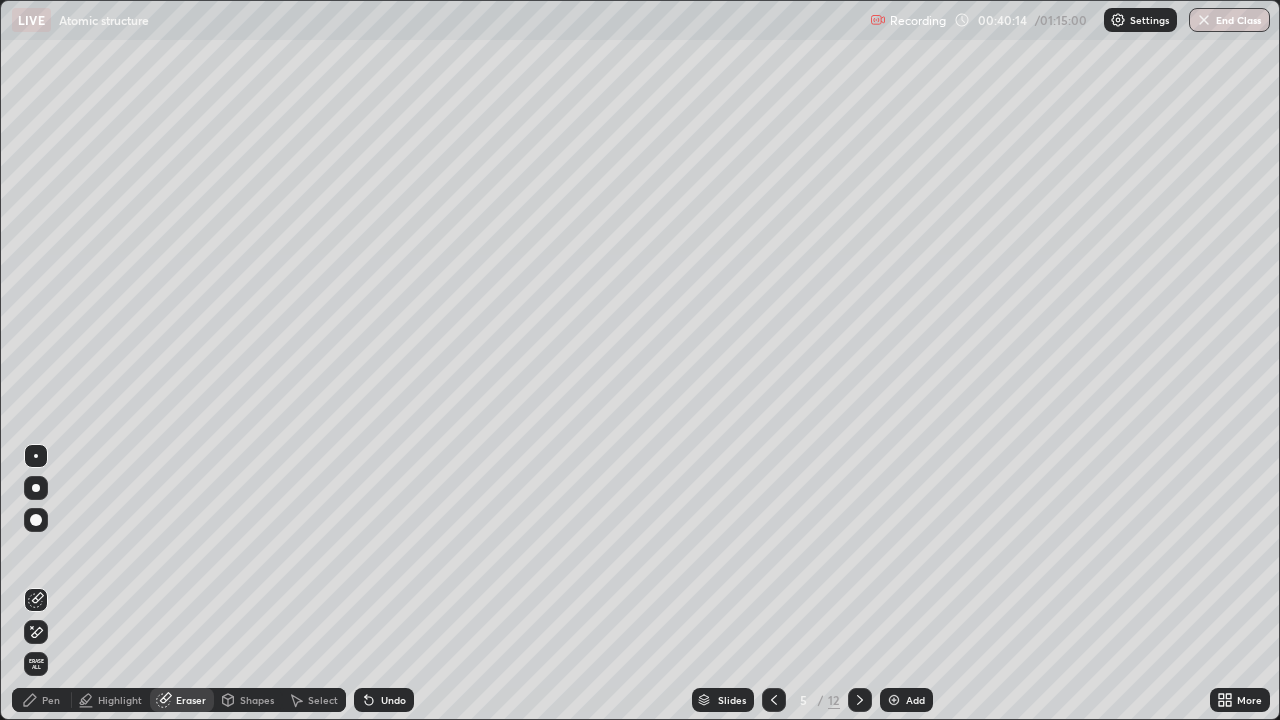 click at bounding box center [36, 520] 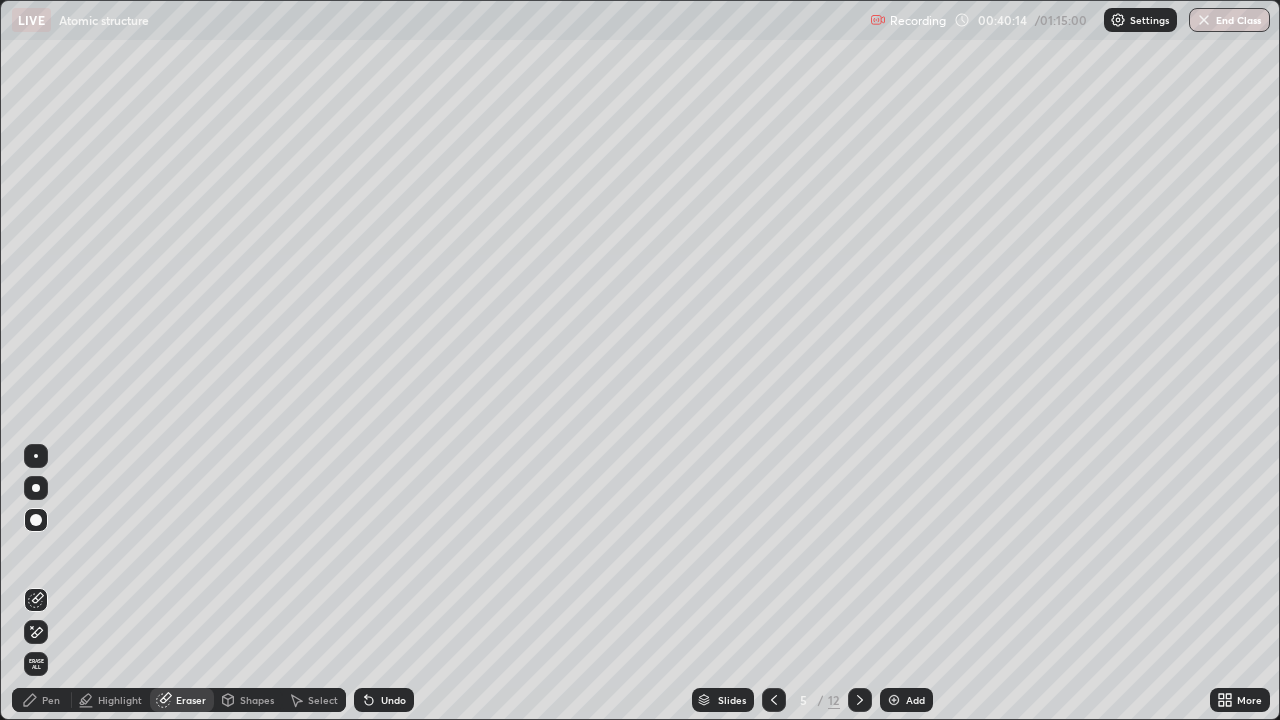 click at bounding box center [36, 488] 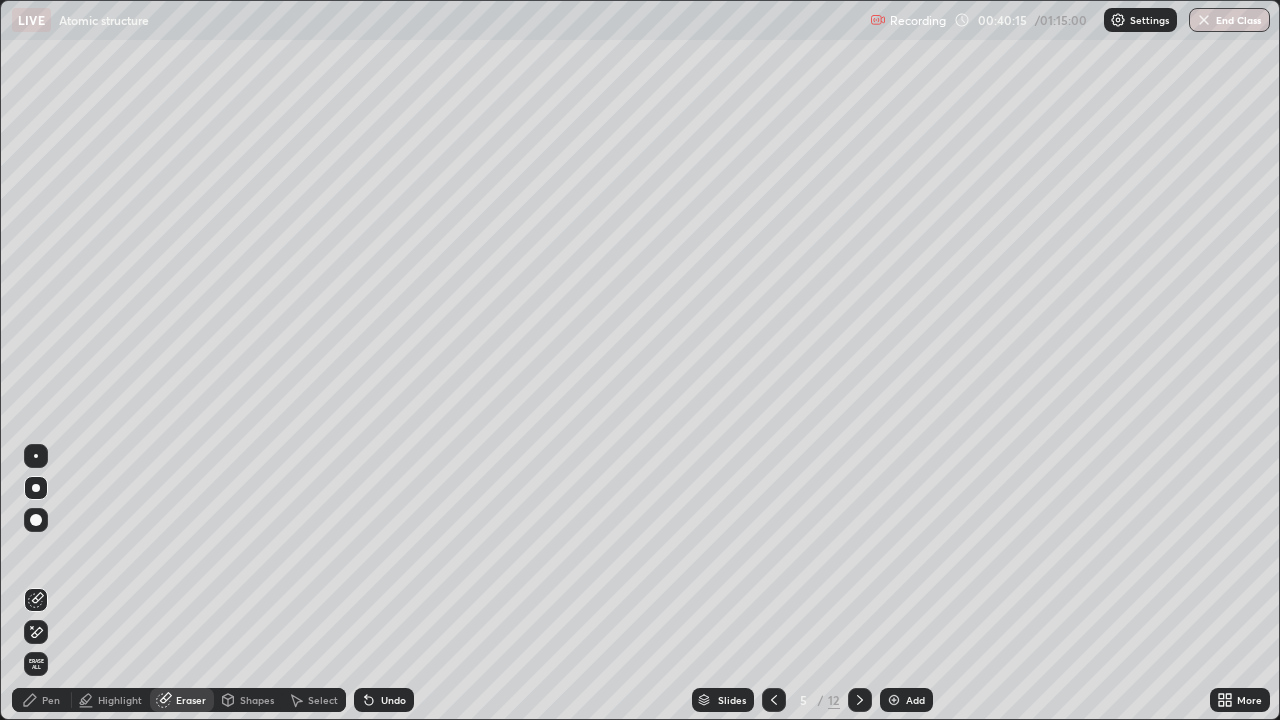 click on "Highlight" at bounding box center [120, 700] 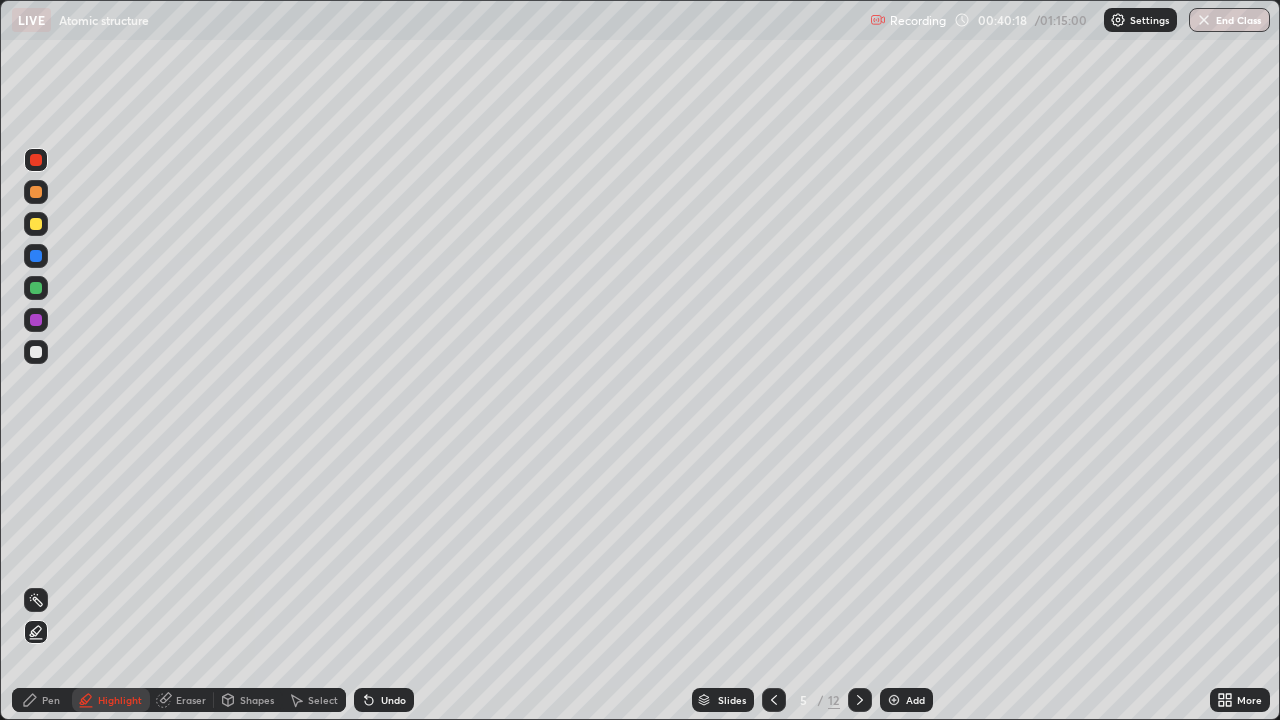 click at bounding box center (36, 224) 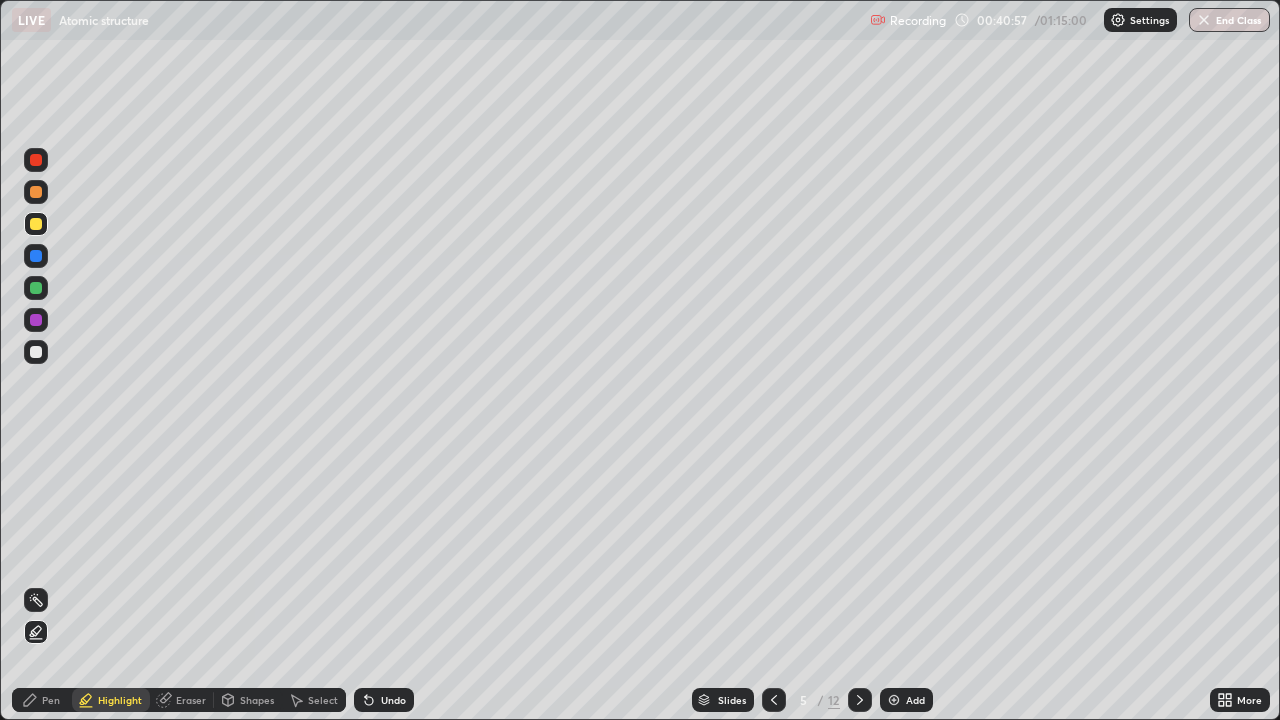 click at bounding box center (894, 700) 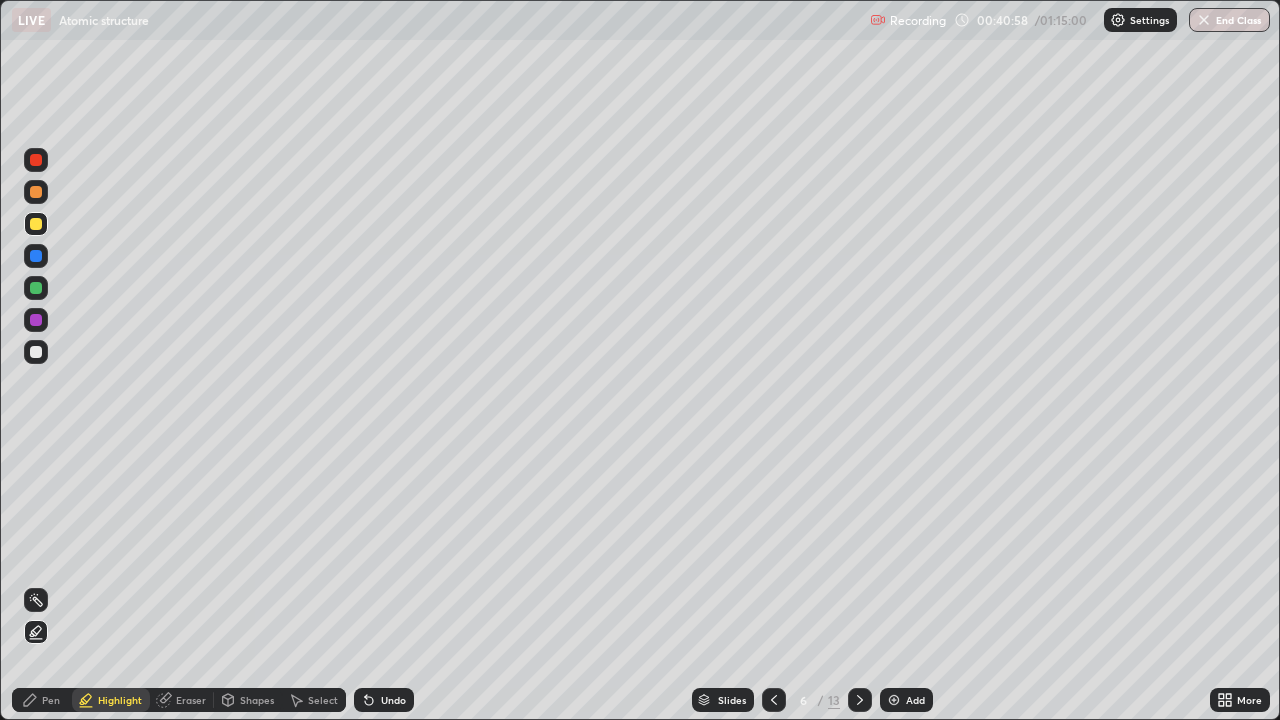 click at bounding box center (36, 320) 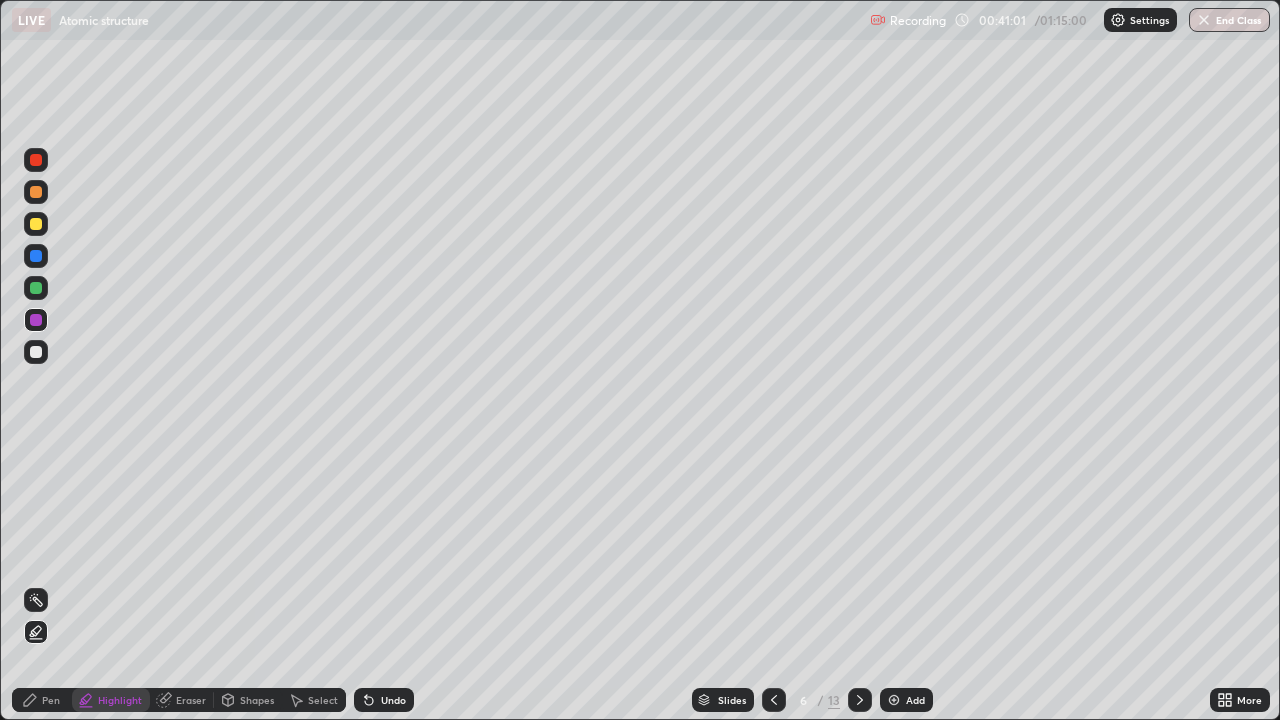 click at bounding box center (36, 352) 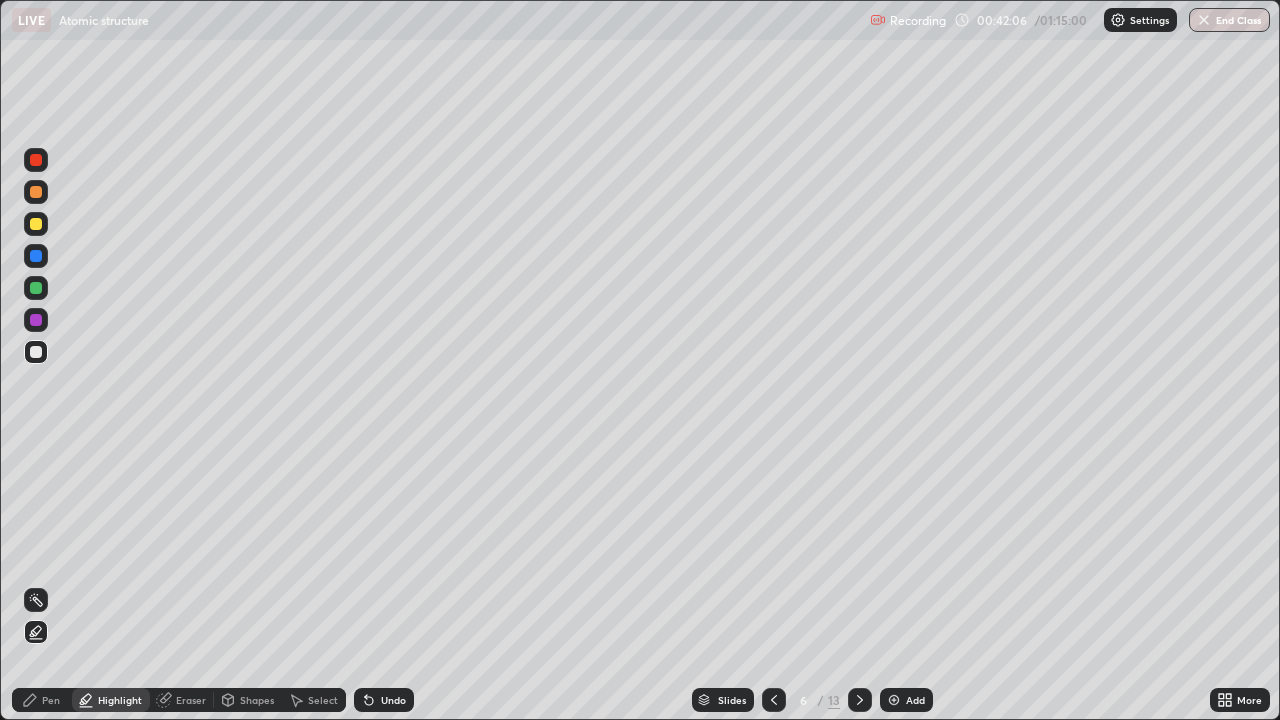 click 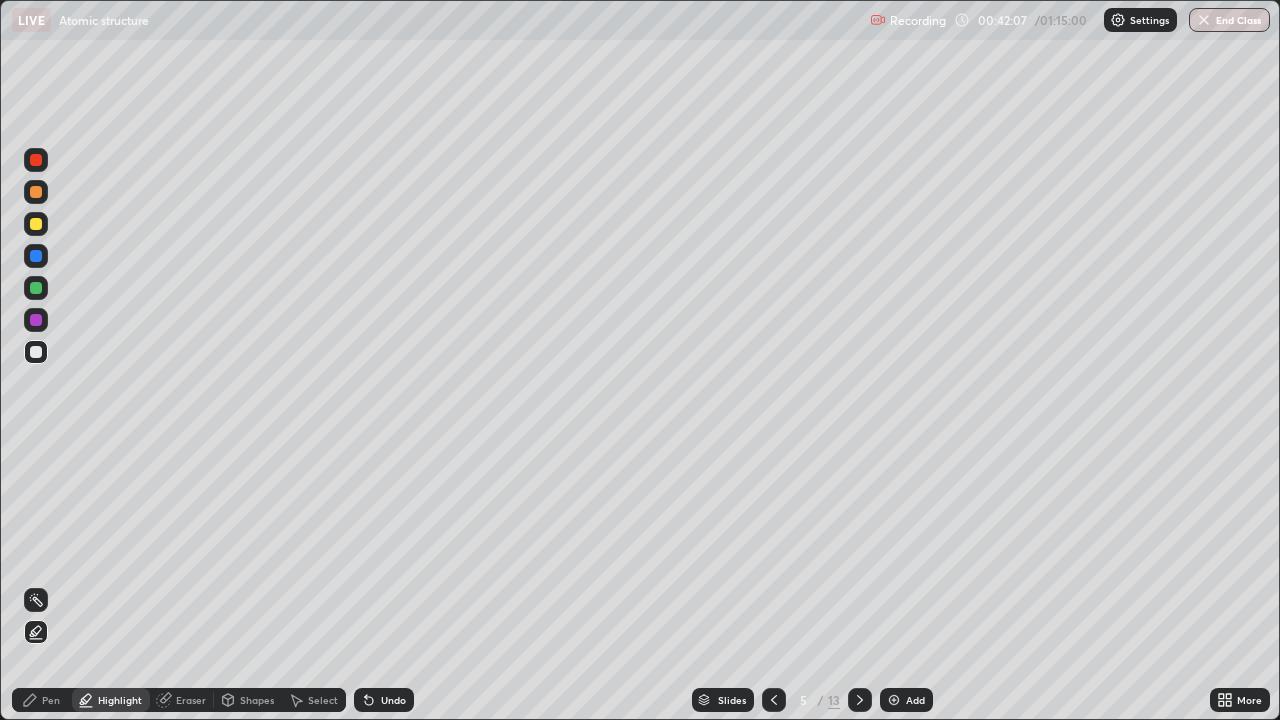 click 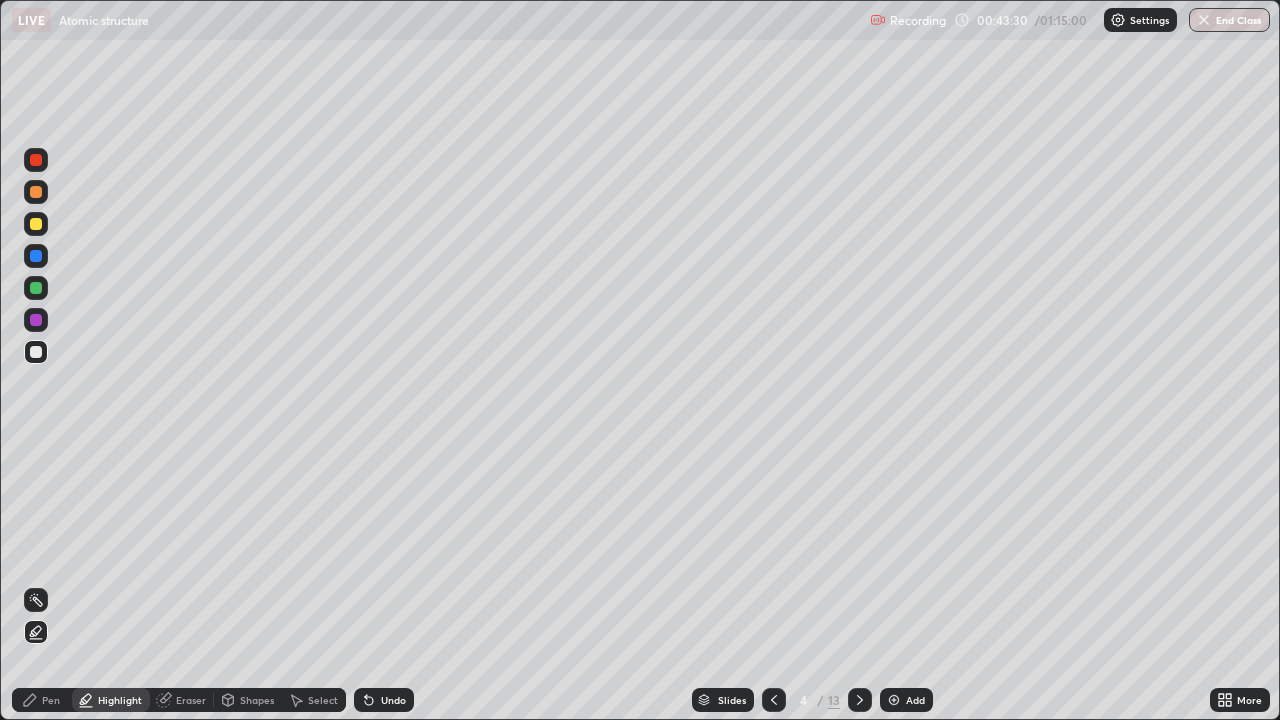 click at bounding box center (36, 320) 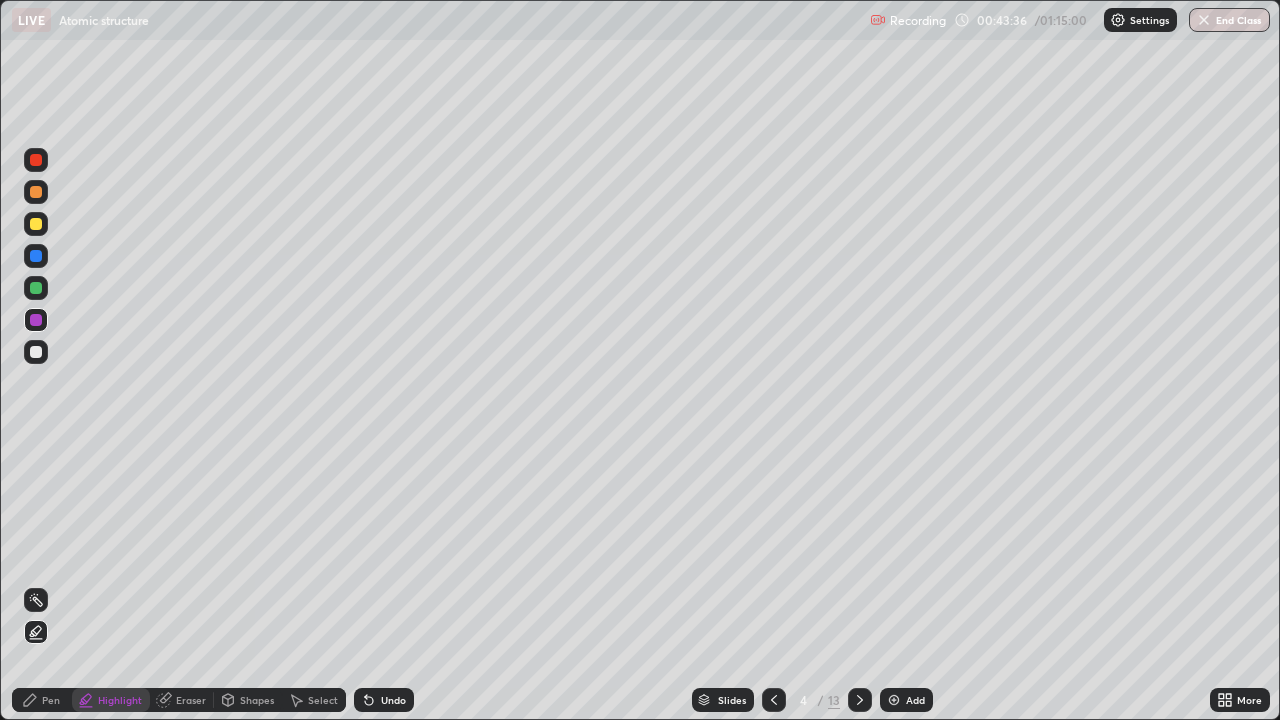 click on "Pen" at bounding box center (51, 700) 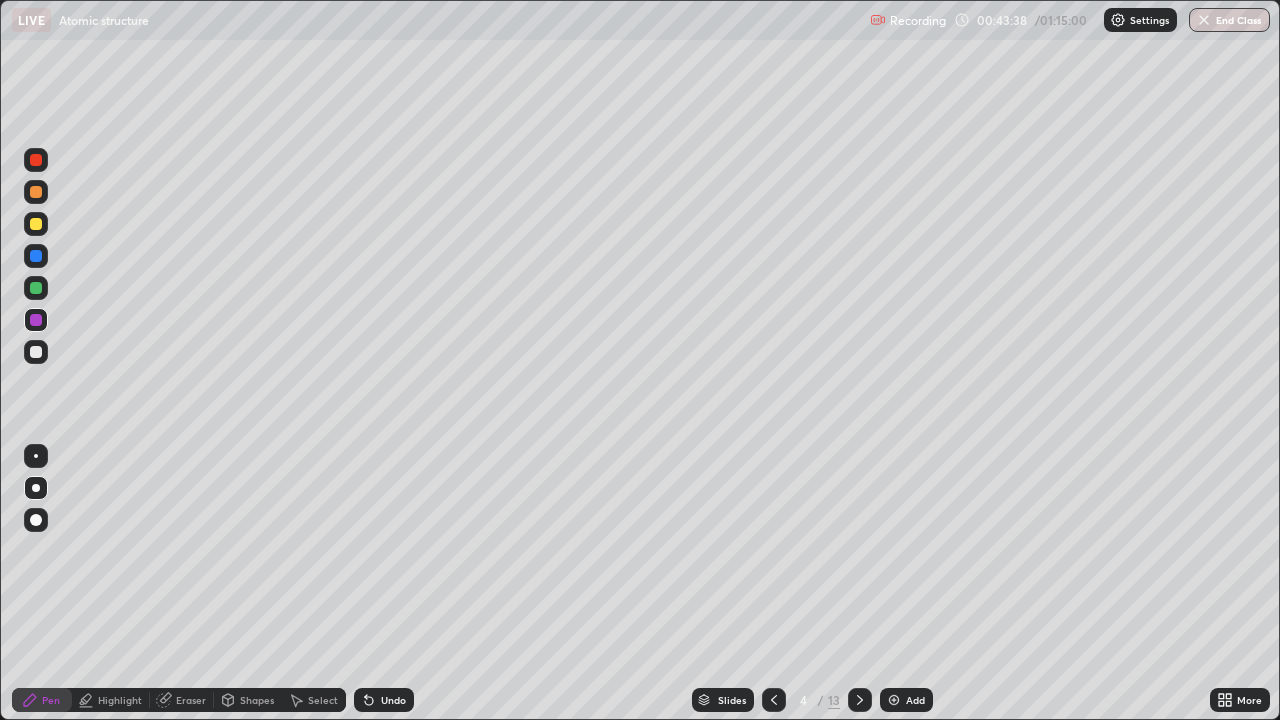 click on "Highlight" at bounding box center [120, 700] 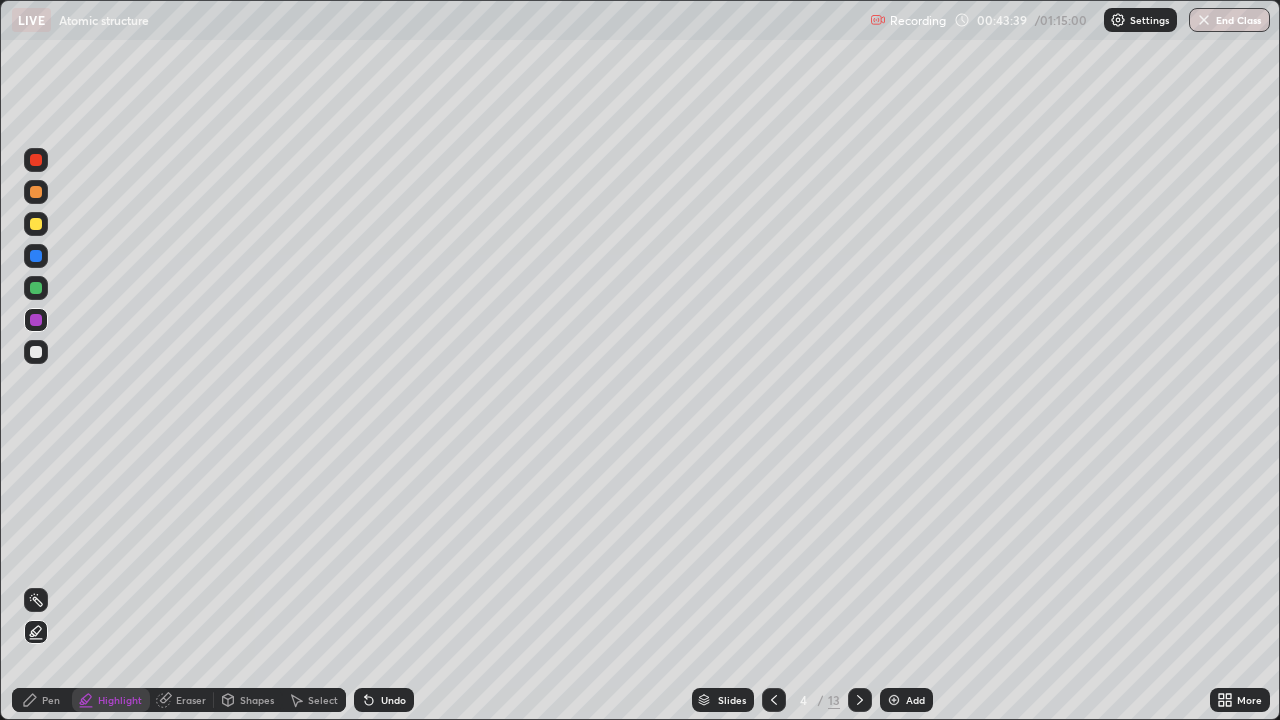 click 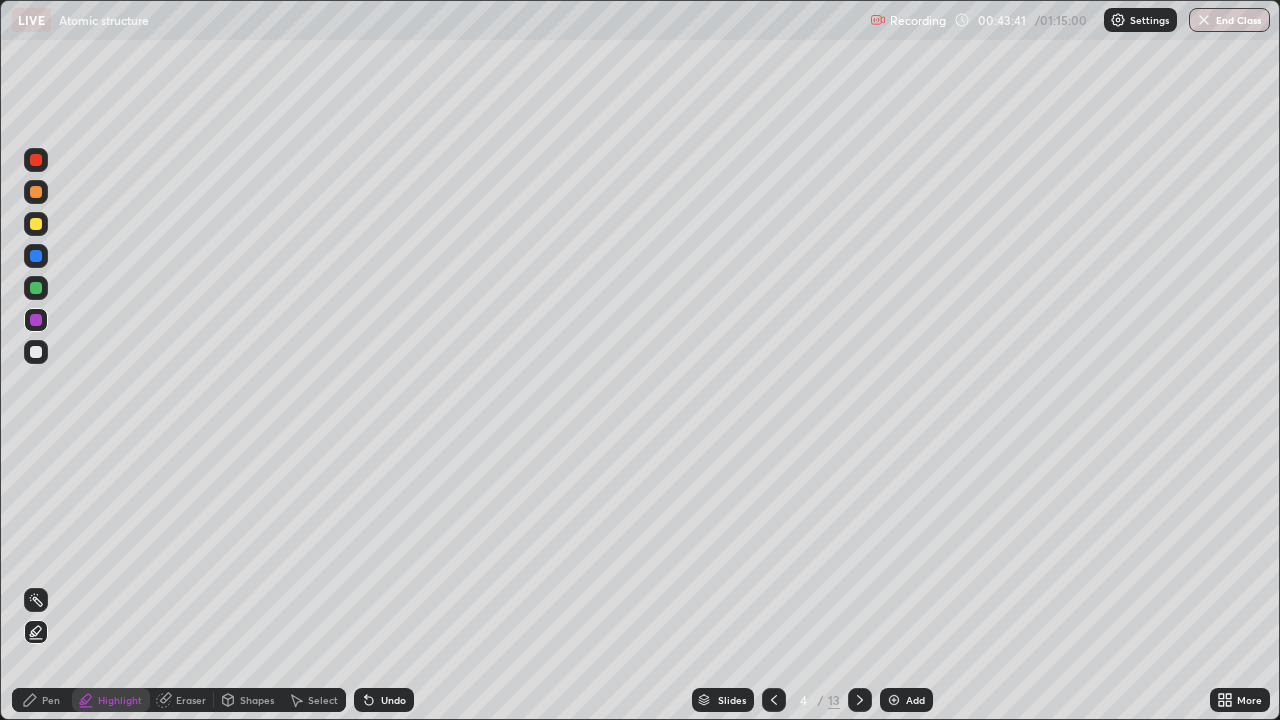 click at bounding box center (36, 192) 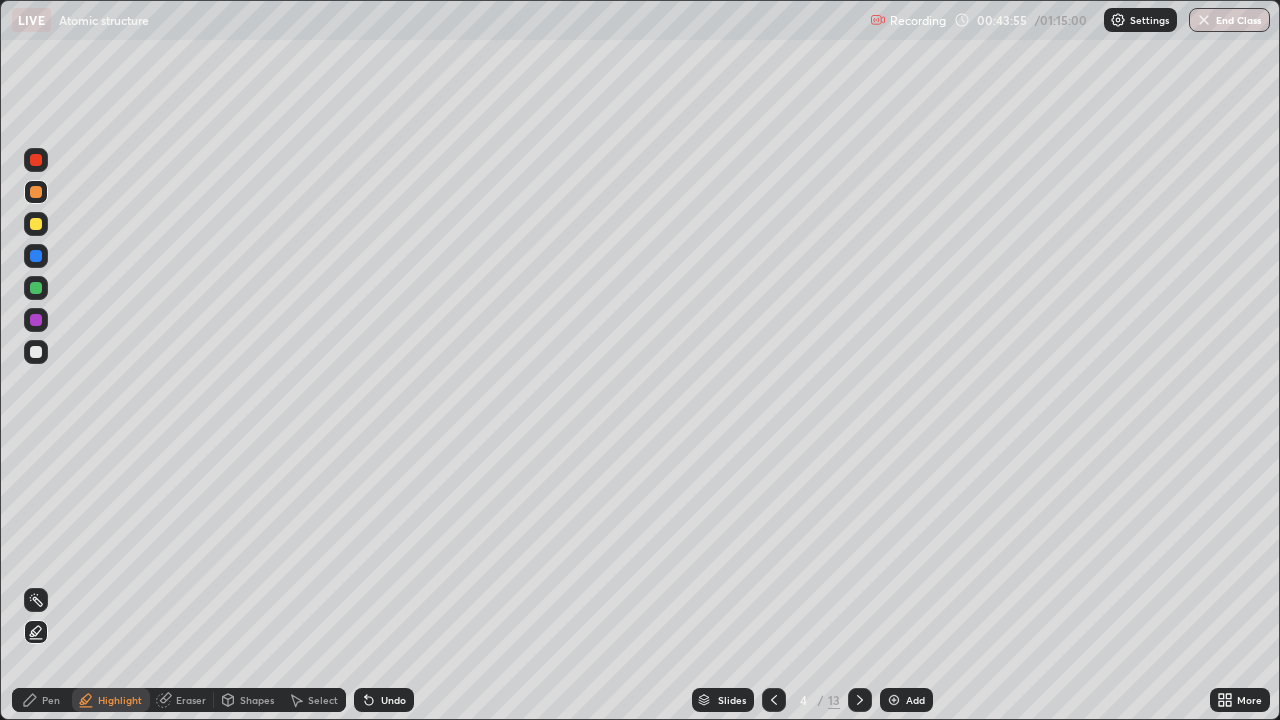 click 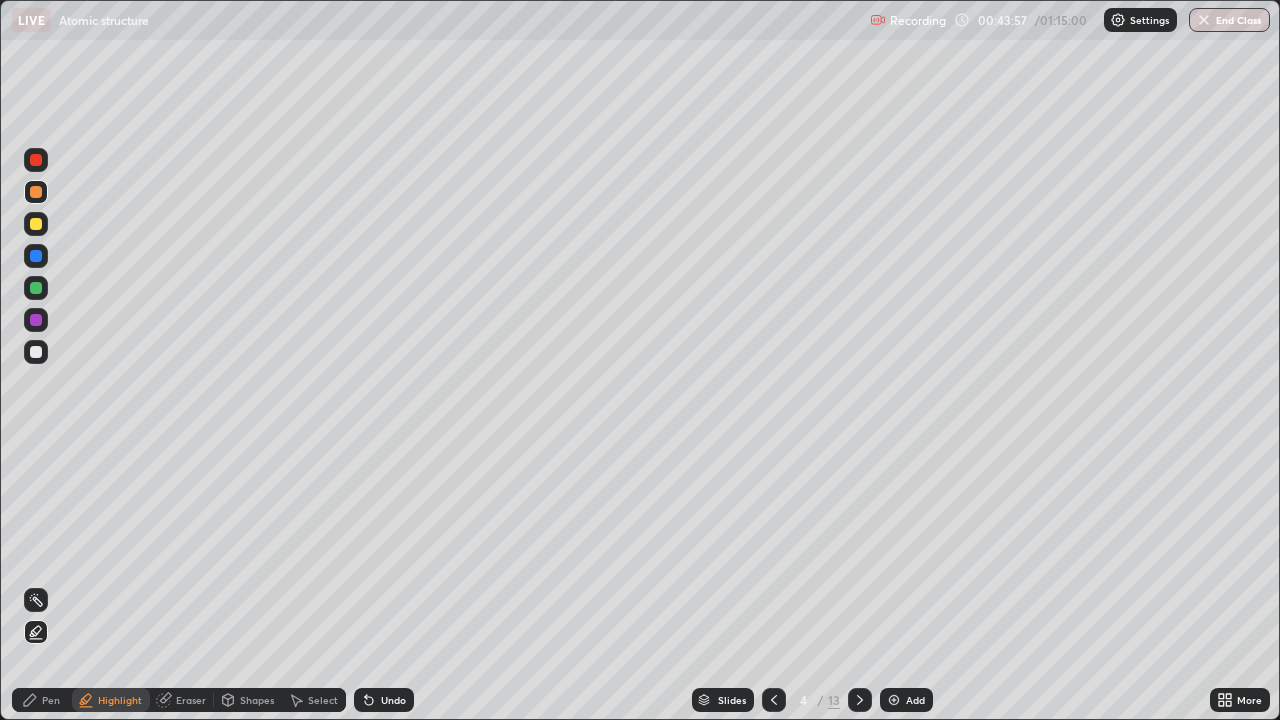 click at bounding box center (36, 320) 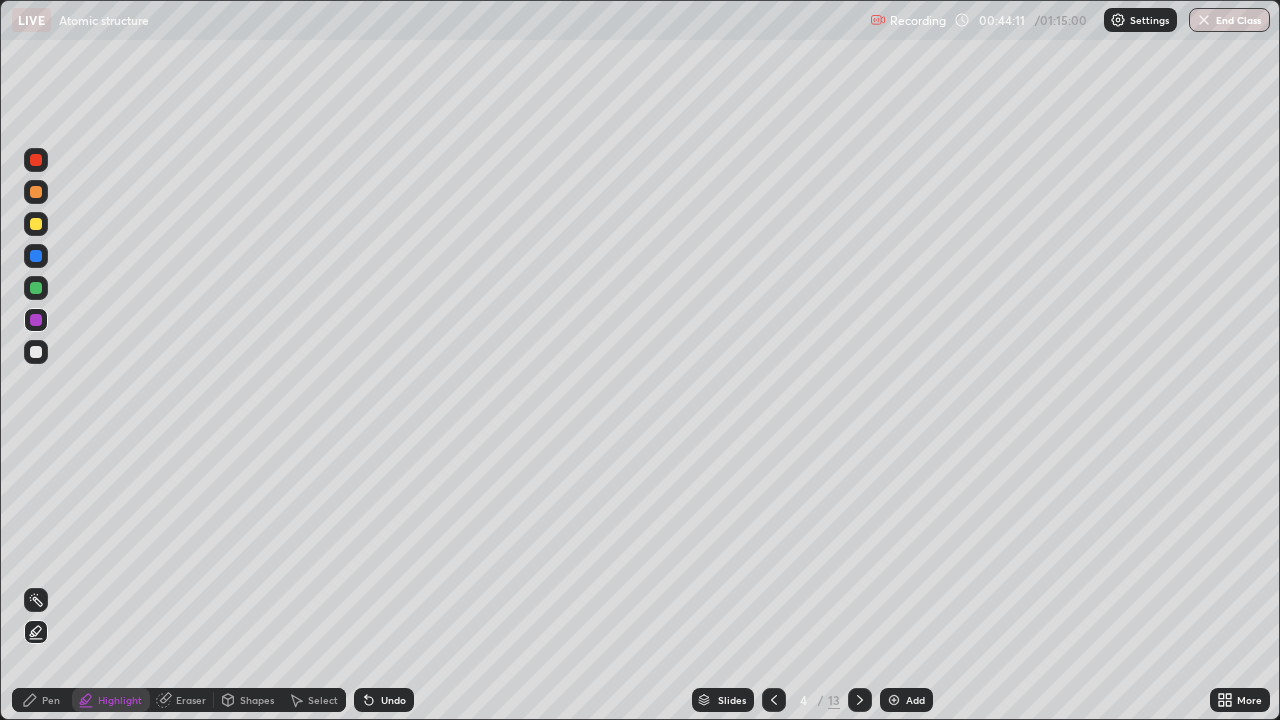 click at bounding box center [36, 288] 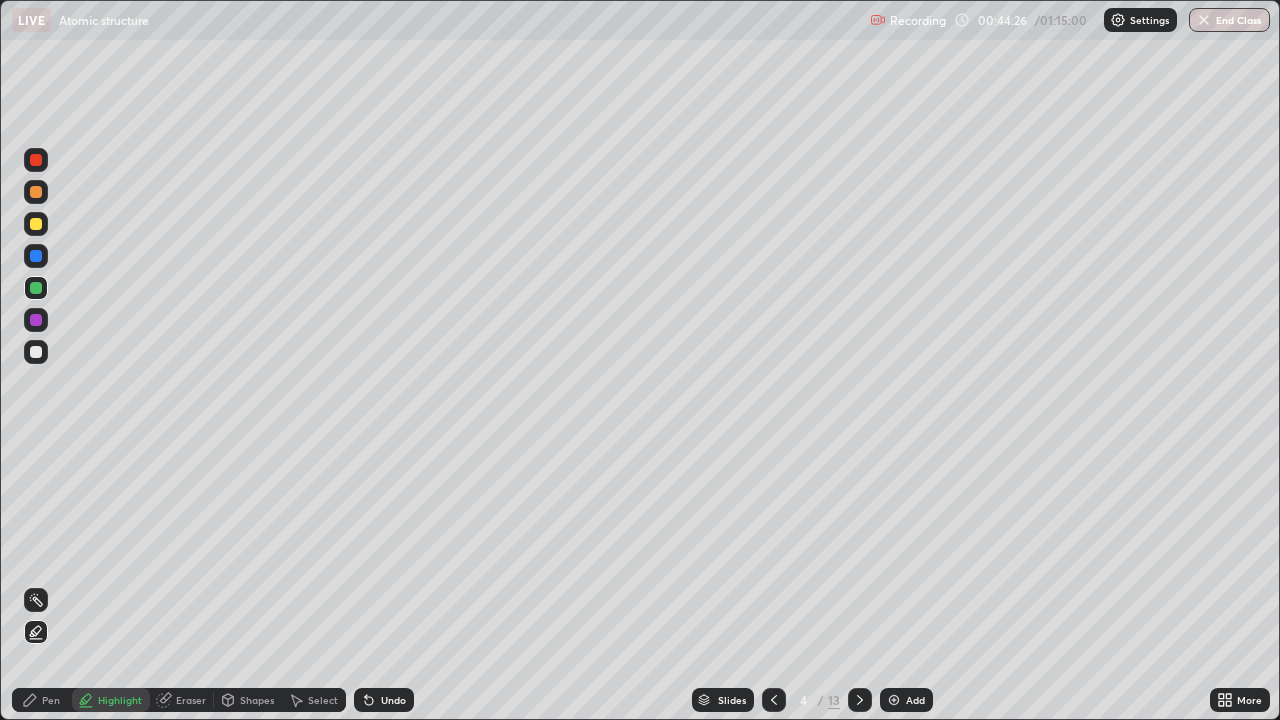 click at bounding box center (36, 160) 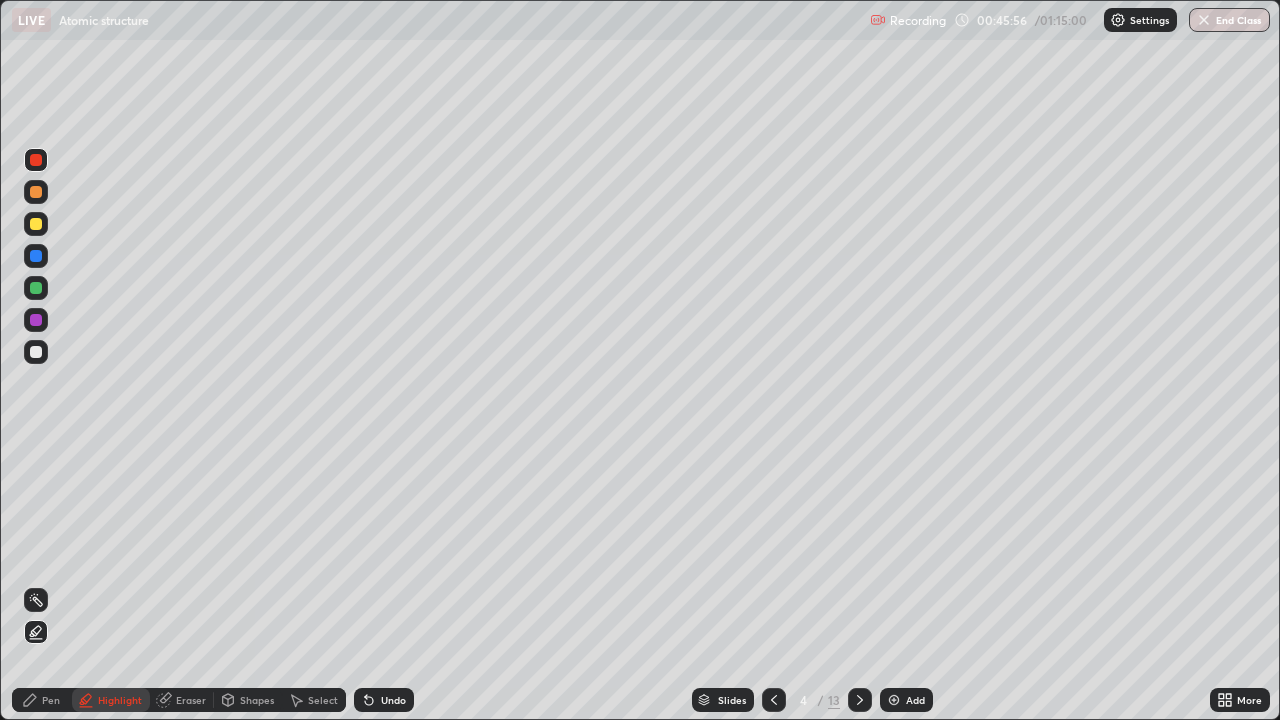 click 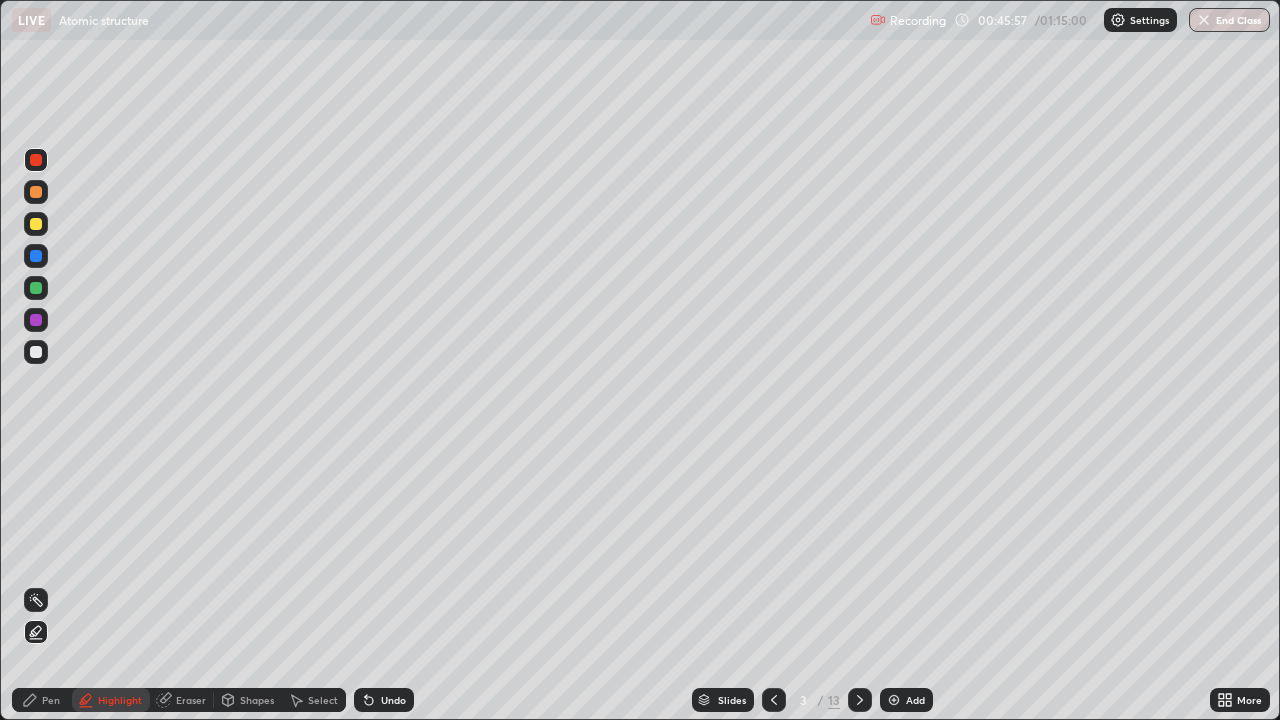 click 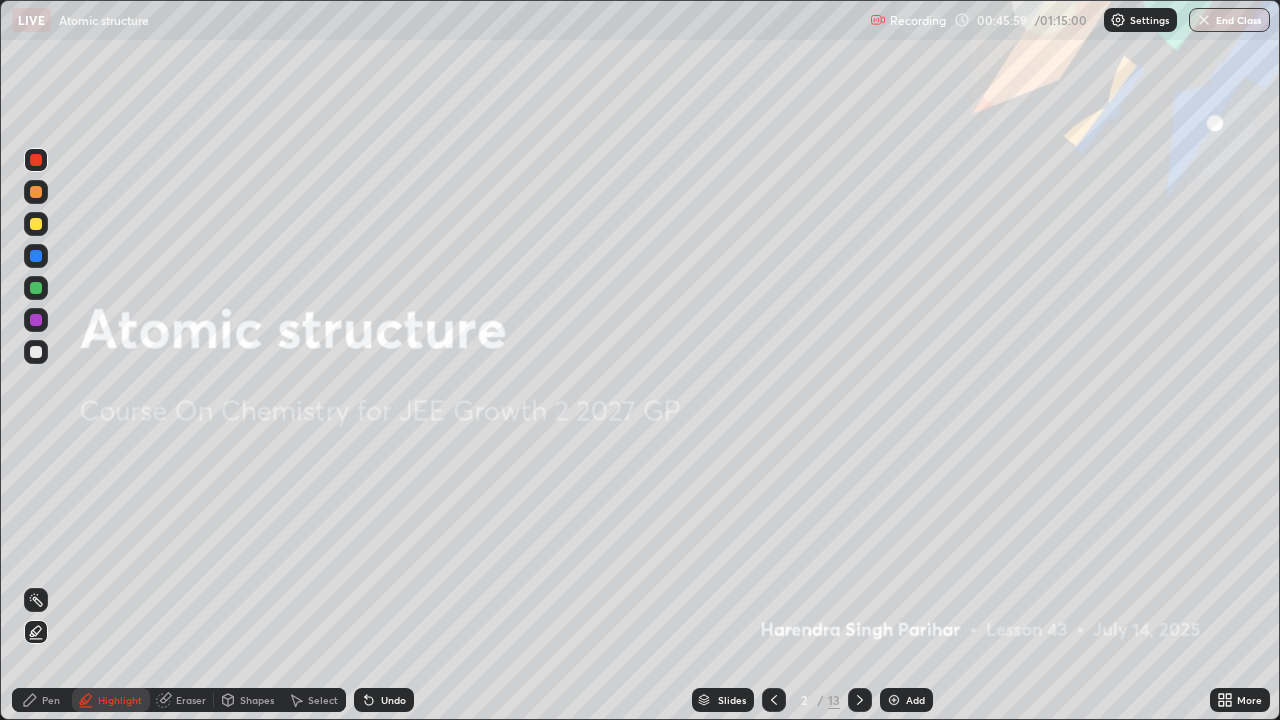 click 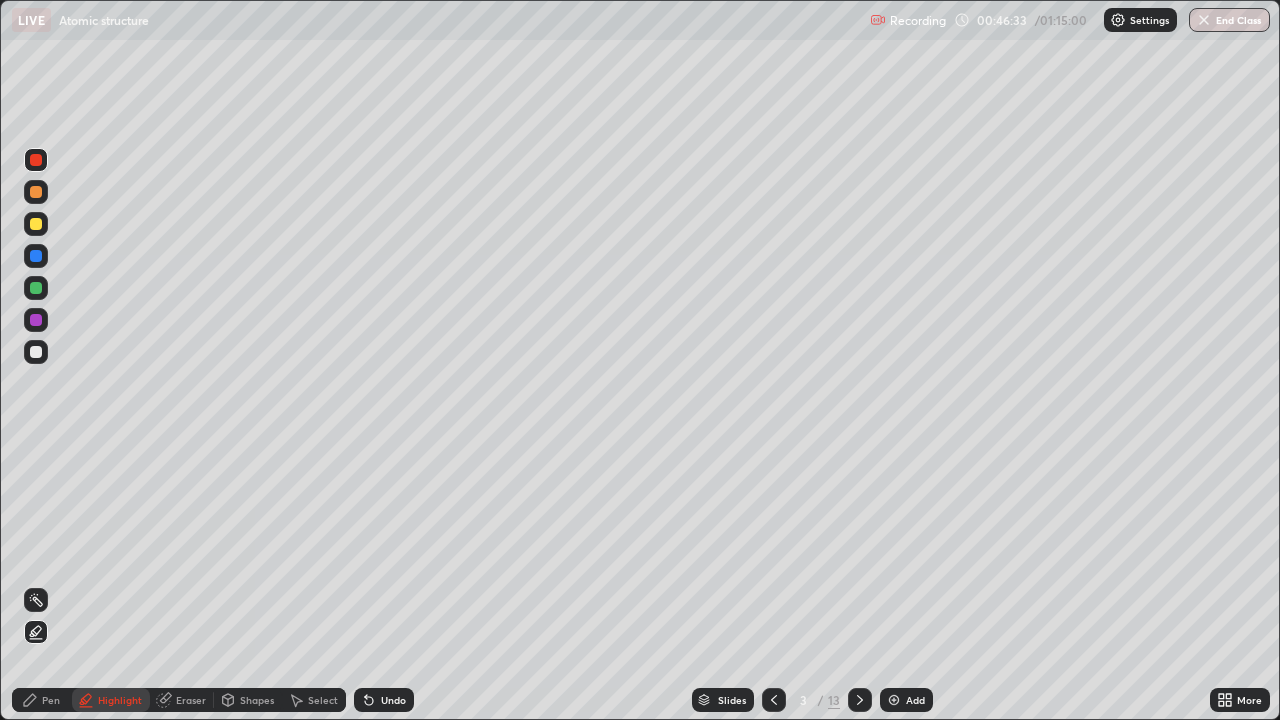 click 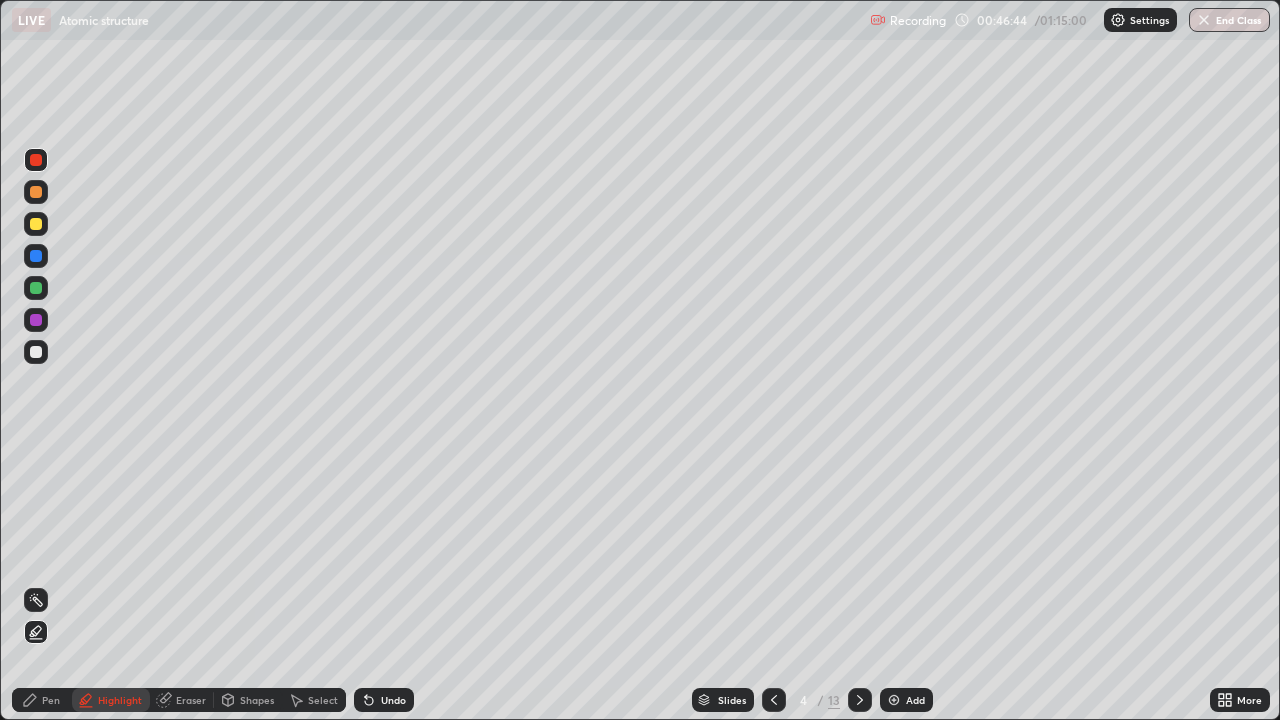 click at bounding box center [894, 700] 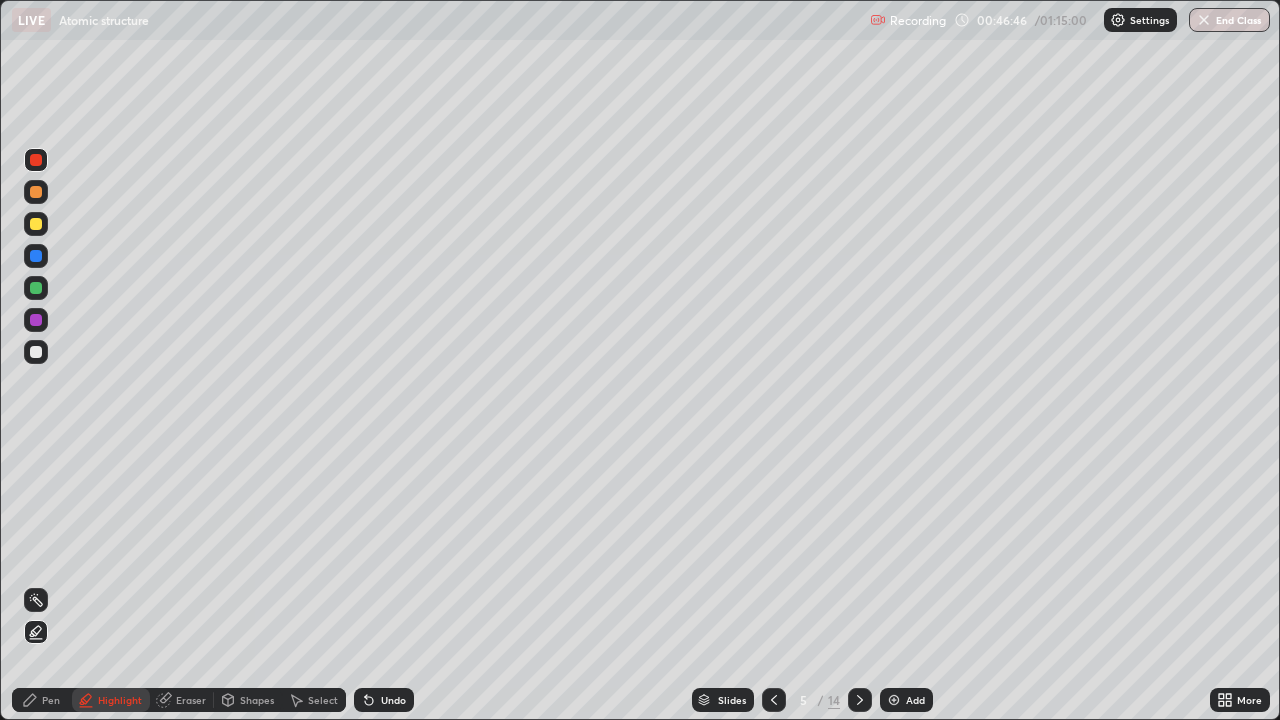 click at bounding box center [36, 352] 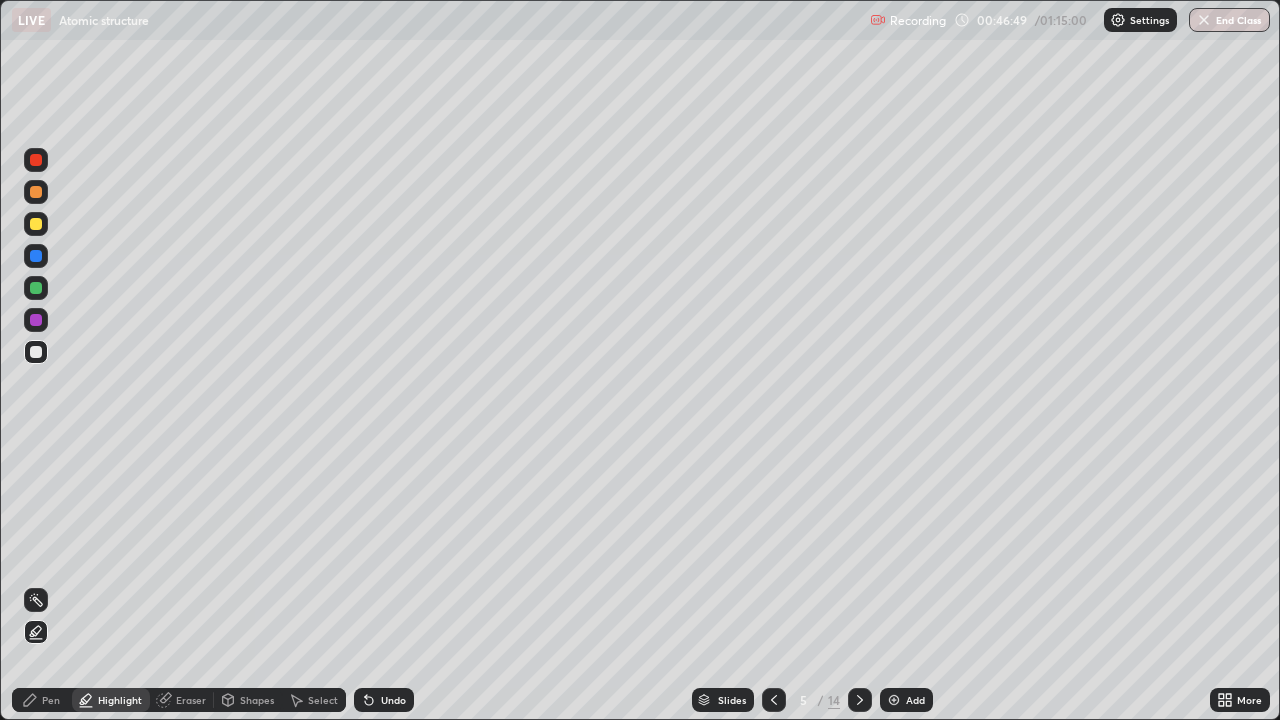 click on "Pen" at bounding box center [51, 700] 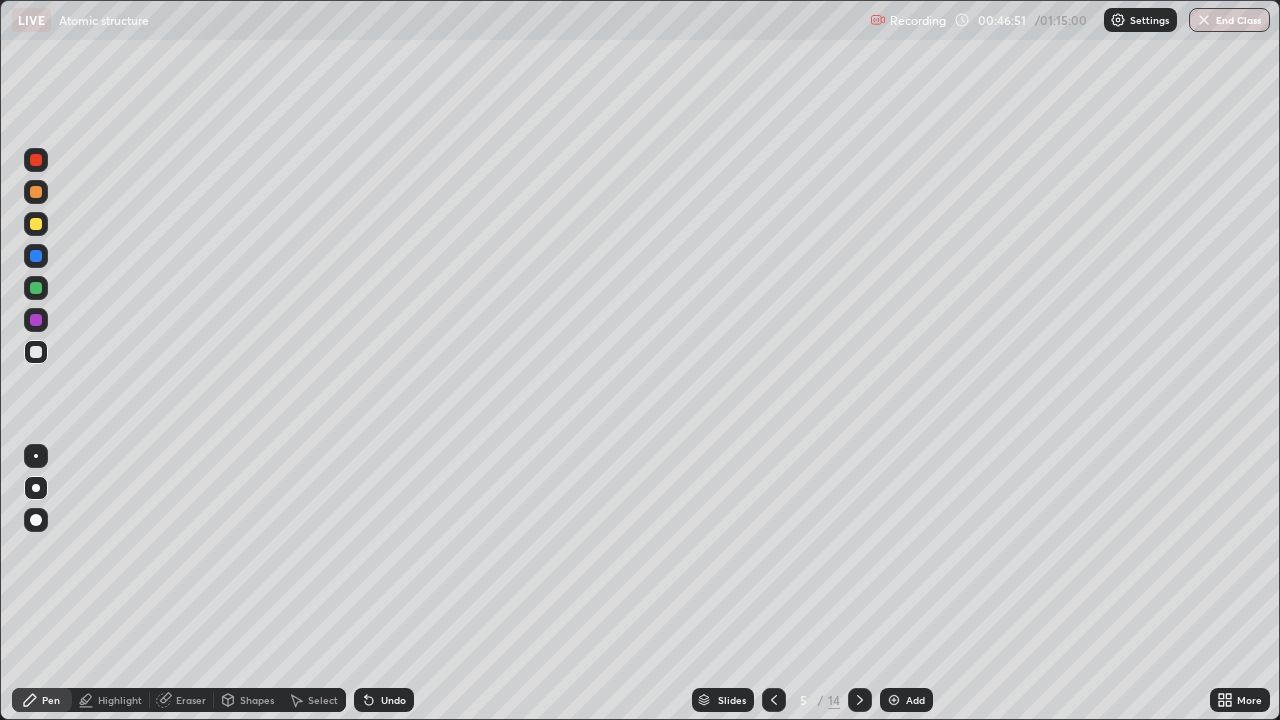 click at bounding box center (36, 488) 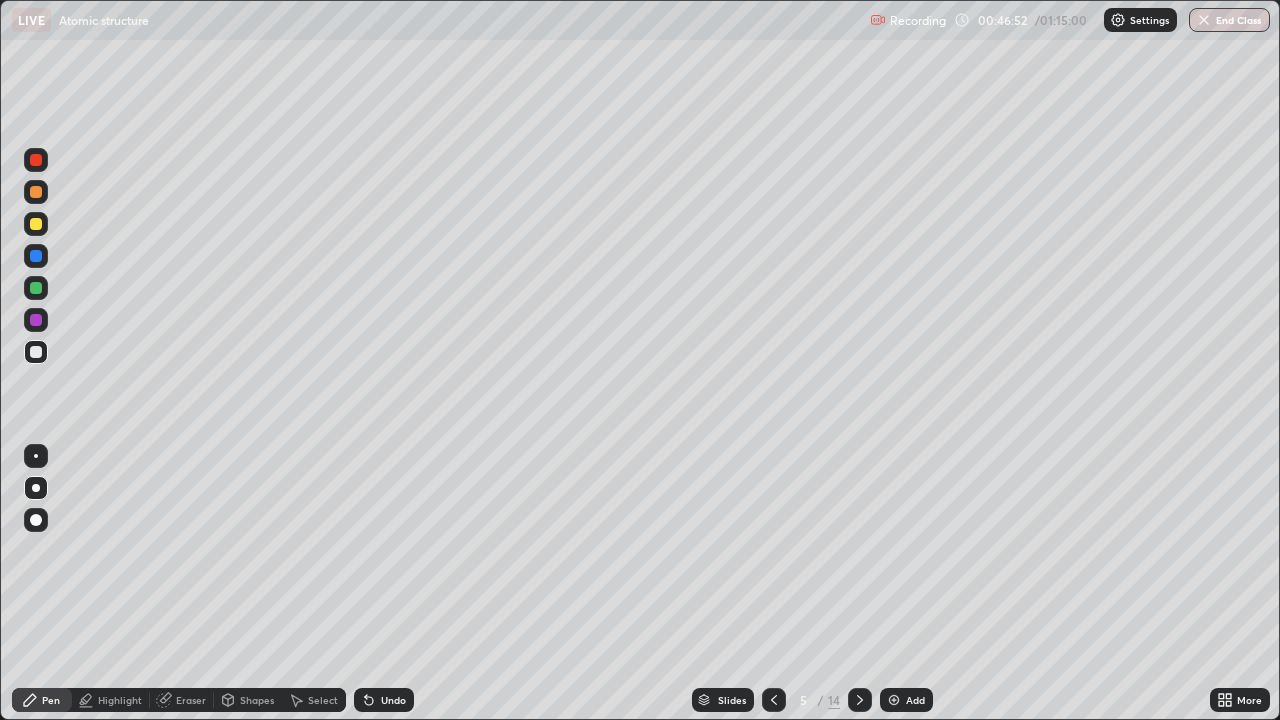 click at bounding box center (36, 352) 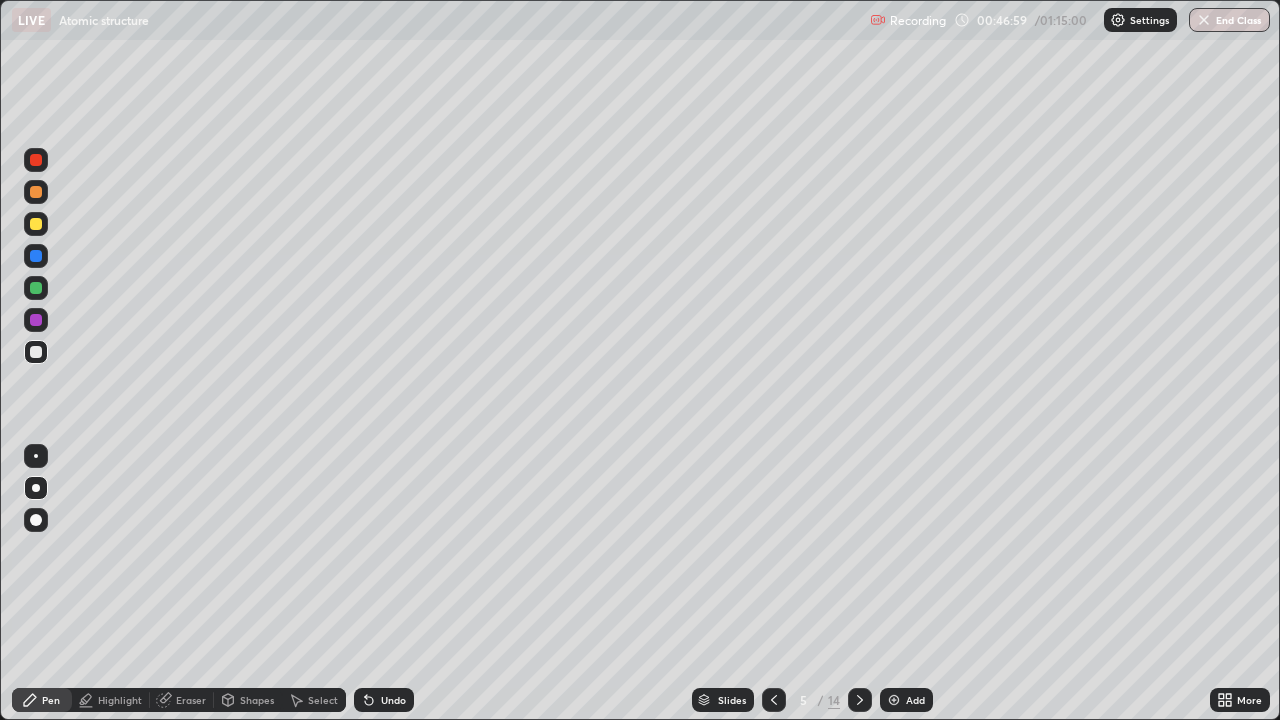 click 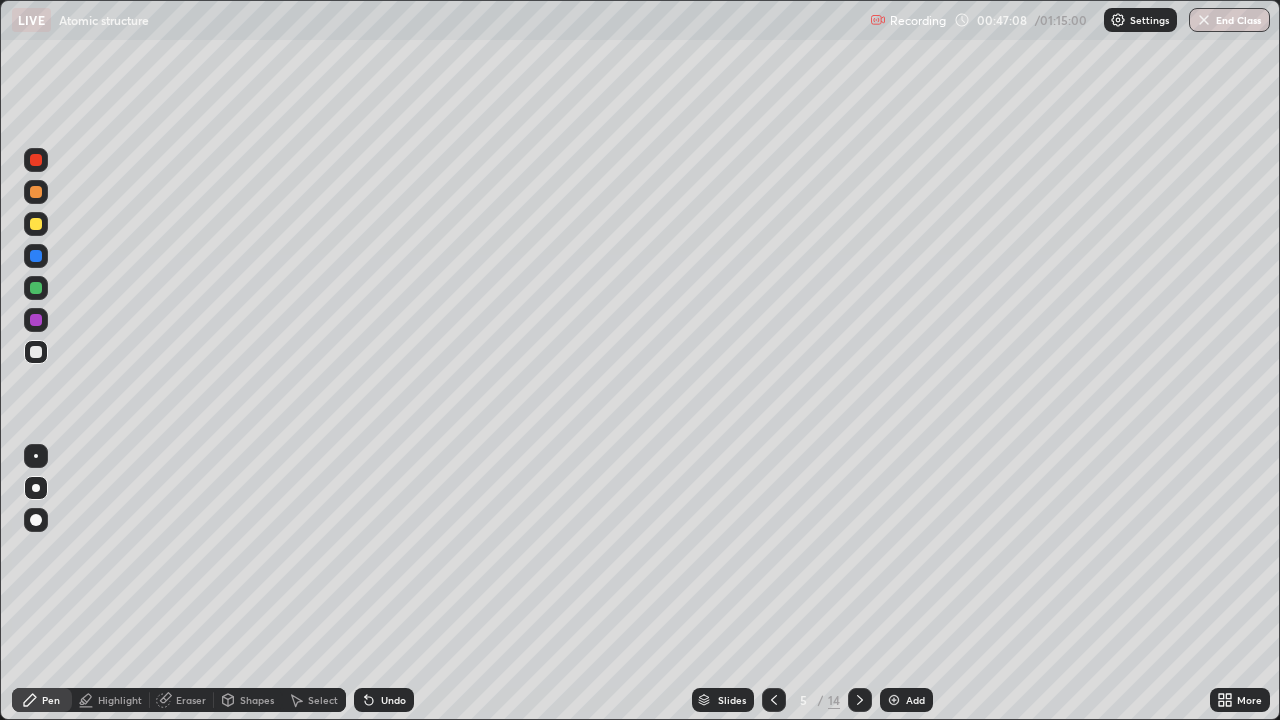 click on "Shapes" at bounding box center (257, 700) 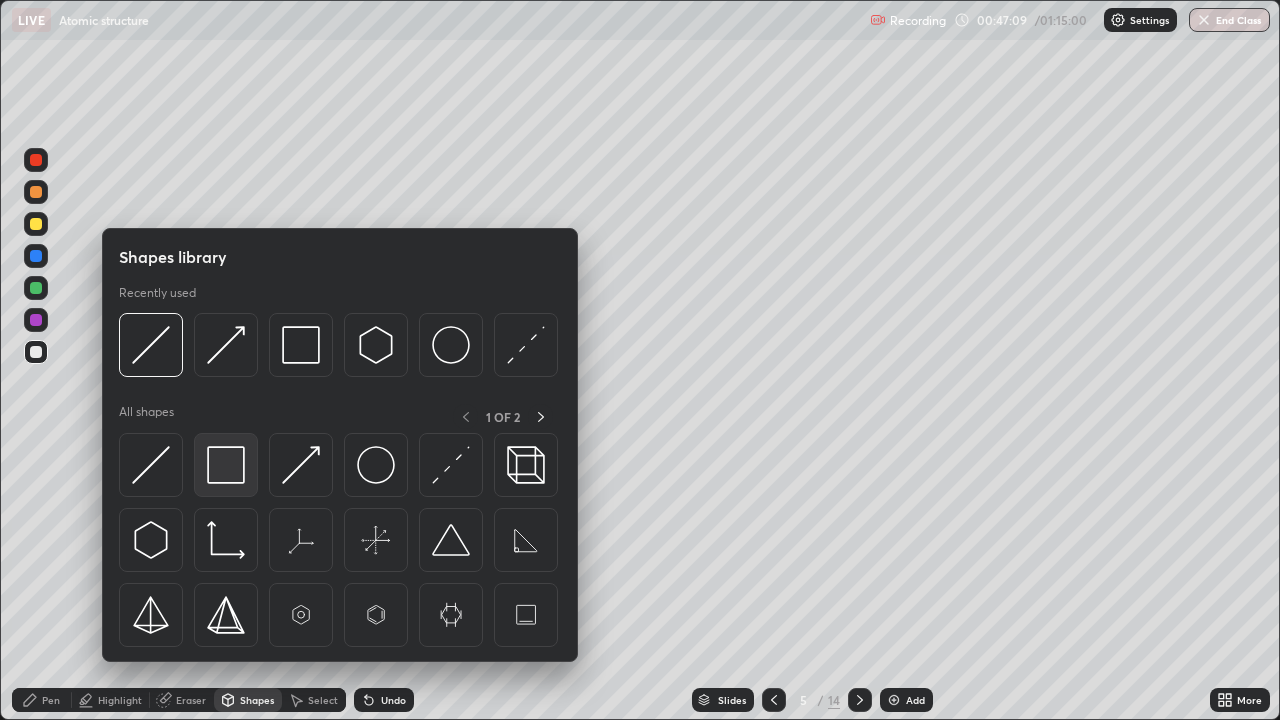 click at bounding box center [226, 465] 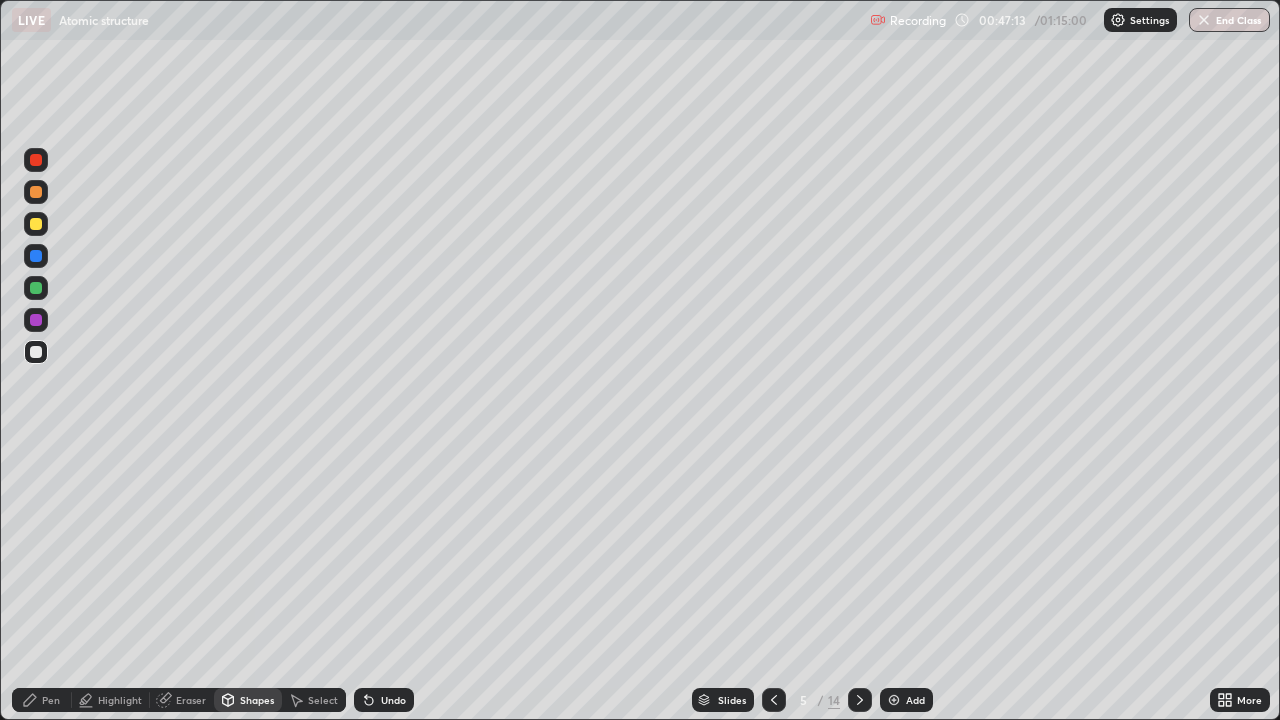 click on "Shapes" at bounding box center (257, 700) 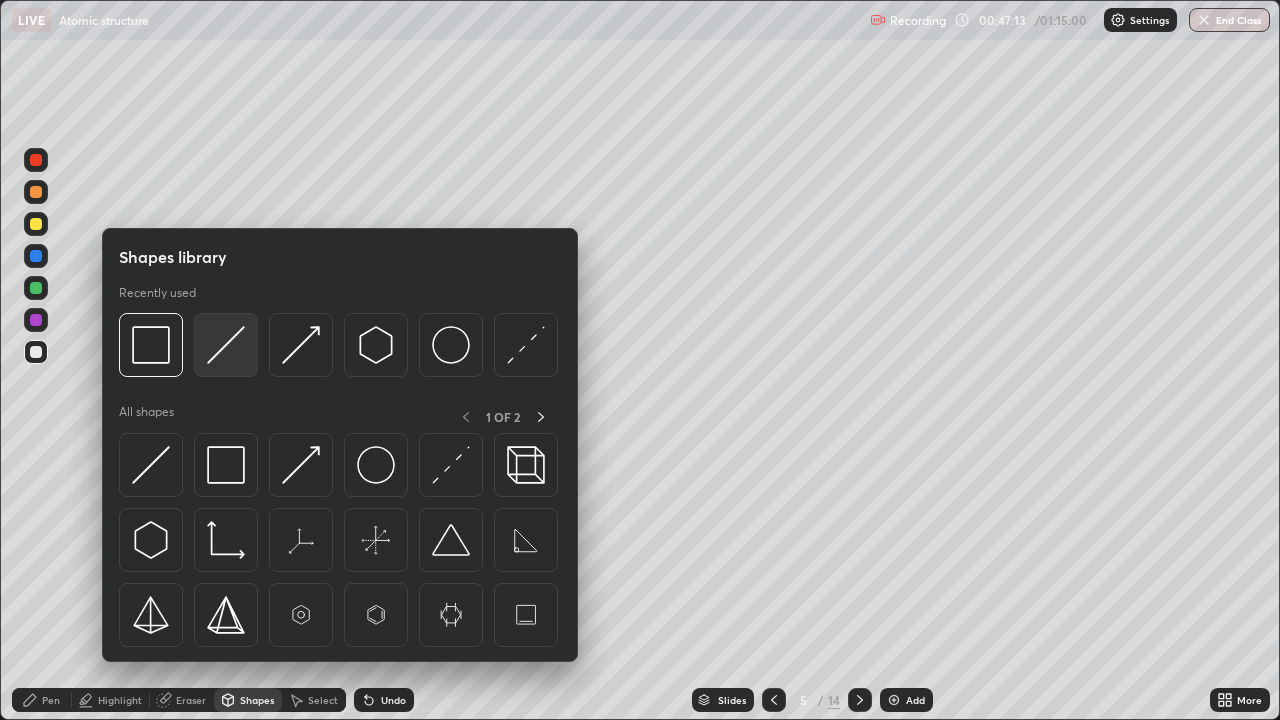 click at bounding box center [226, 345] 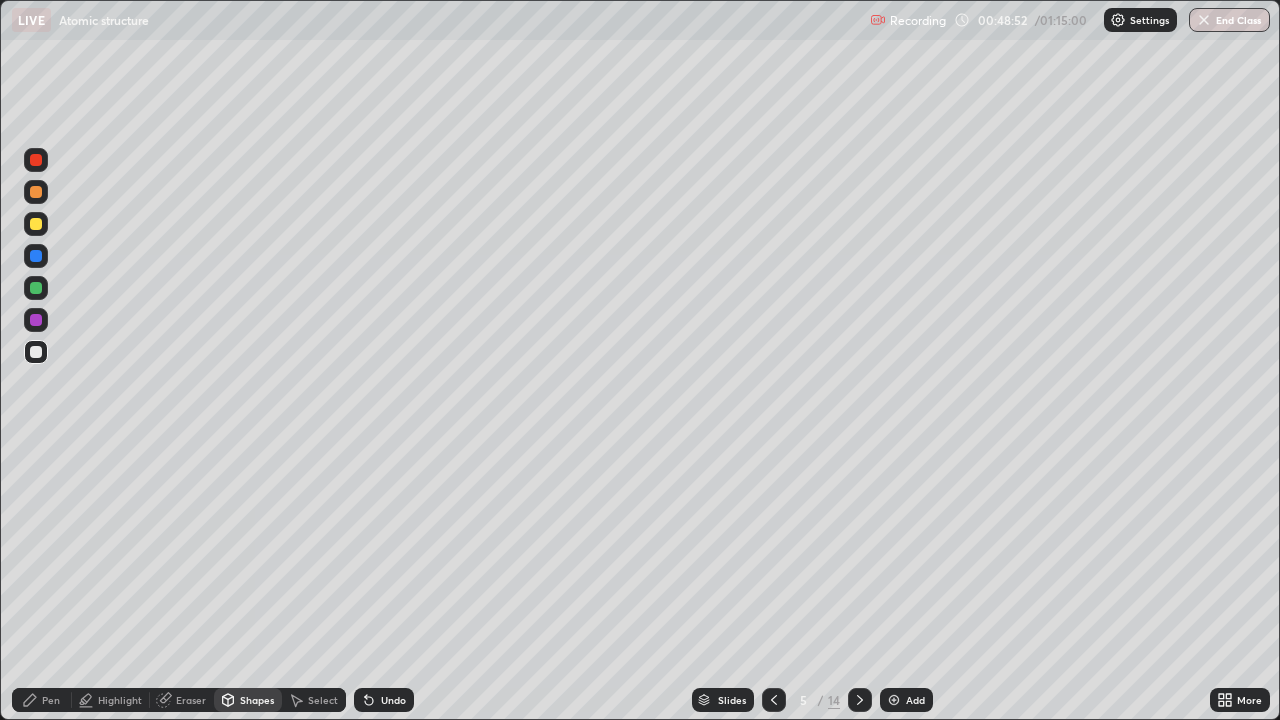 click at bounding box center (36, 192) 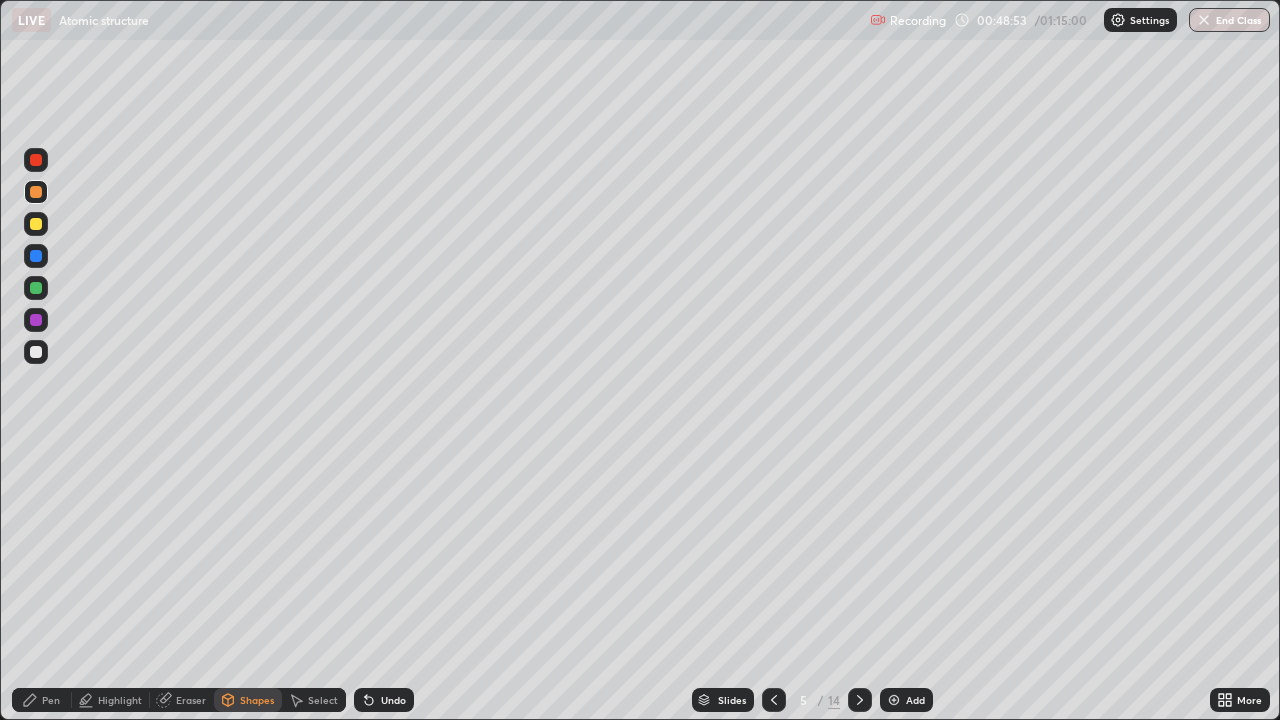 click on "Pen" at bounding box center [51, 700] 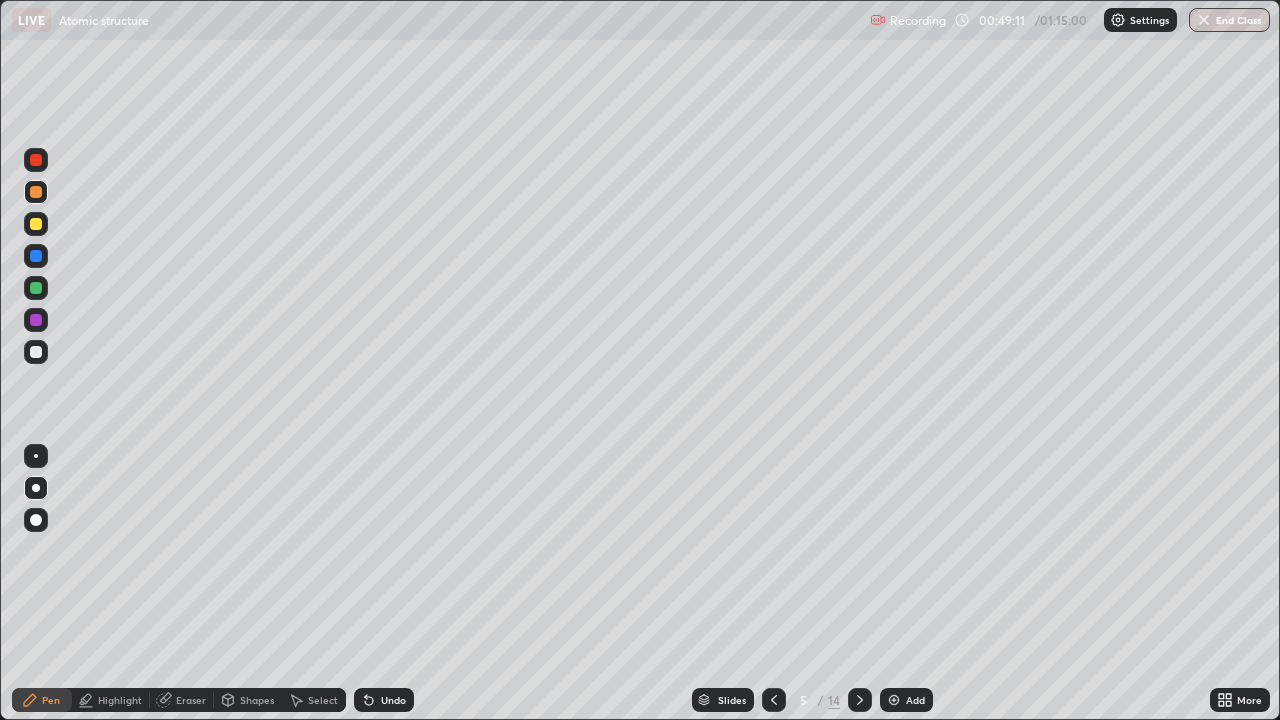 click at bounding box center [36, 288] 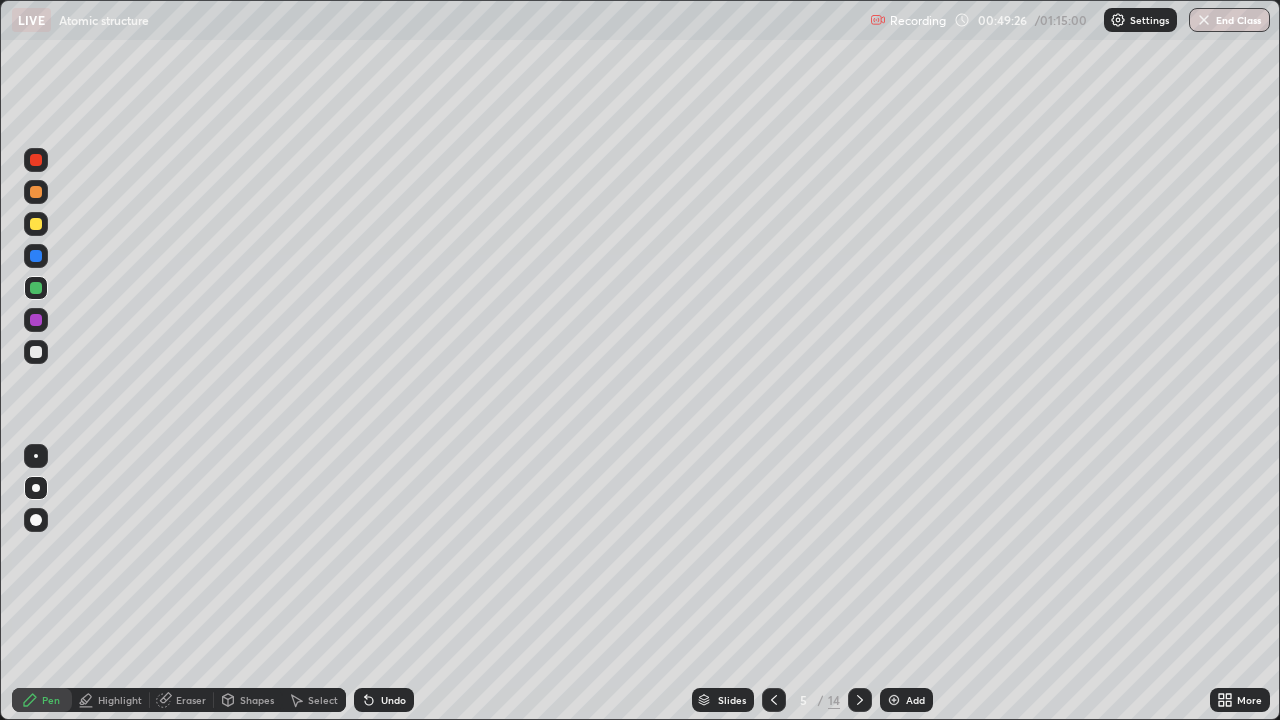click at bounding box center (36, 192) 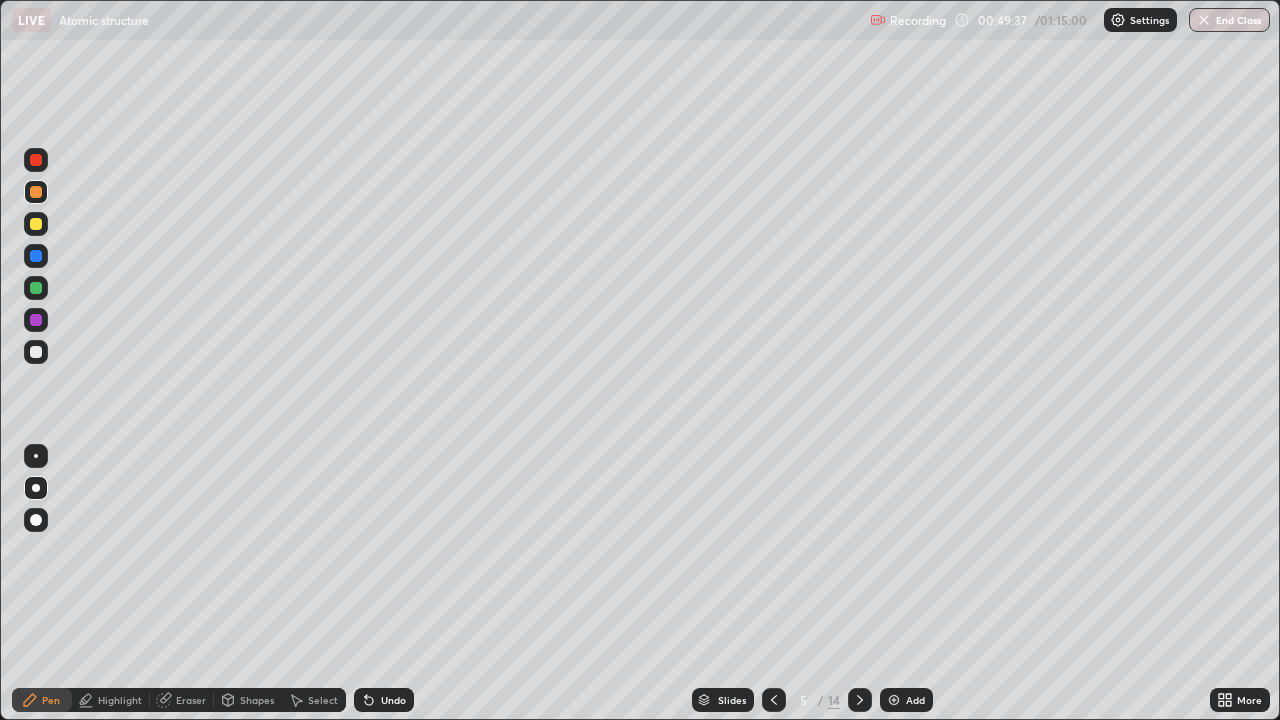 click on "Shapes" at bounding box center (257, 700) 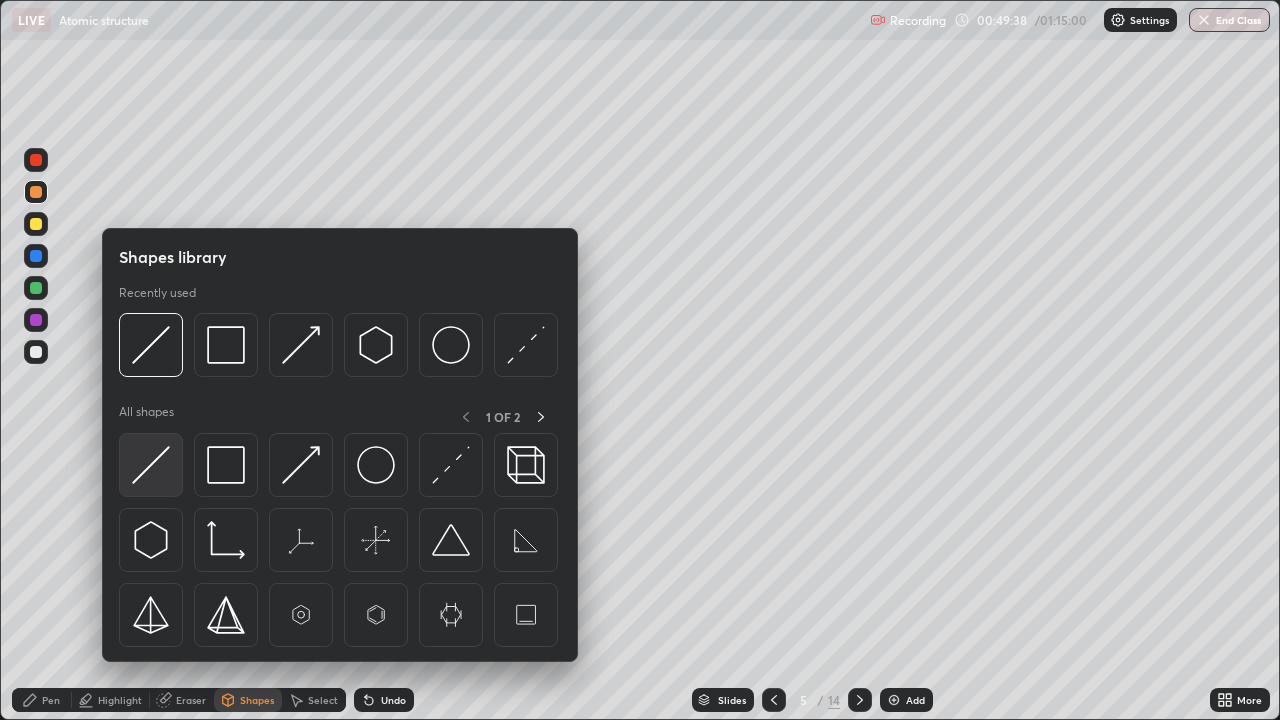 click at bounding box center [151, 465] 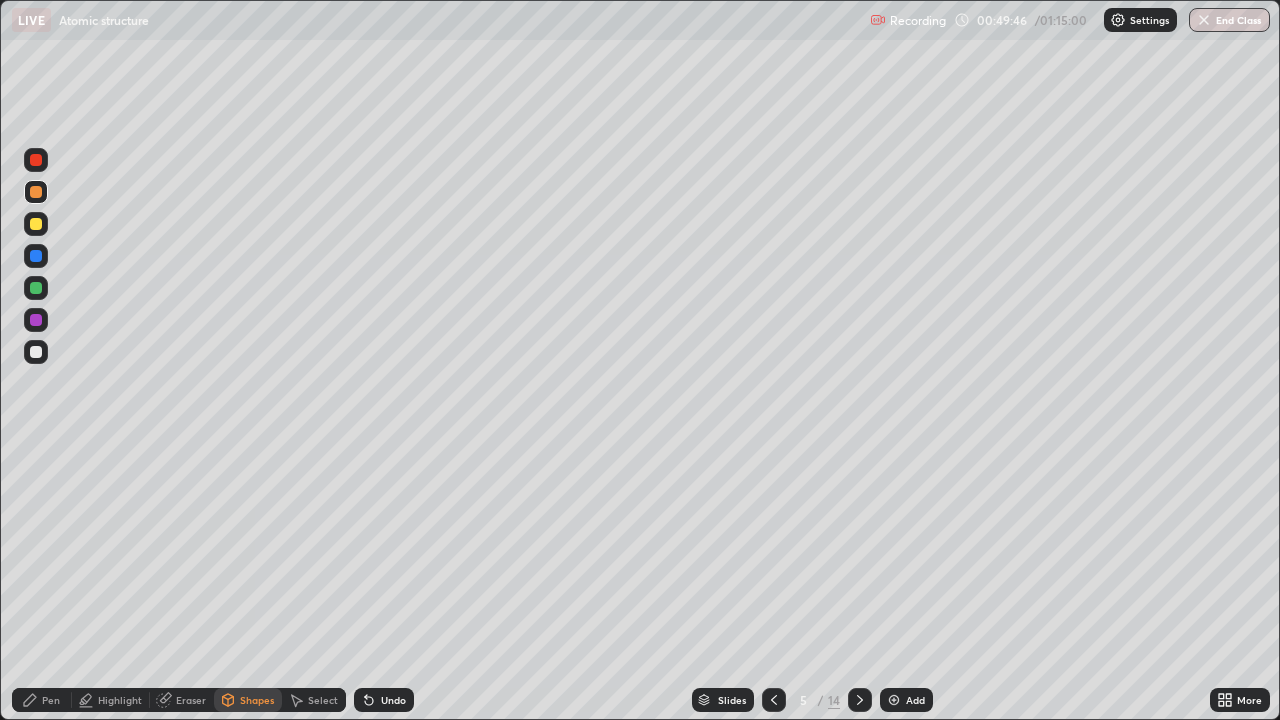 click on "Select" at bounding box center (323, 700) 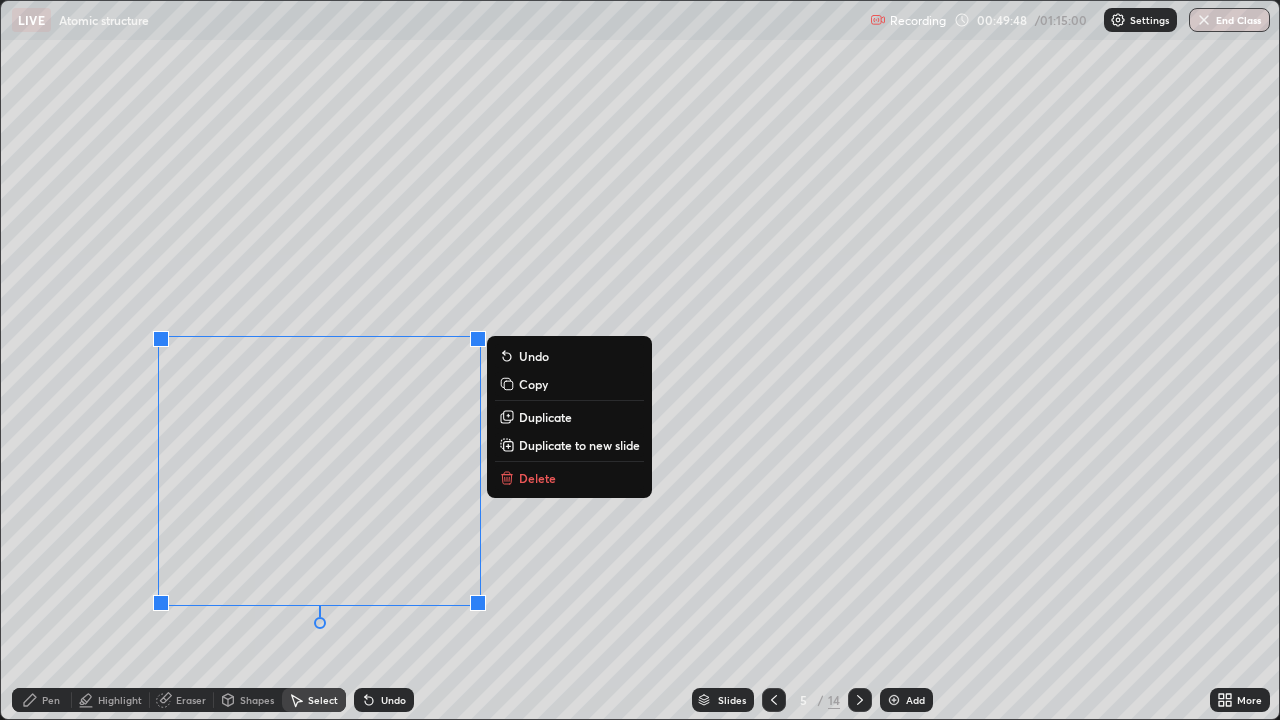 click on "Duplicate" at bounding box center [545, 417] 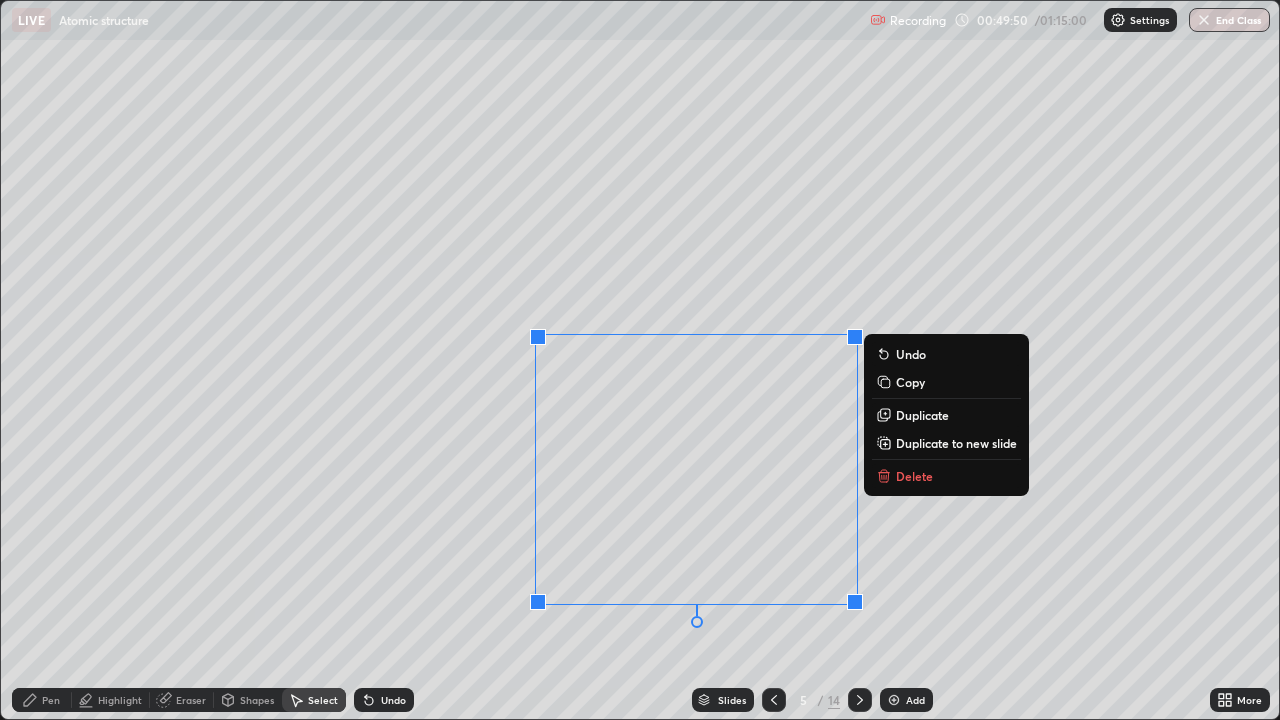click on "Duplicate" at bounding box center [922, 415] 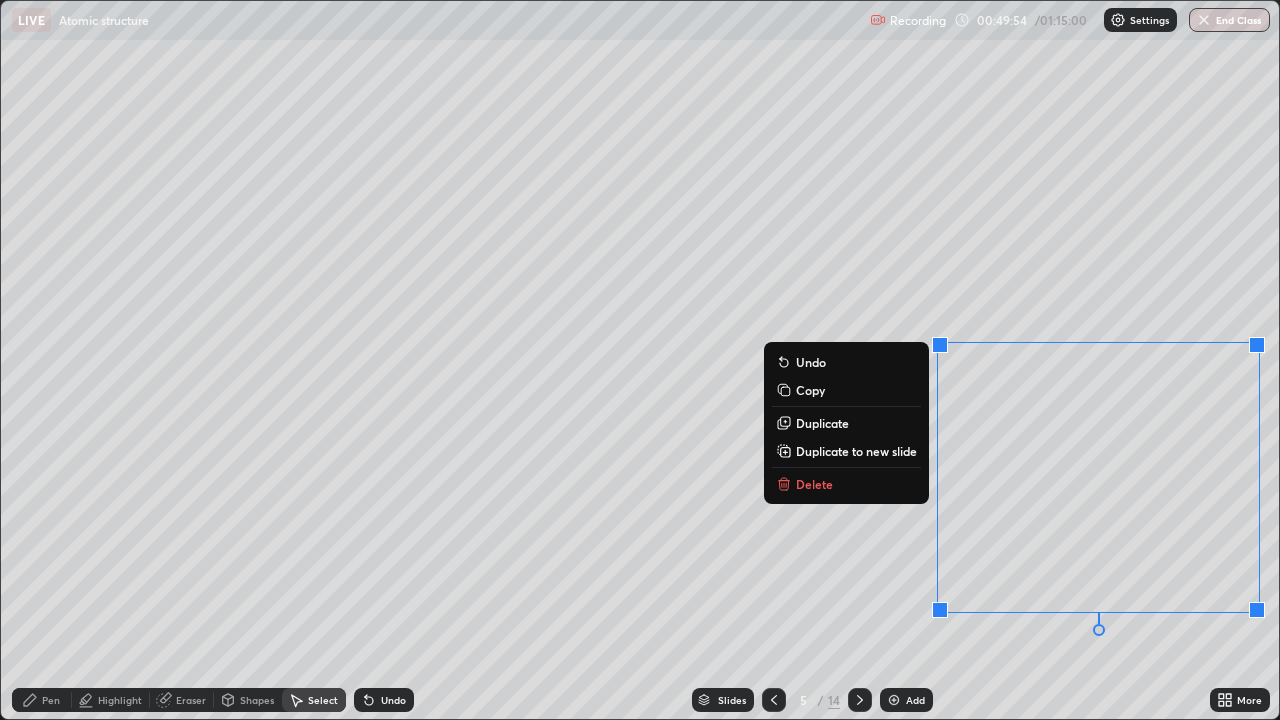 click on "0 ° Undo Copy Duplicate Duplicate to new slide Delete" at bounding box center (640, 360) 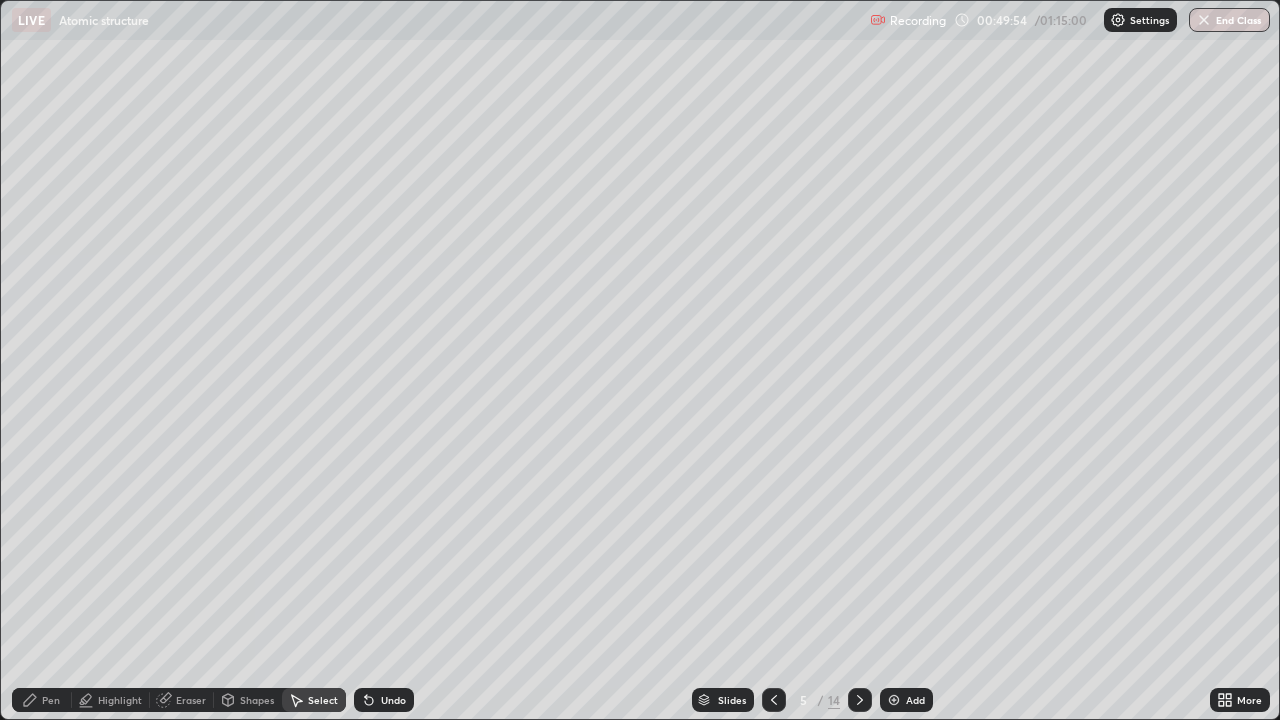 click on "Pen" at bounding box center (51, 700) 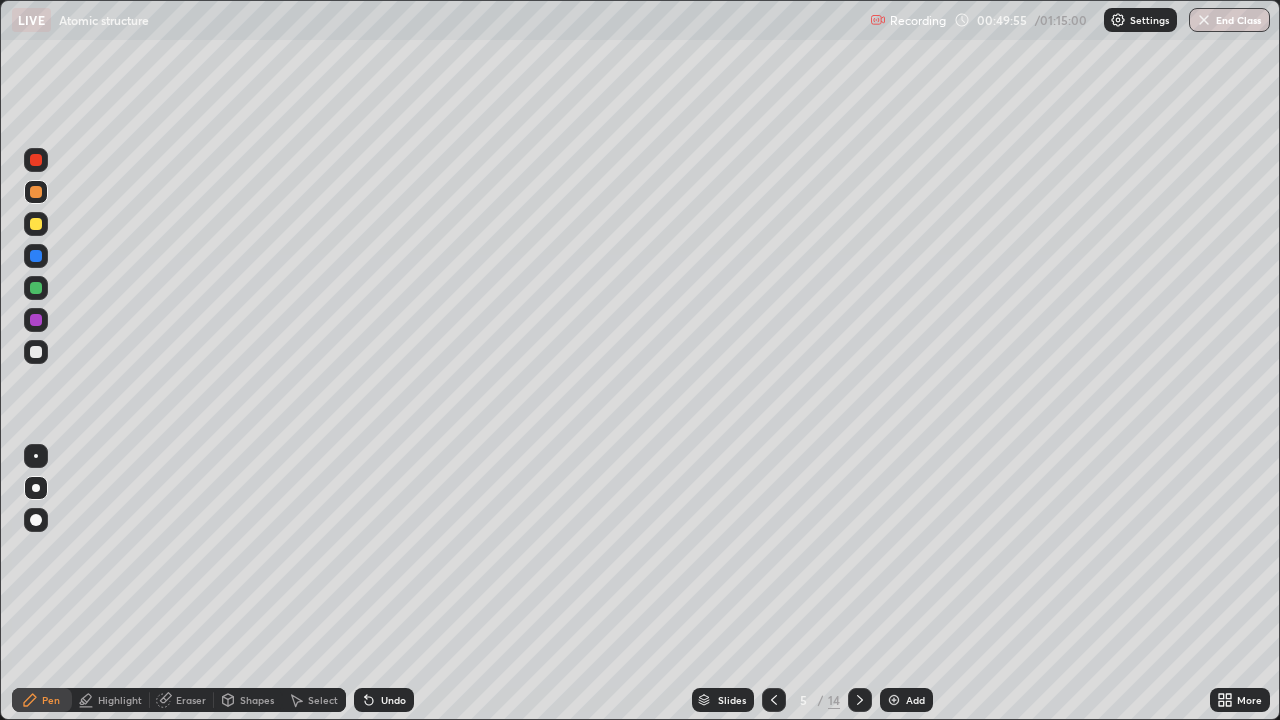 click at bounding box center [36, 352] 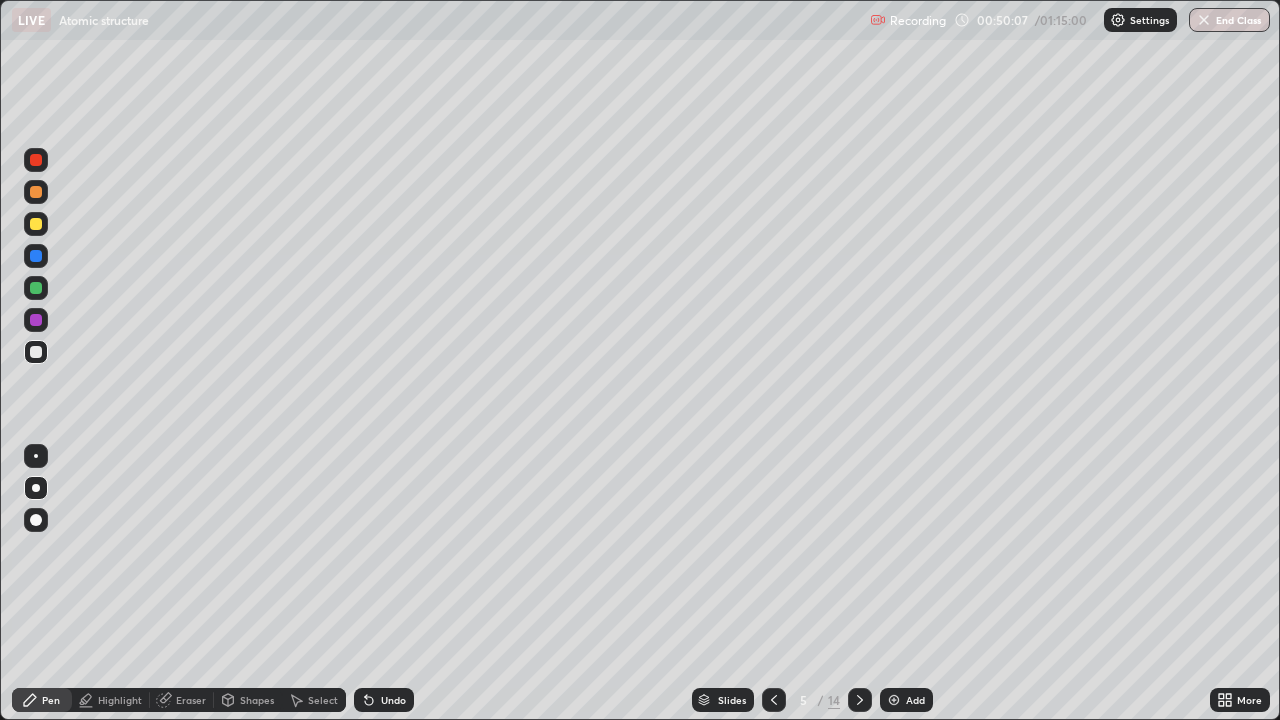 click at bounding box center (36, 320) 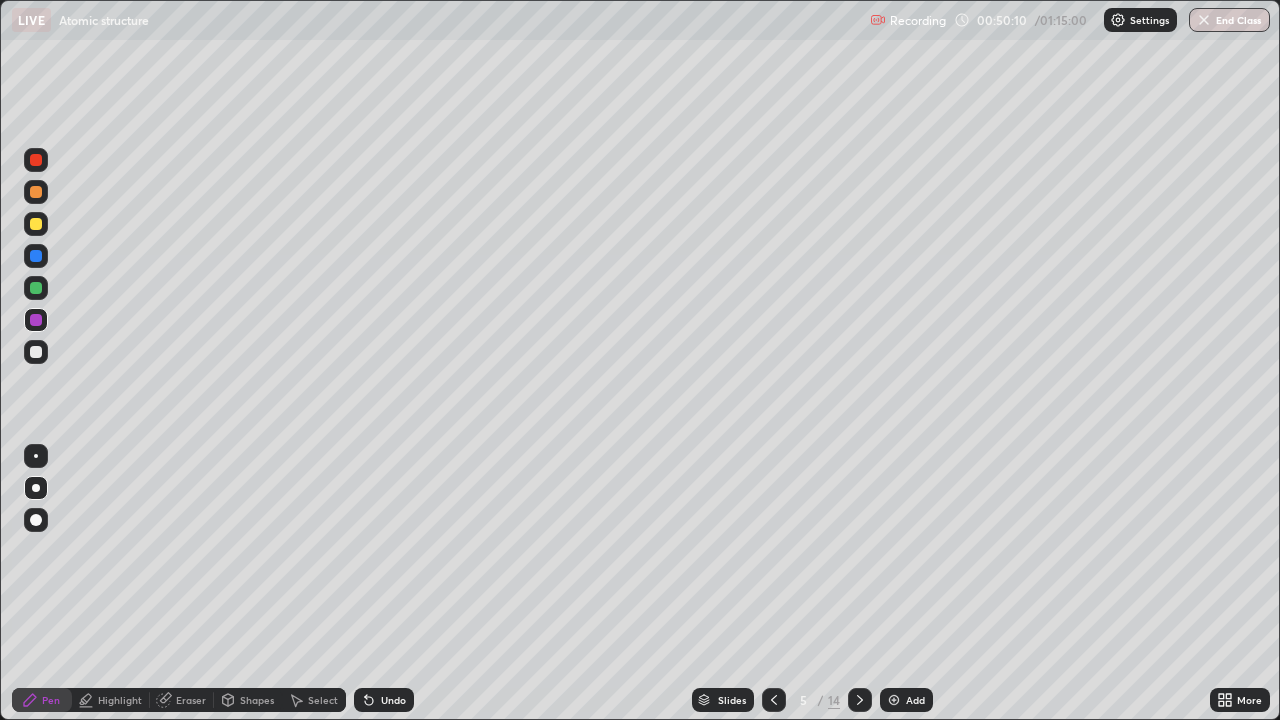 click on "Highlight" at bounding box center [120, 700] 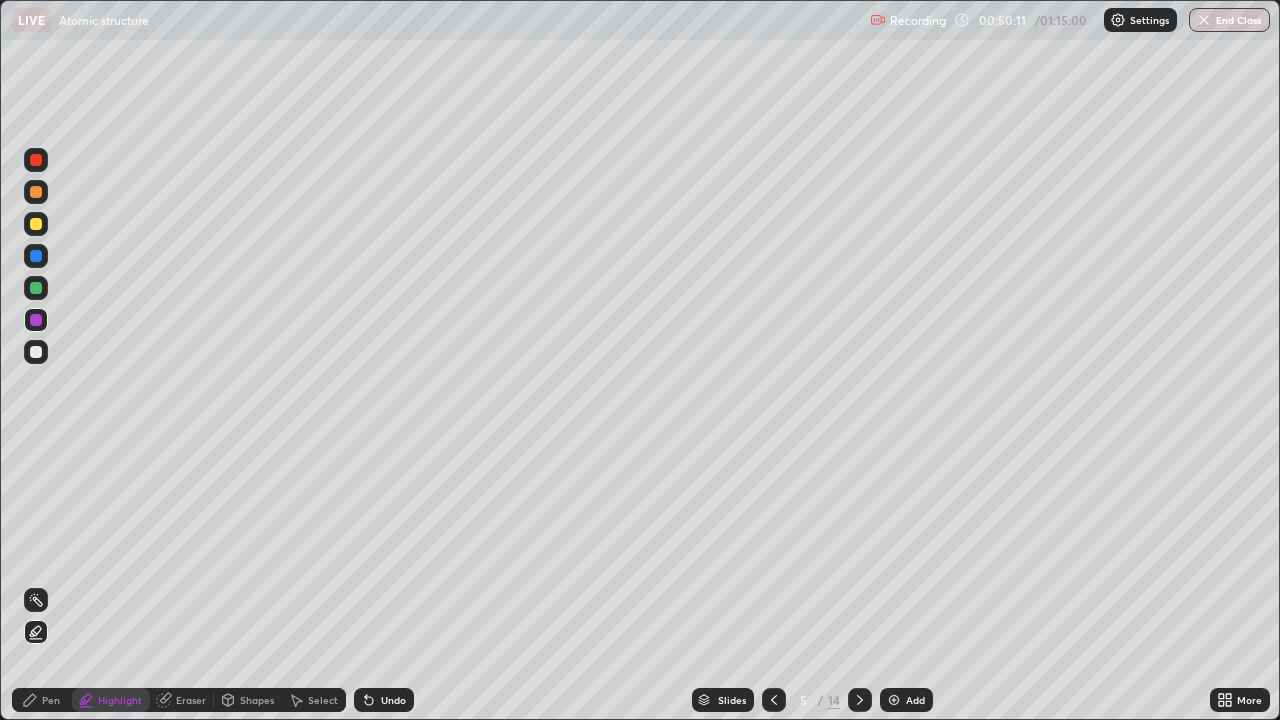 click 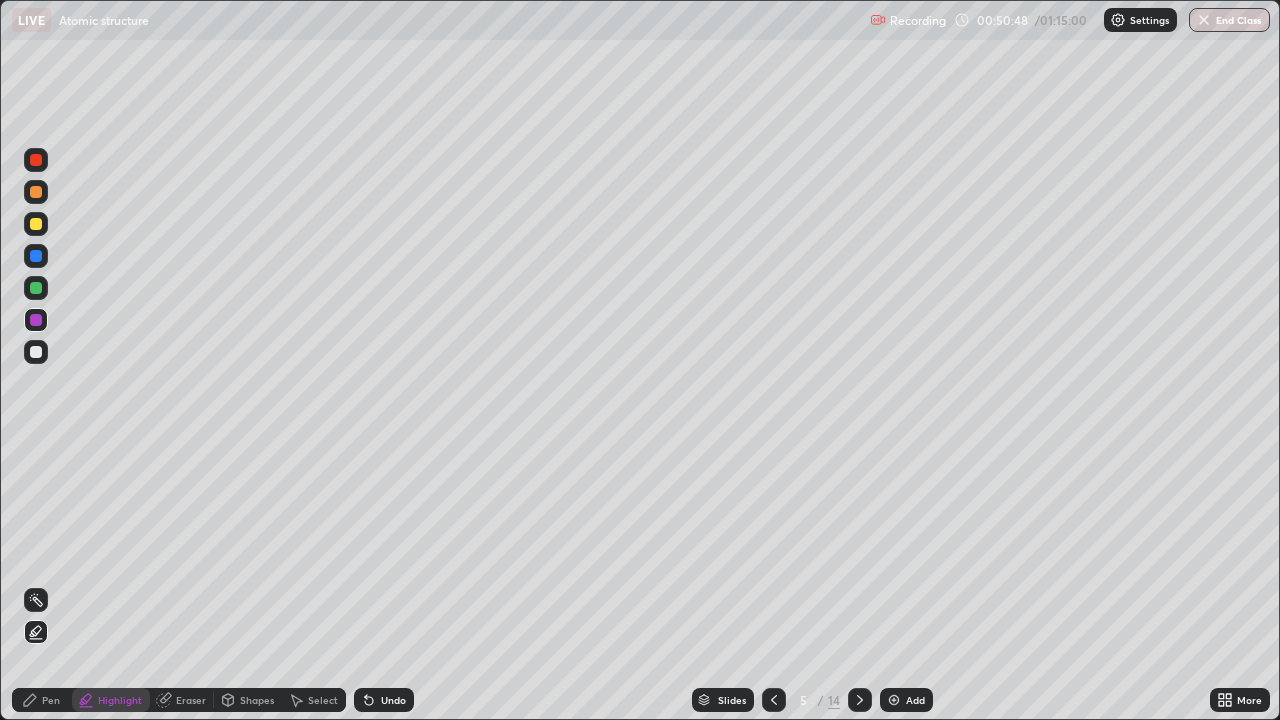 click on "Eraser" at bounding box center (191, 700) 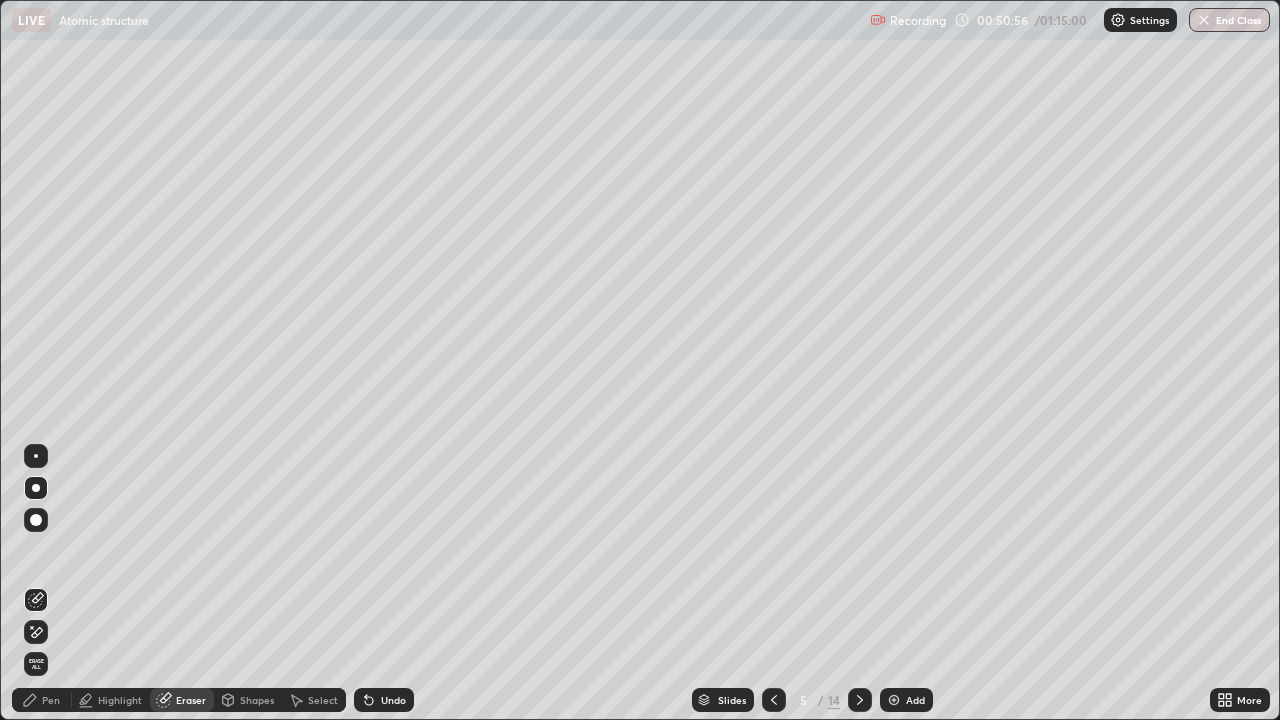 click on "Pen" at bounding box center (42, 700) 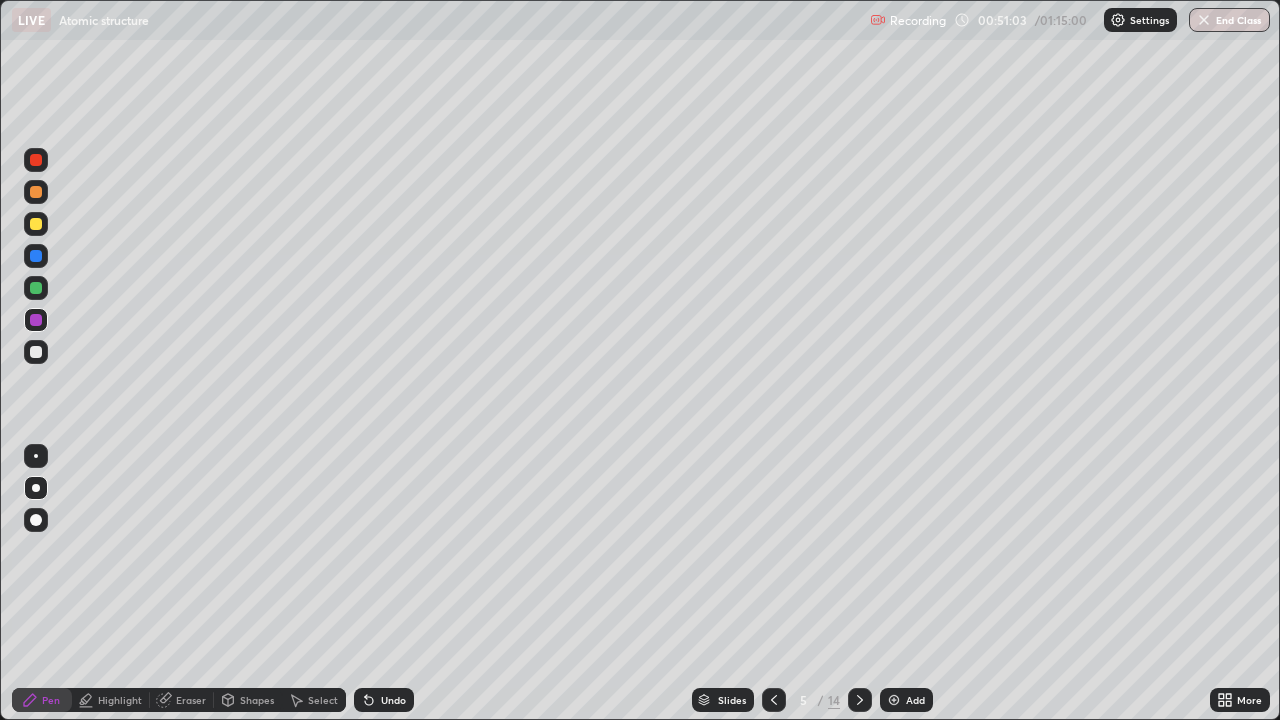 click at bounding box center [36, 288] 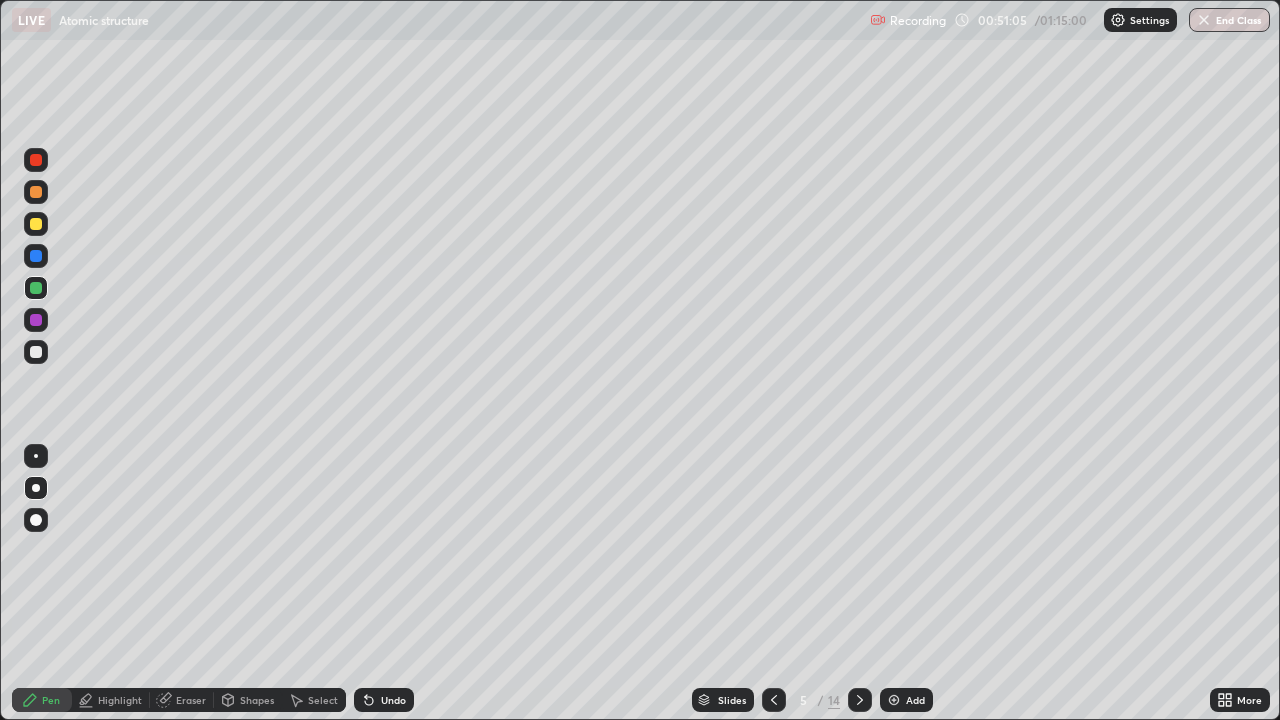 click on "Highlight" at bounding box center [120, 700] 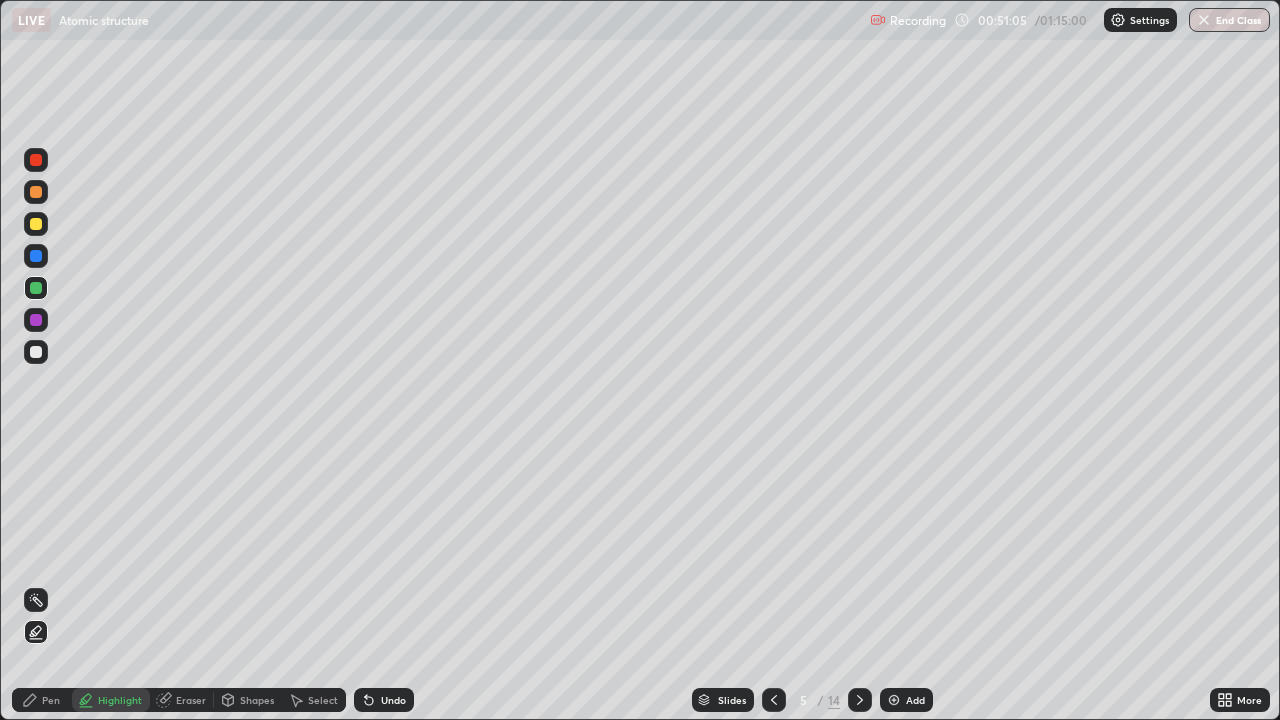 click 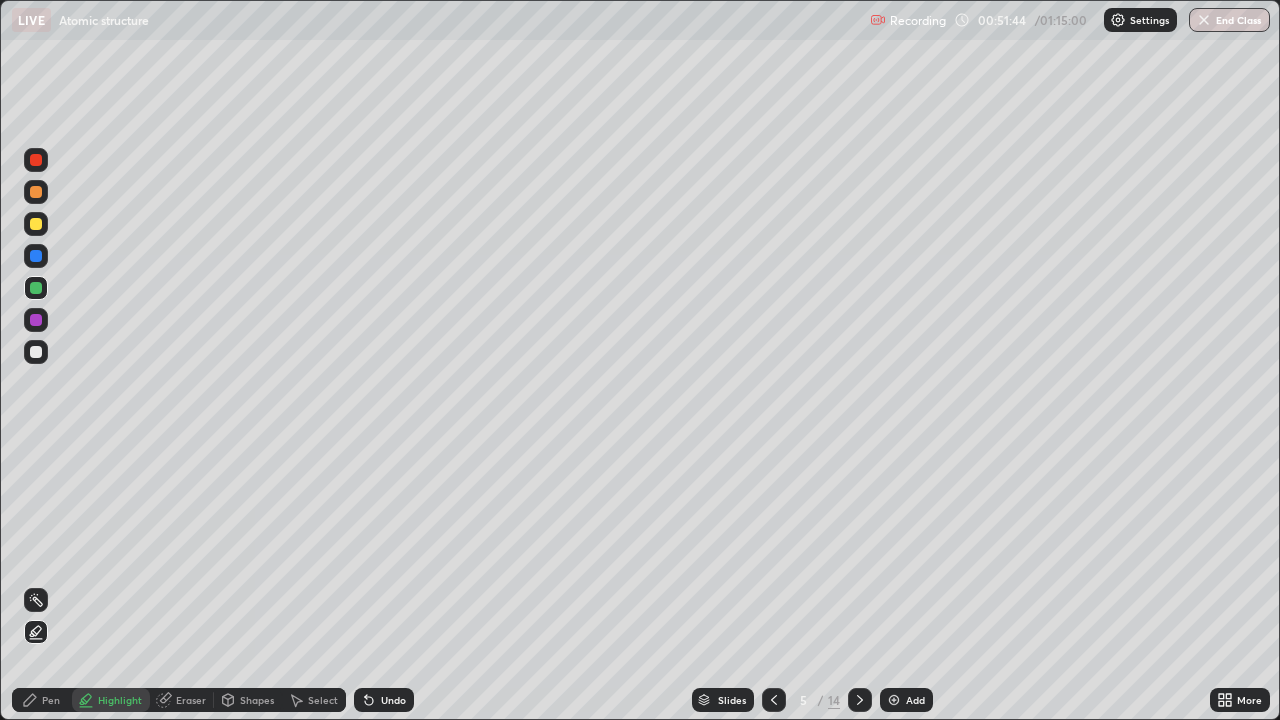 click at bounding box center (36, 160) 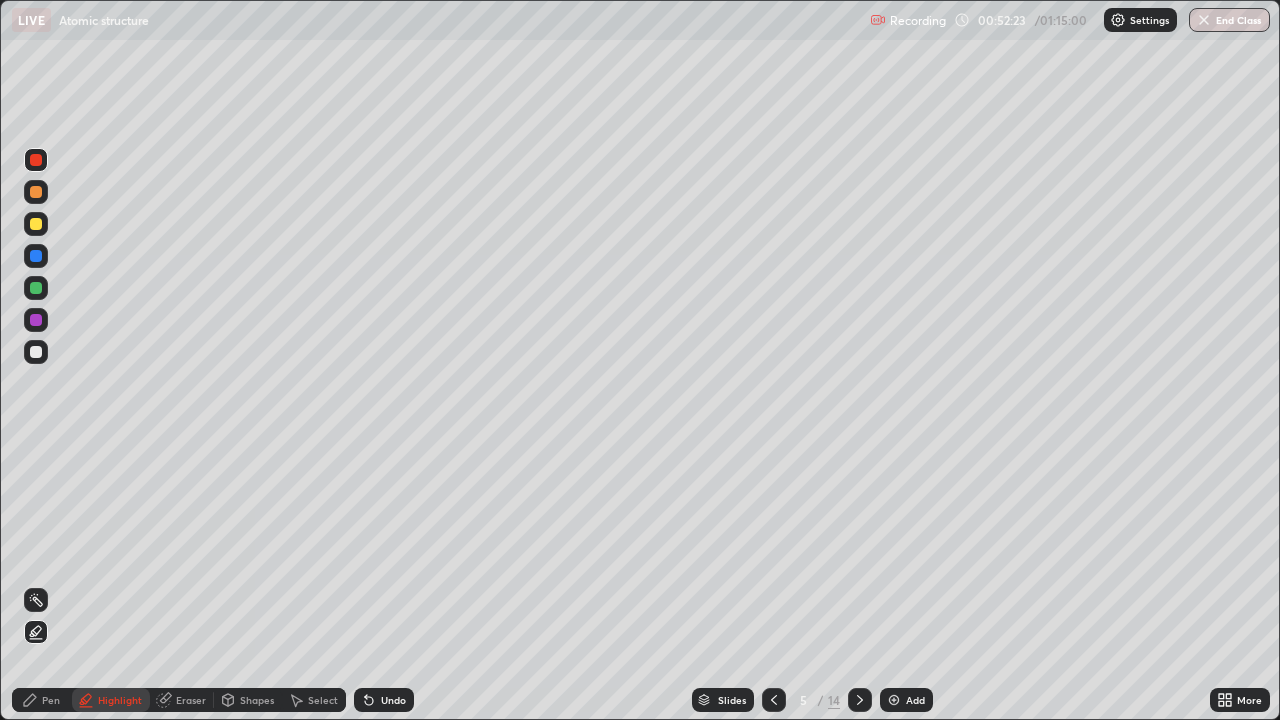 click at bounding box center (894, 700) 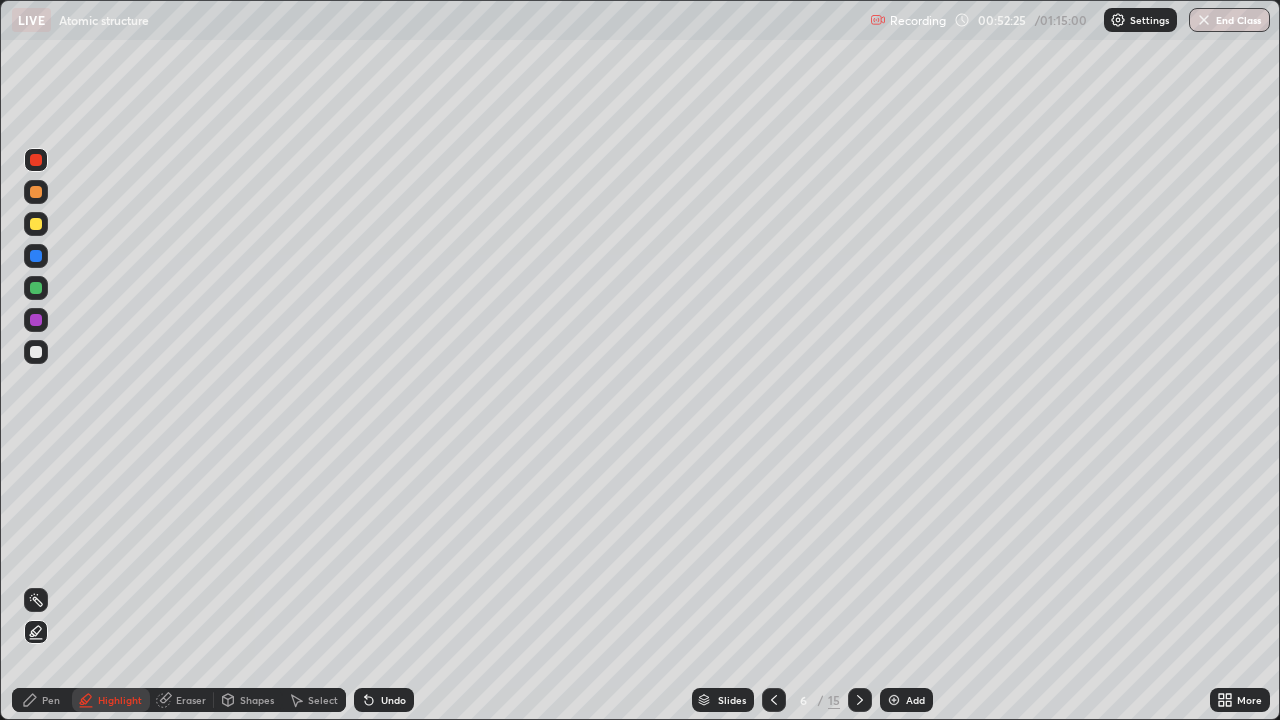 click on "Shapes" at bounding box center [257, 700] 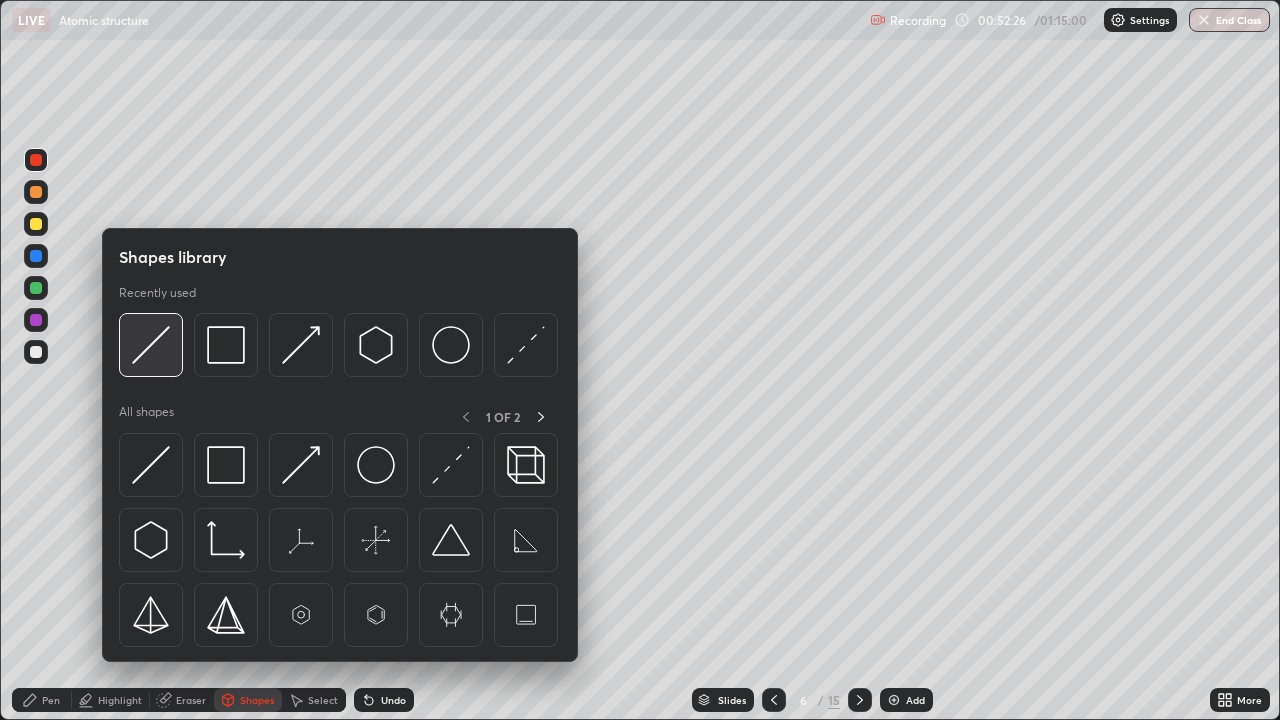 click at bounding box center (151, 345) 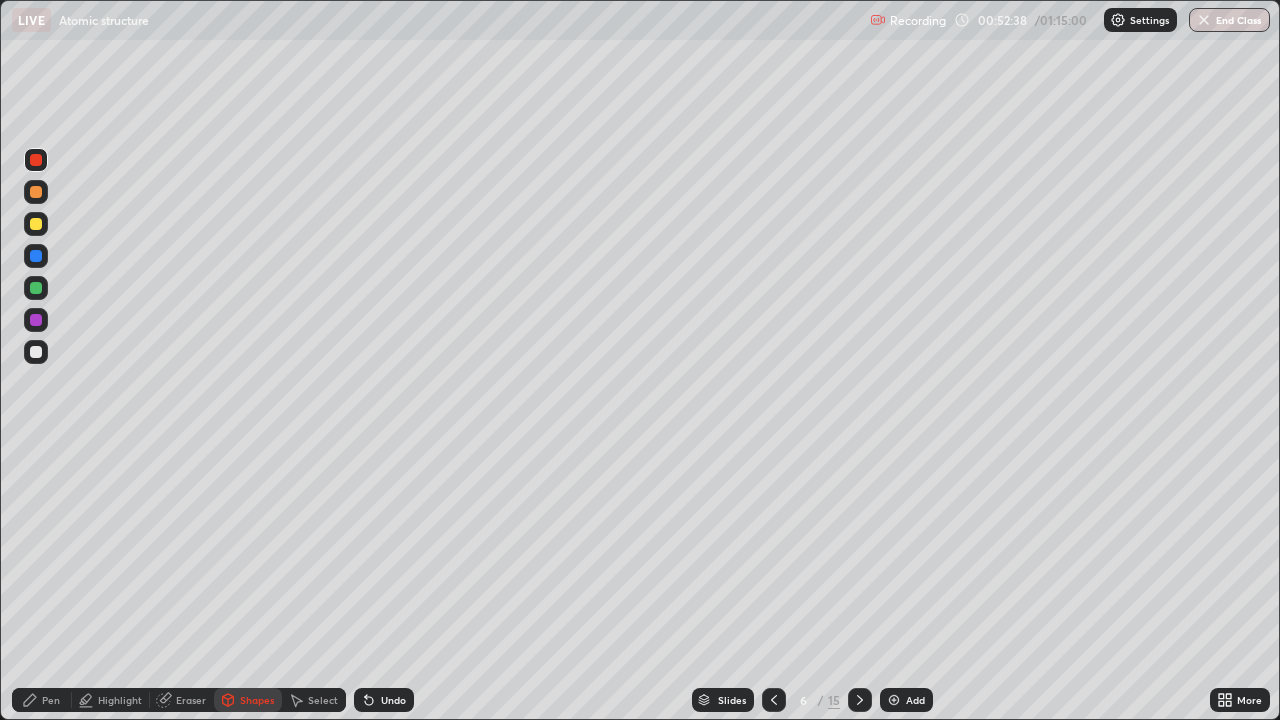 click on "Pen" at bounding box center [51, 700] 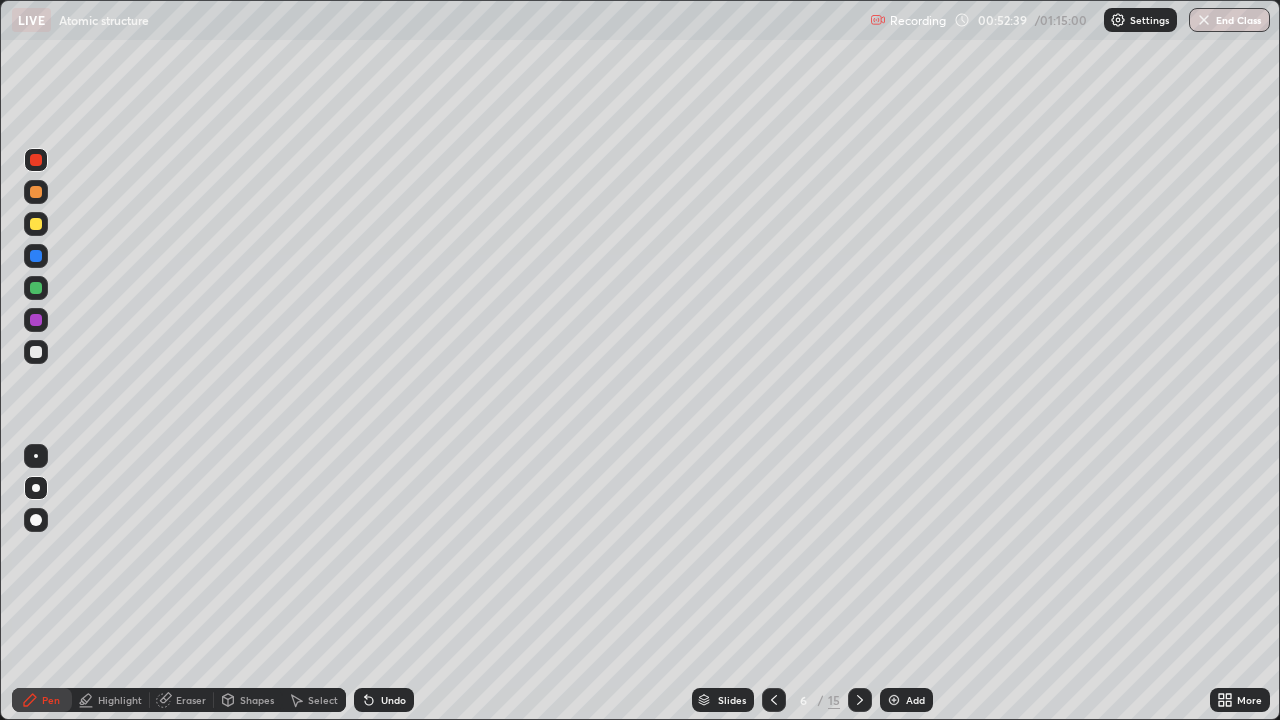 click at bounding box center (36, 352) 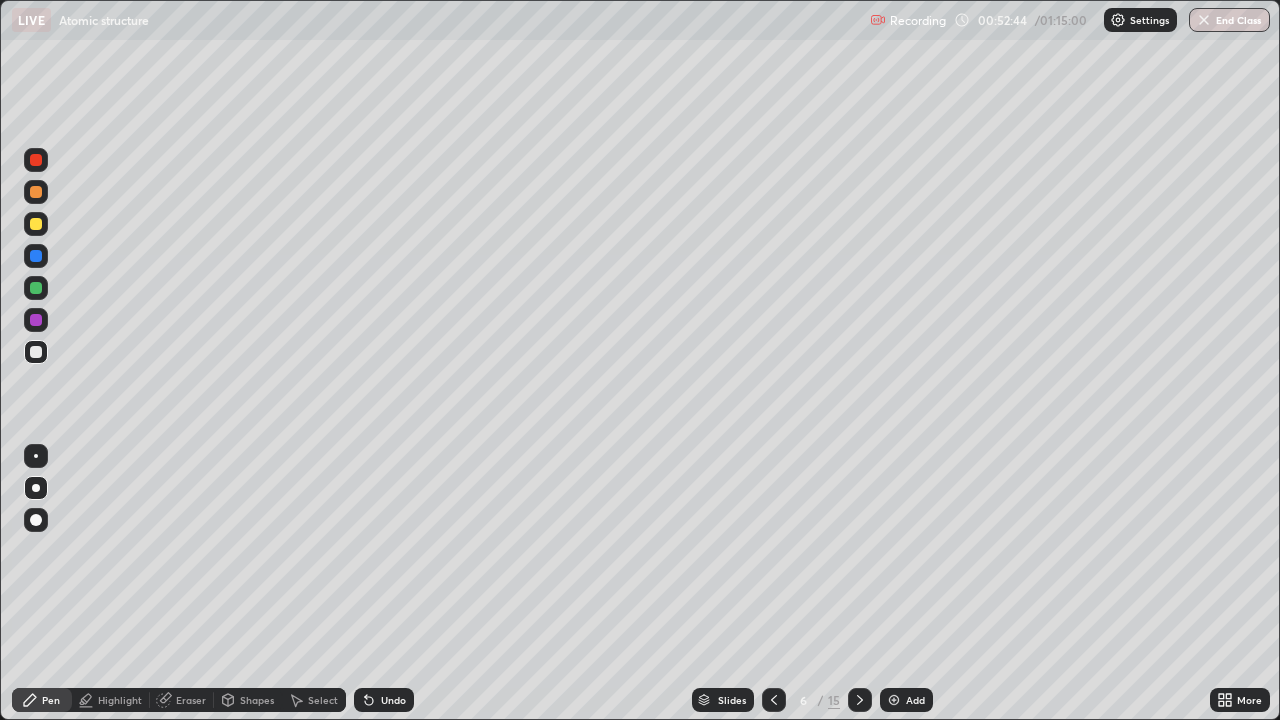 click at bounding box center (36, 288) 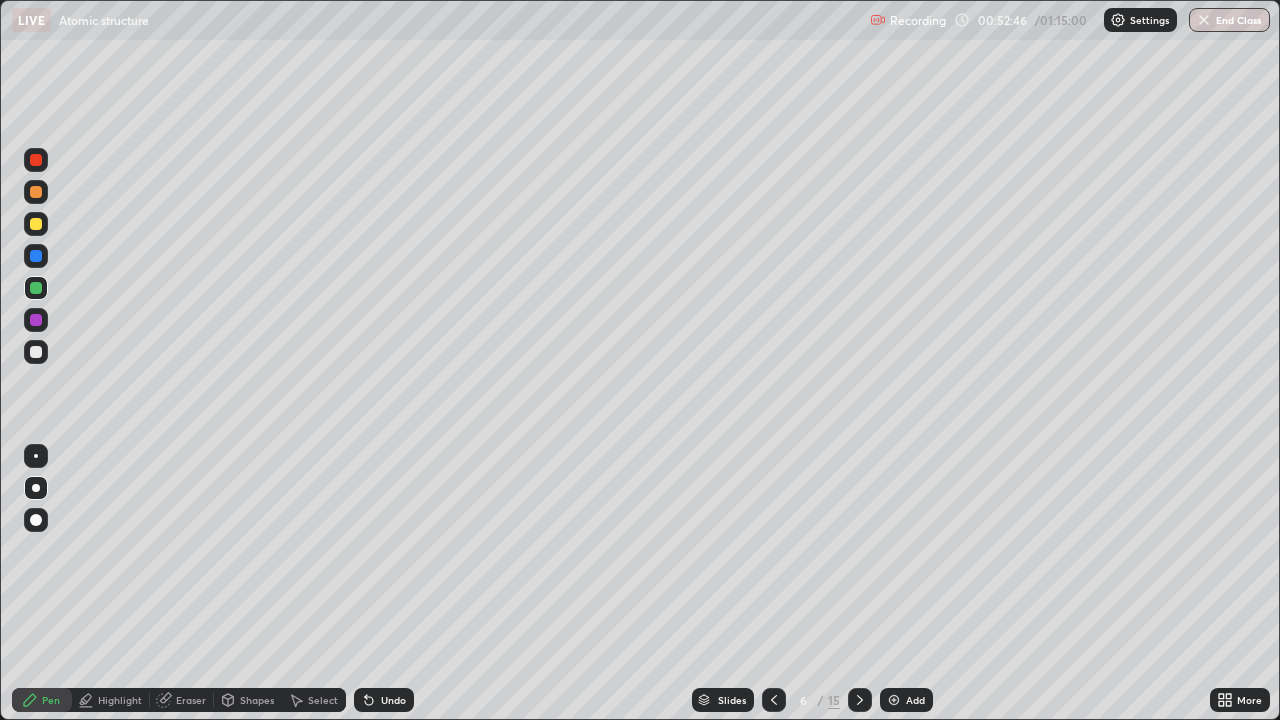 click on "Highlight" at bounding box center [120, 700] 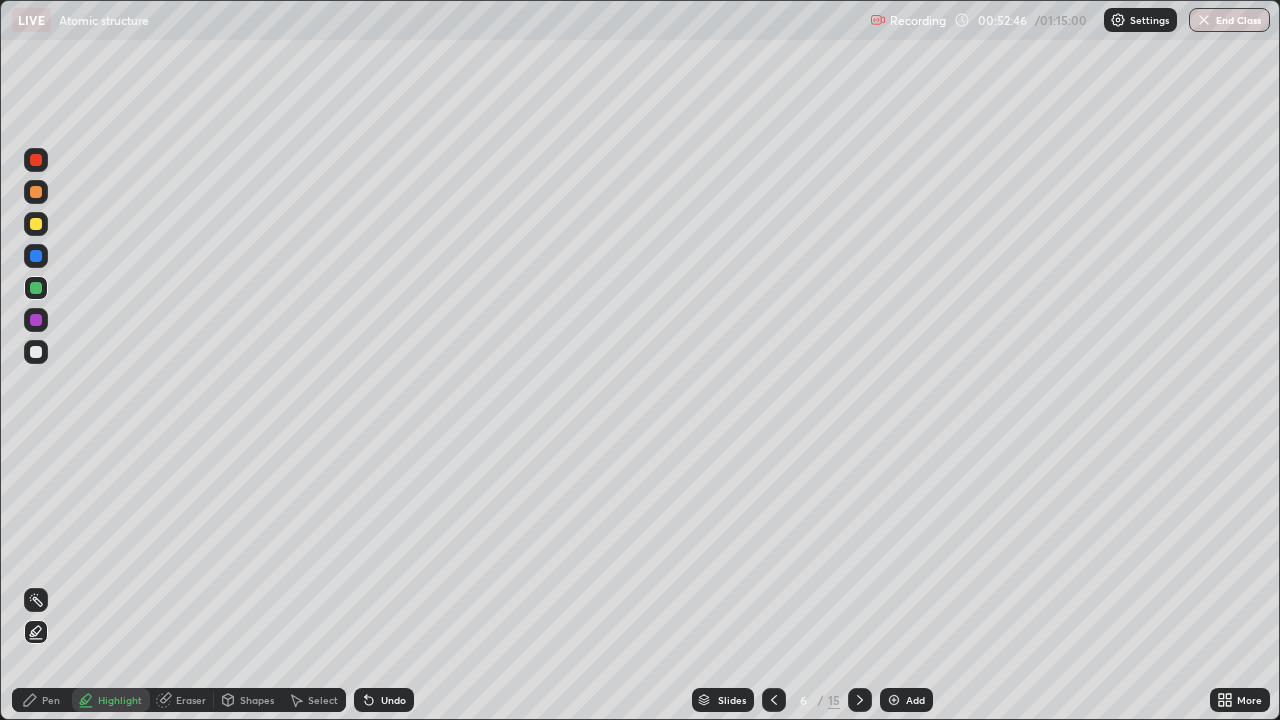 click 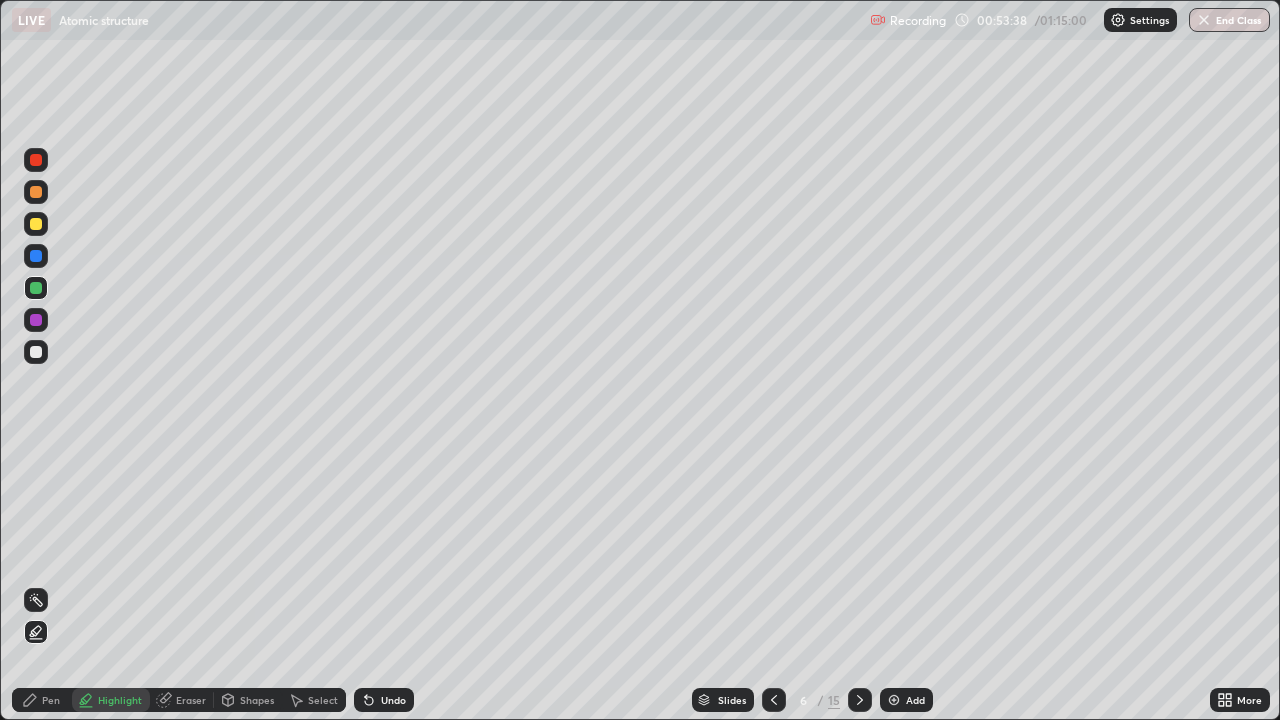 click at bounding box center [36, 192] 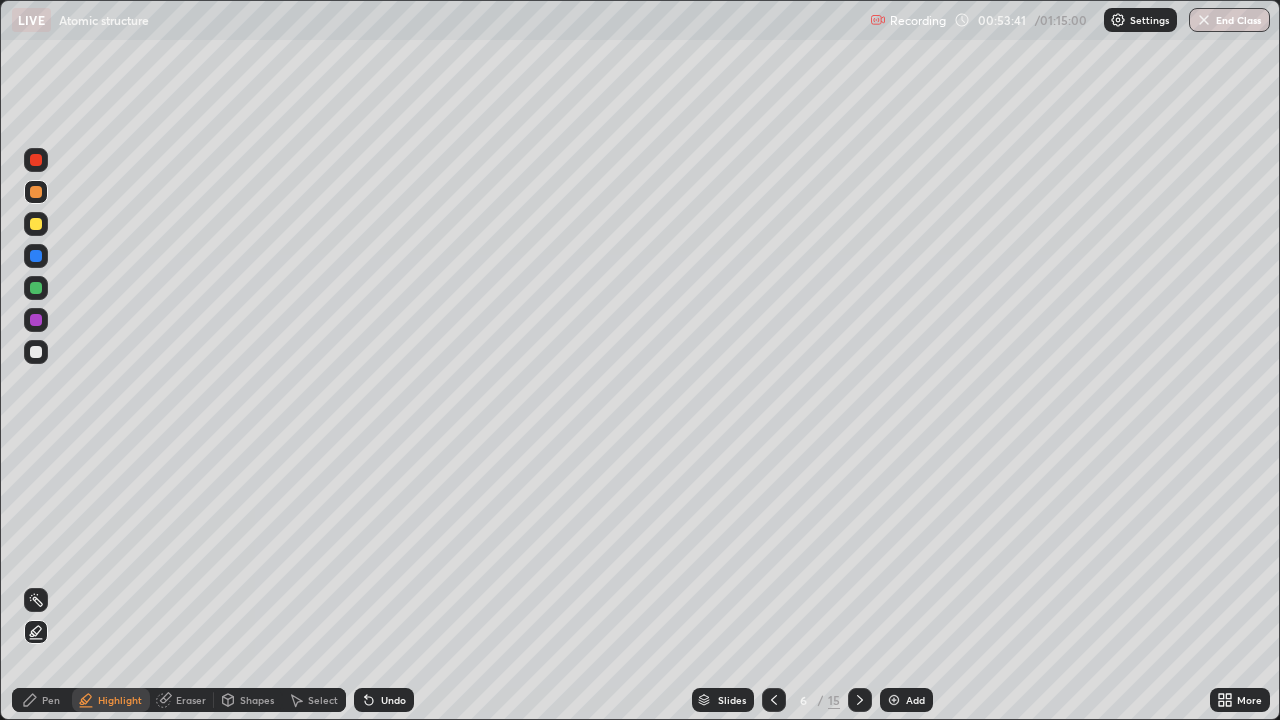 click on "Pen" at bounding box center (51, 700) 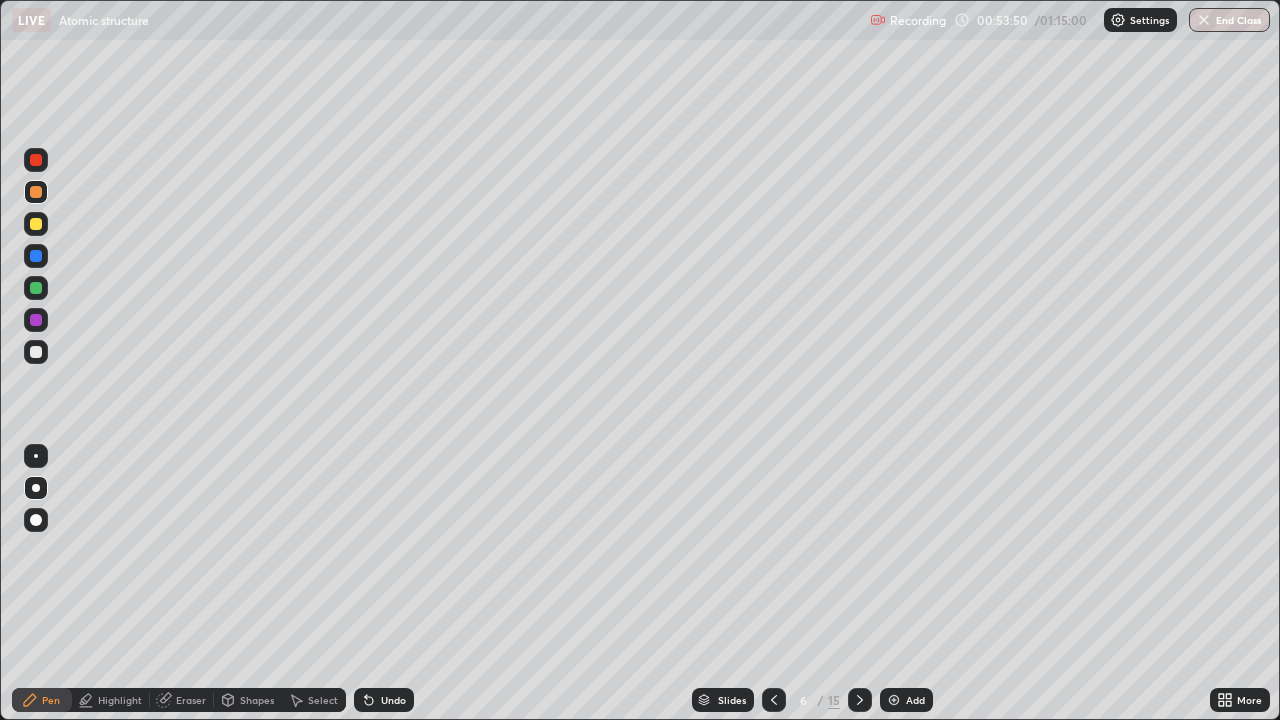 click at bounding box center (36, 320) 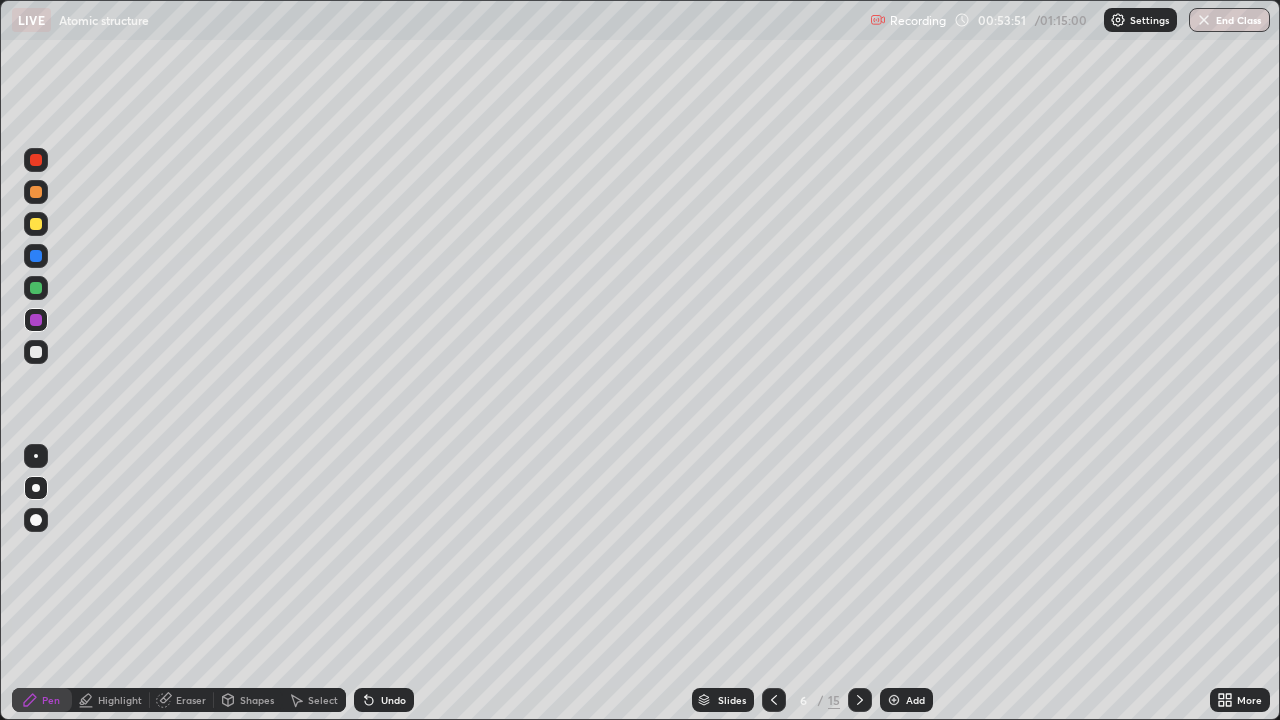 click on "Highlight" at bounding box center (120, 700) 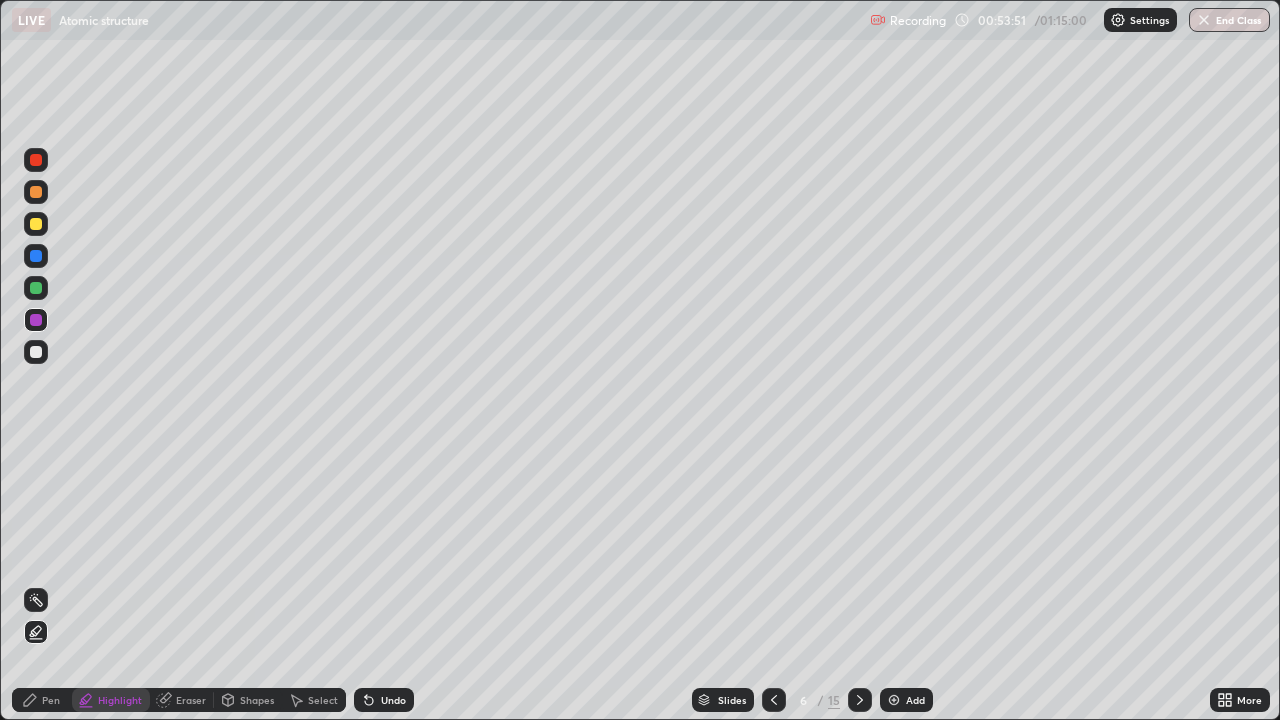 click 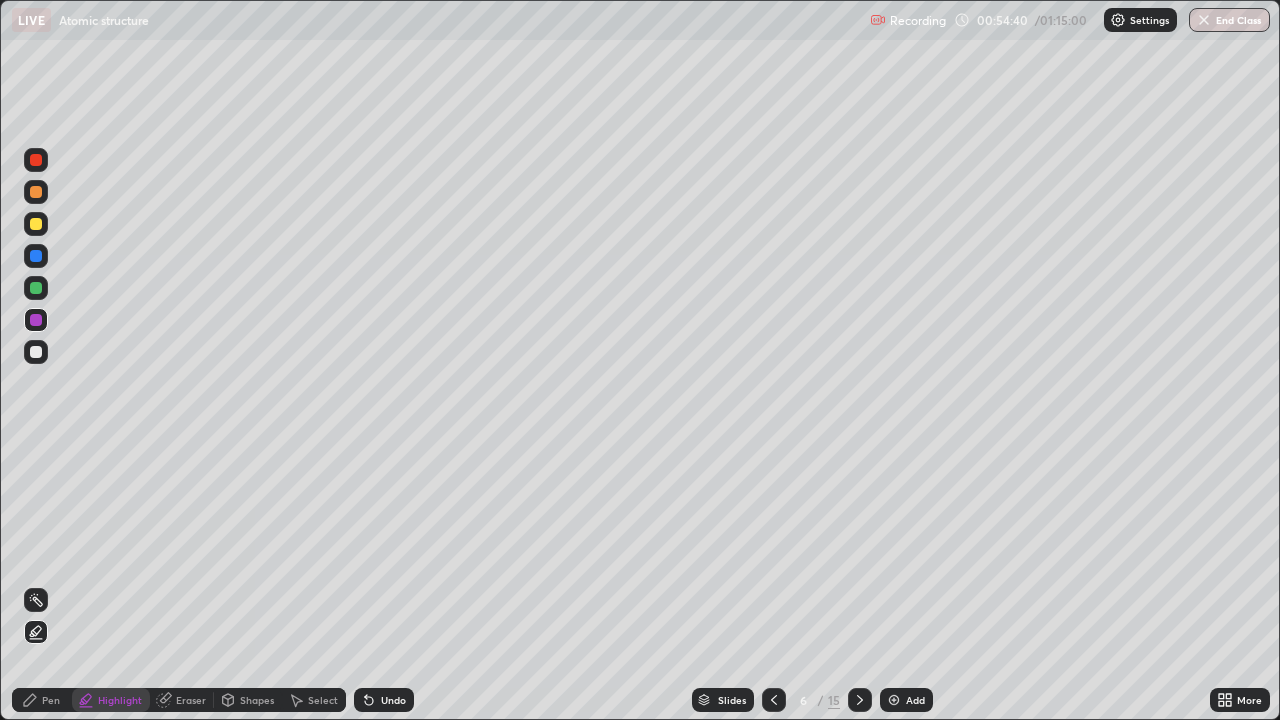 click at bounding box center [36, 288] 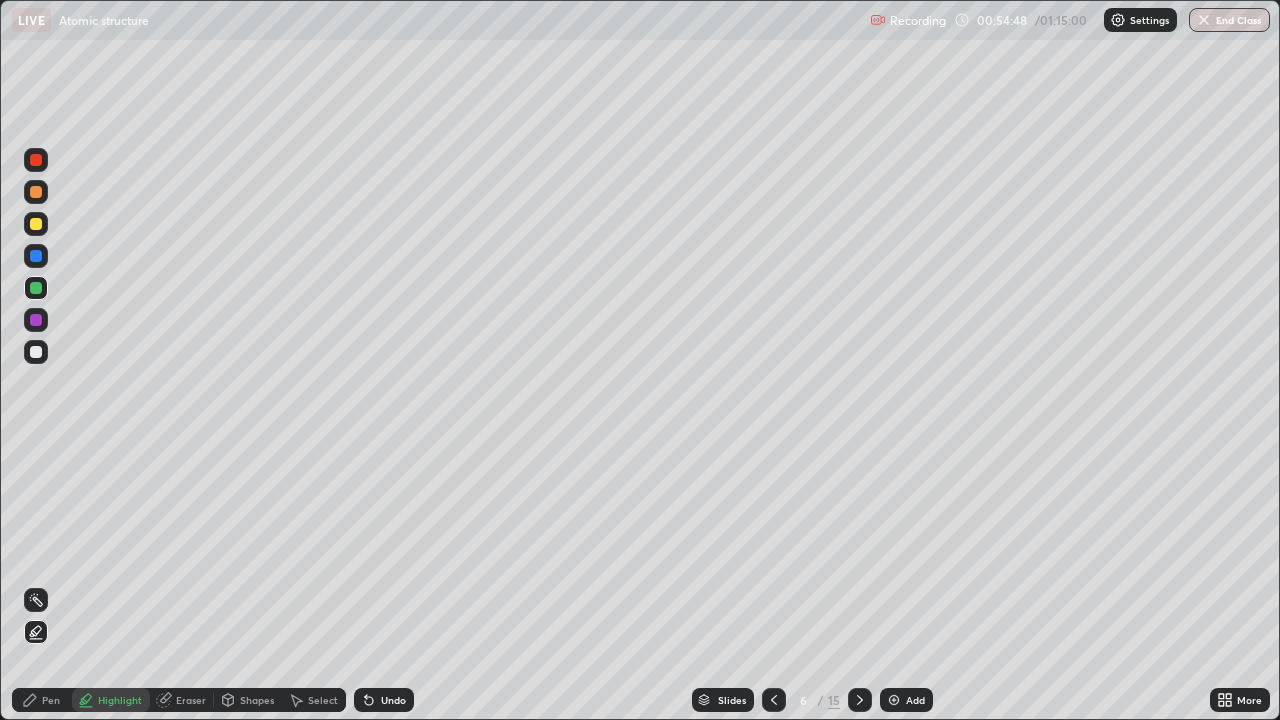 click at bounding box center (774, 700) 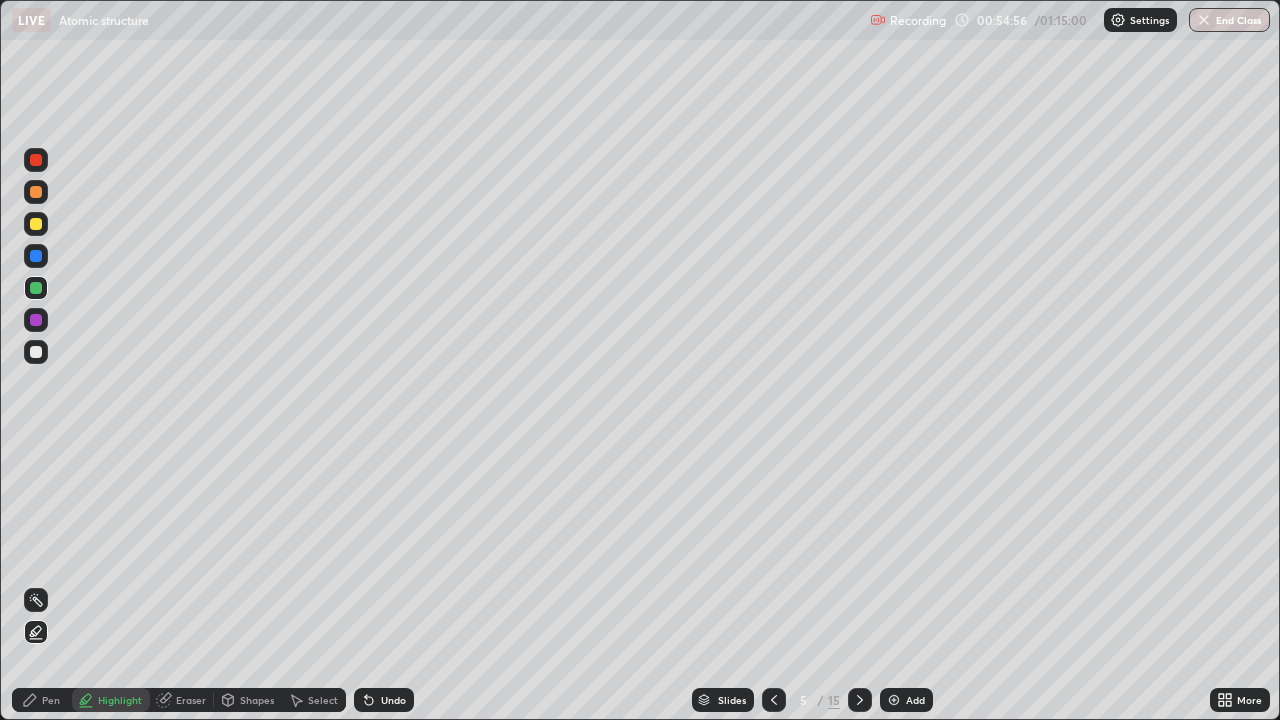 click 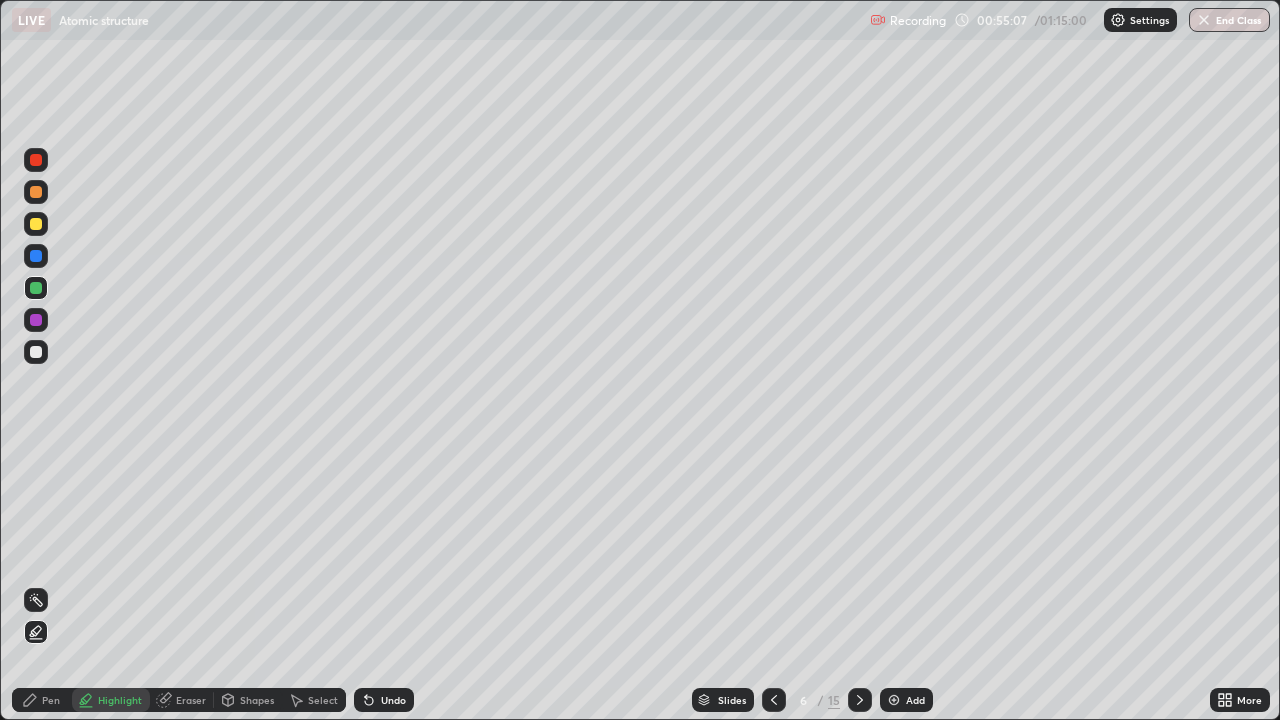 click on "Undo" at bounding box center (384, 700) 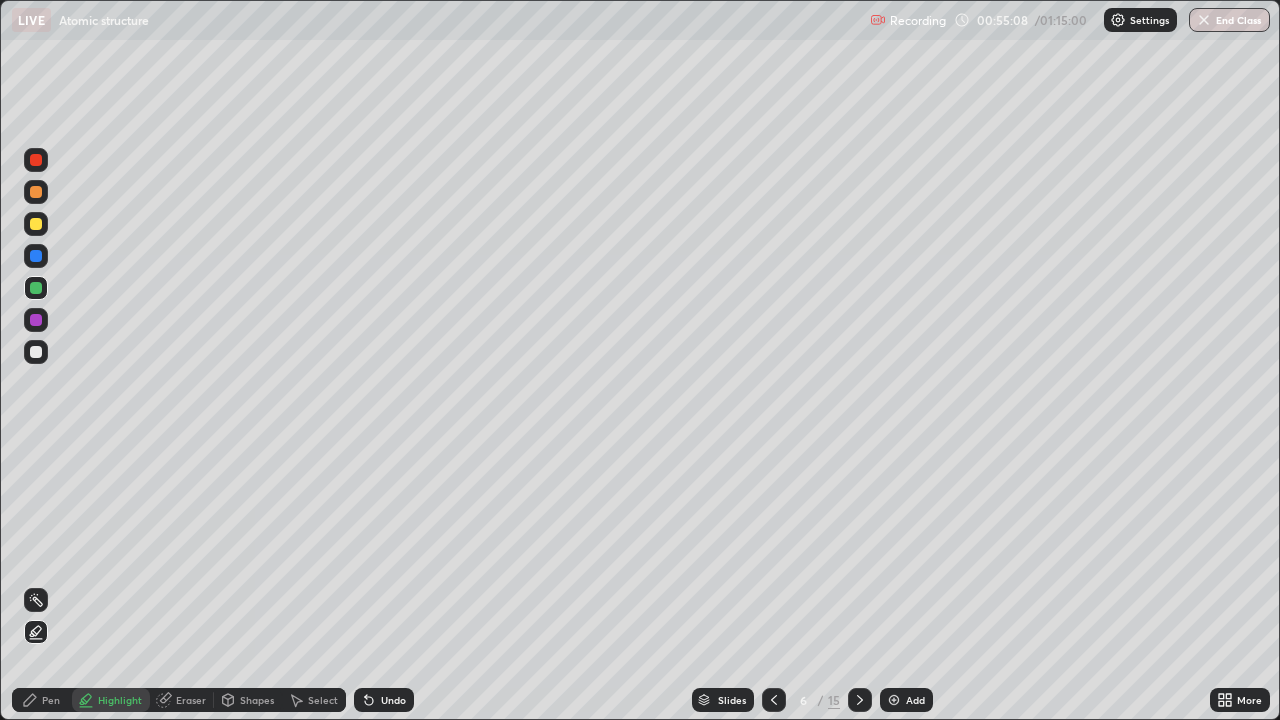 click on "Undo" at bounding box center (393, 700) 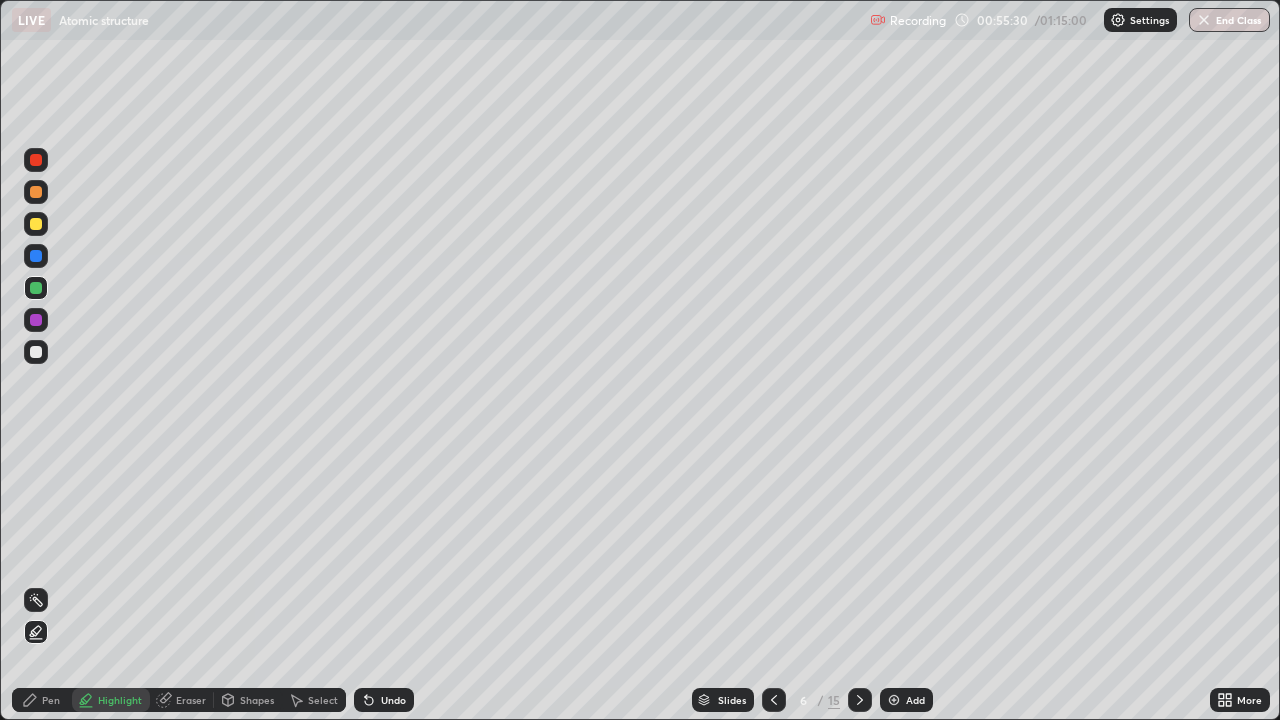 click on "Eraser" at bounding box center (191, 700) 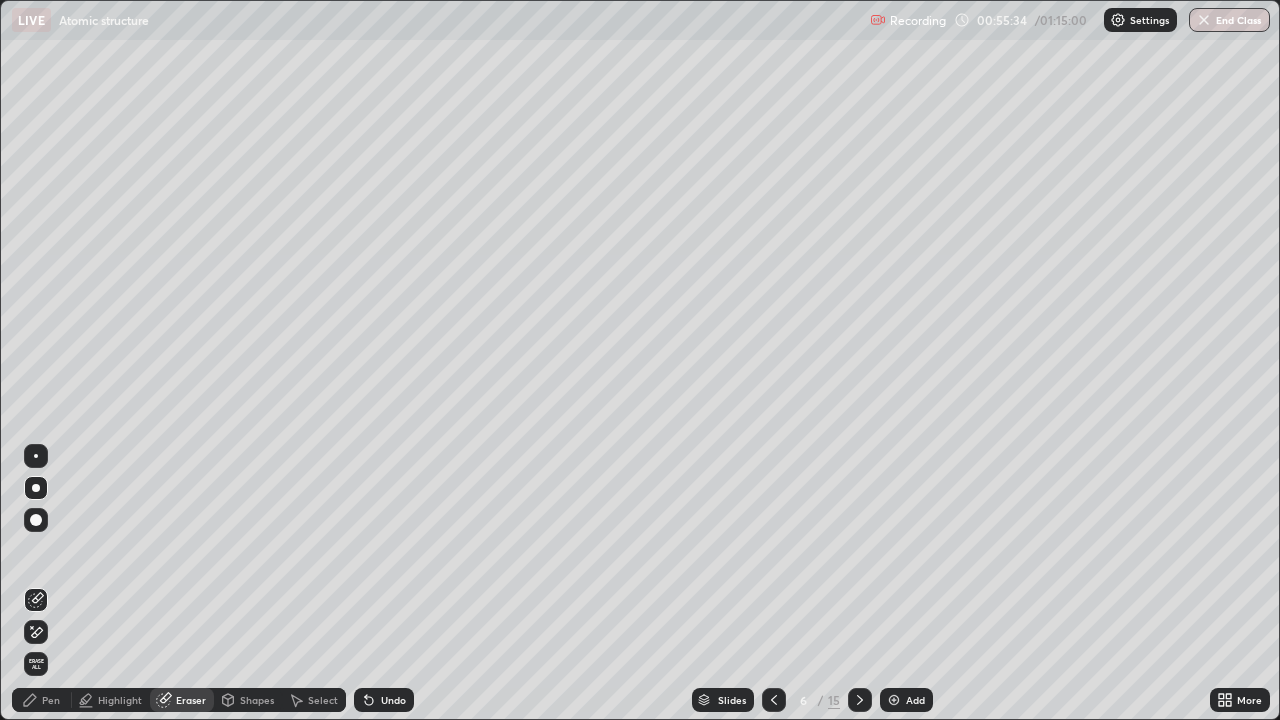 click at bounding box center (774, 700) 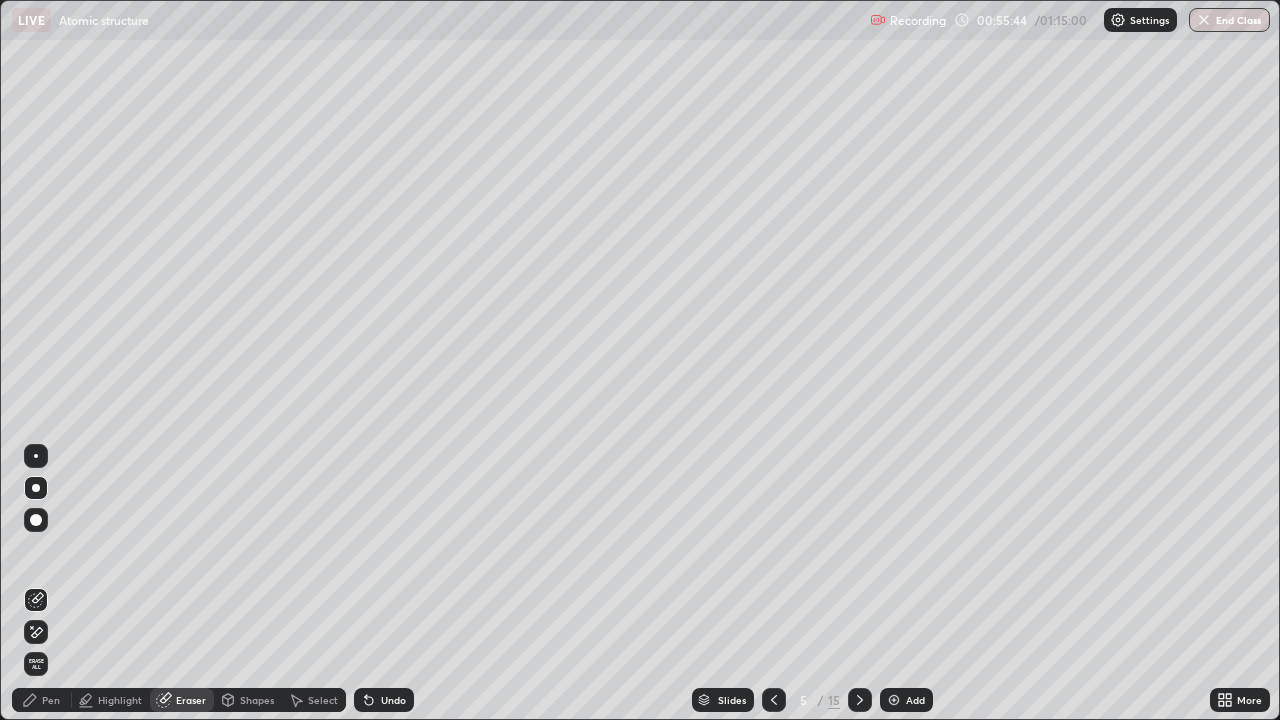 click 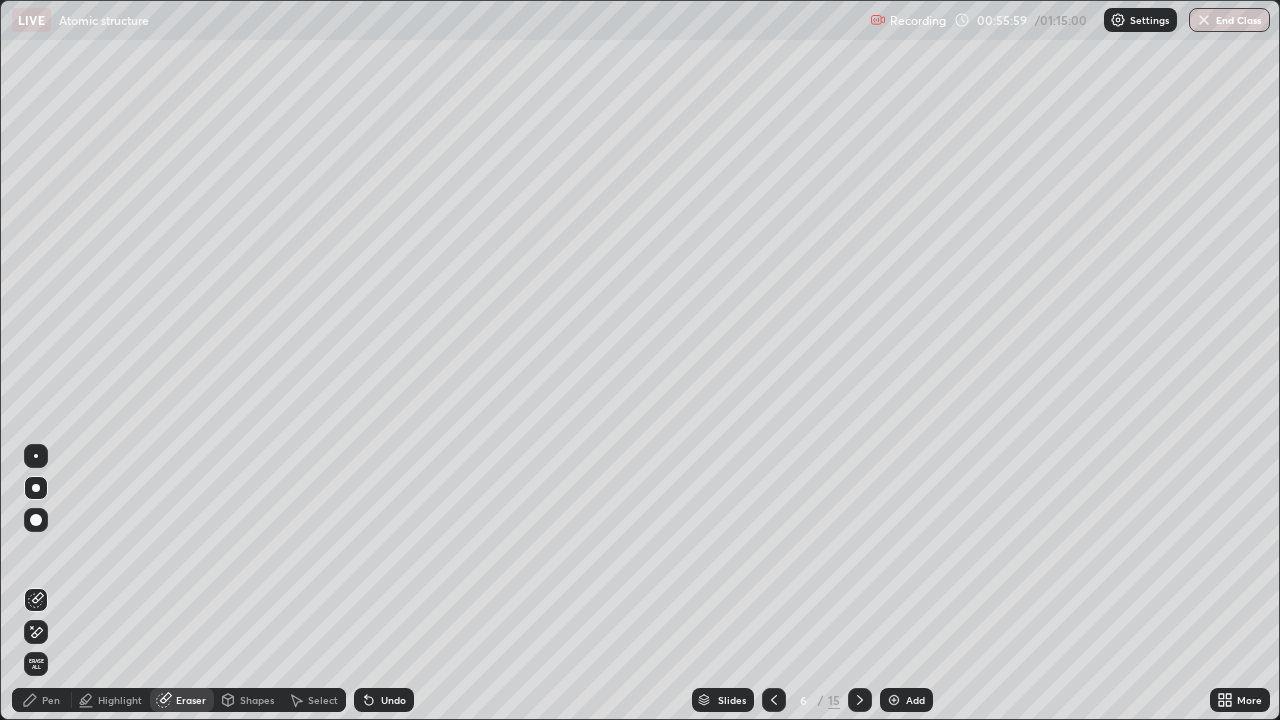 click on "Eraser" at bounding box center [191, 700] 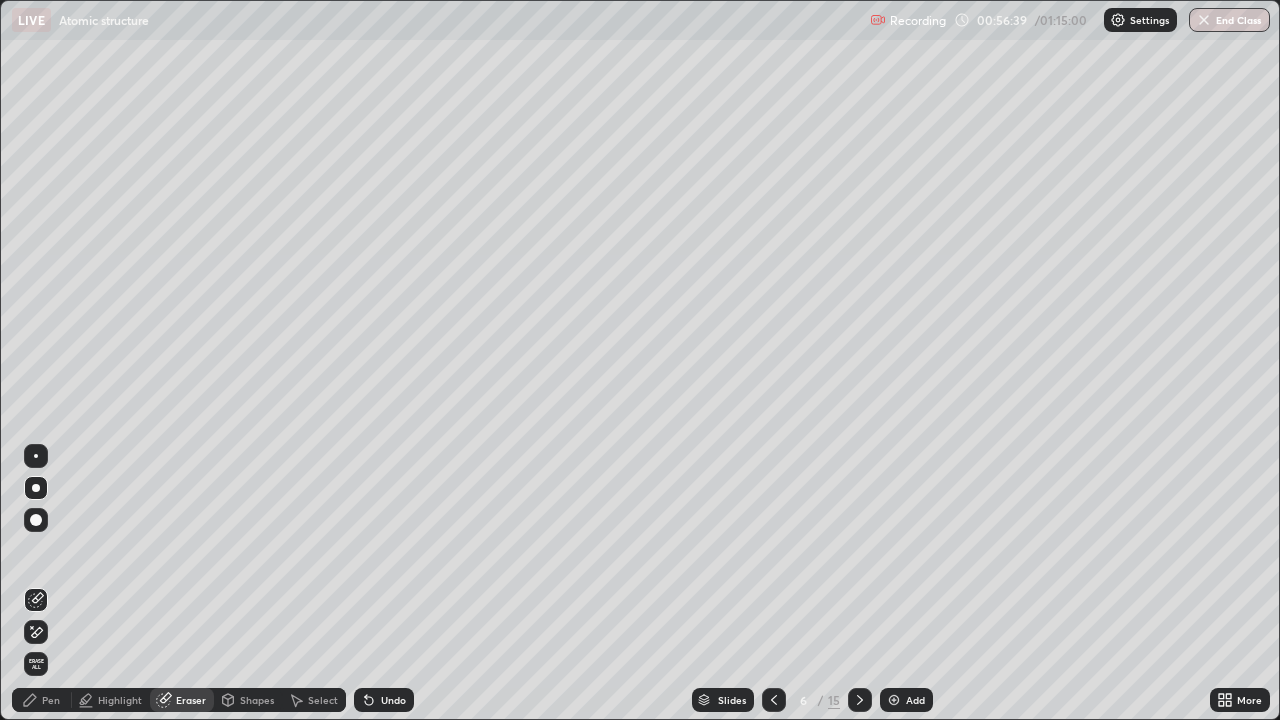 click on "Pen" at bounding box center (51, 700) 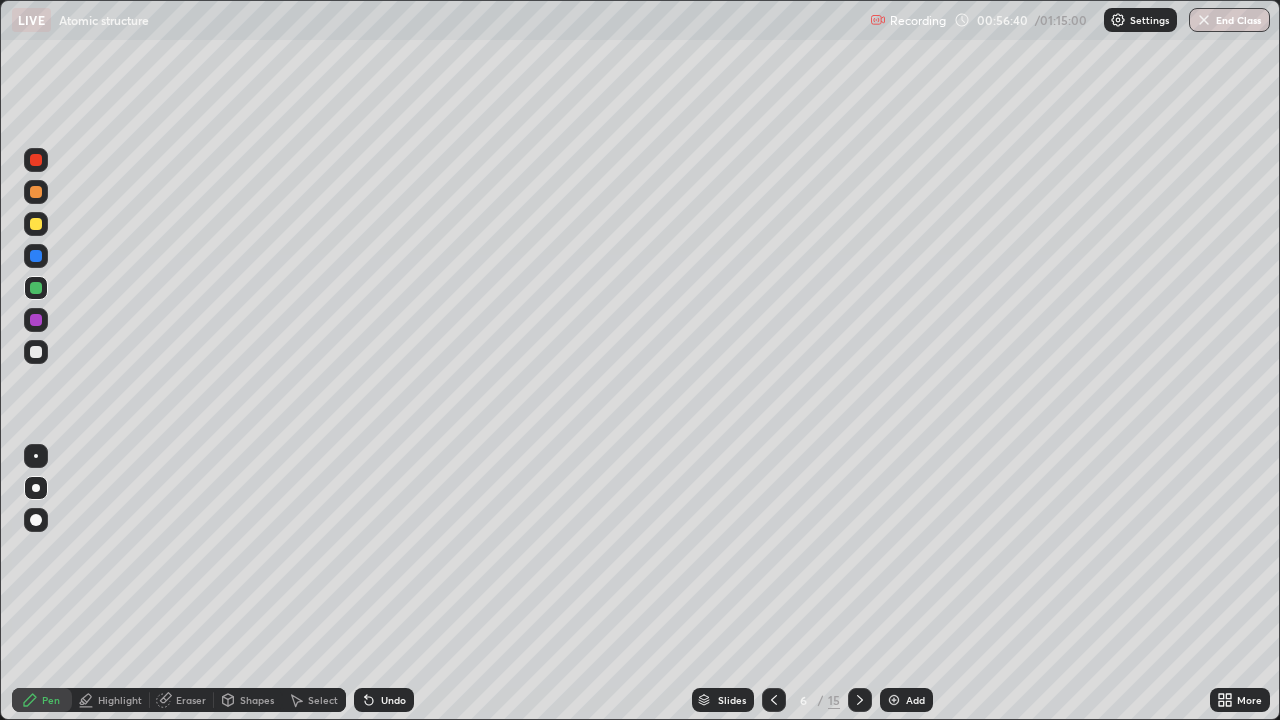 click at bounding box center [36, 160] 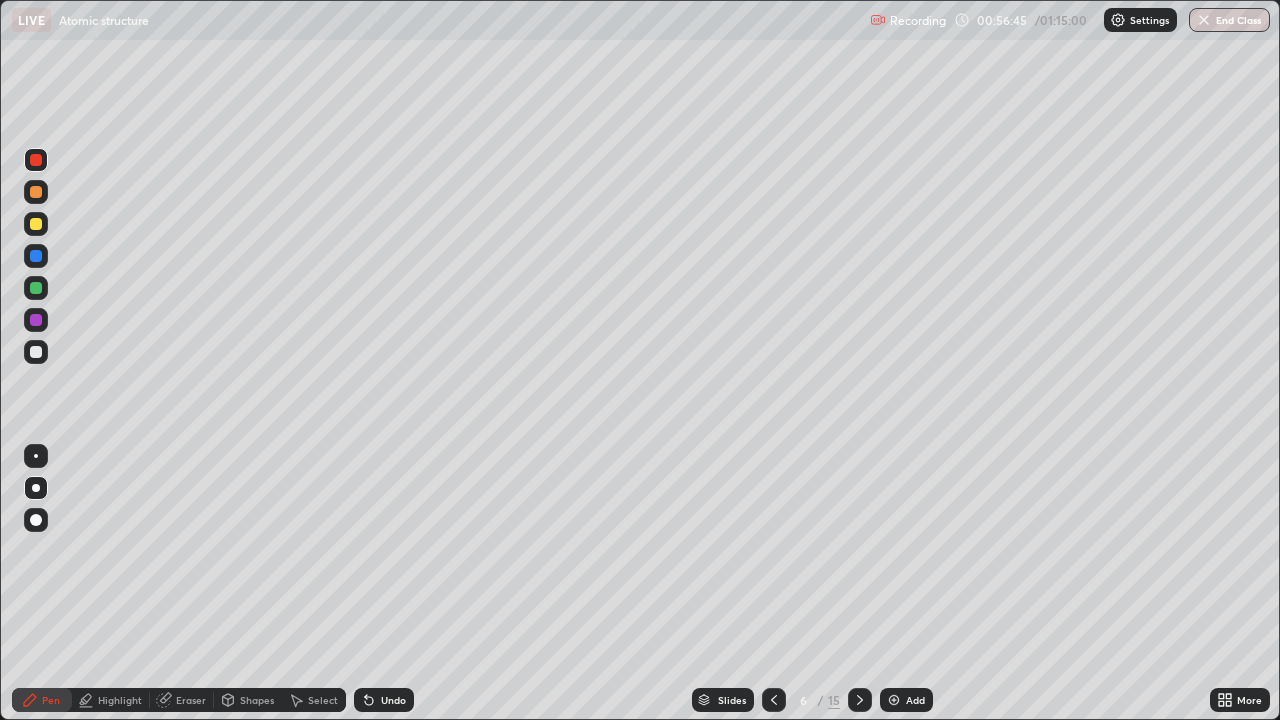 click on "Highlight" at bounding box center (120, 700) 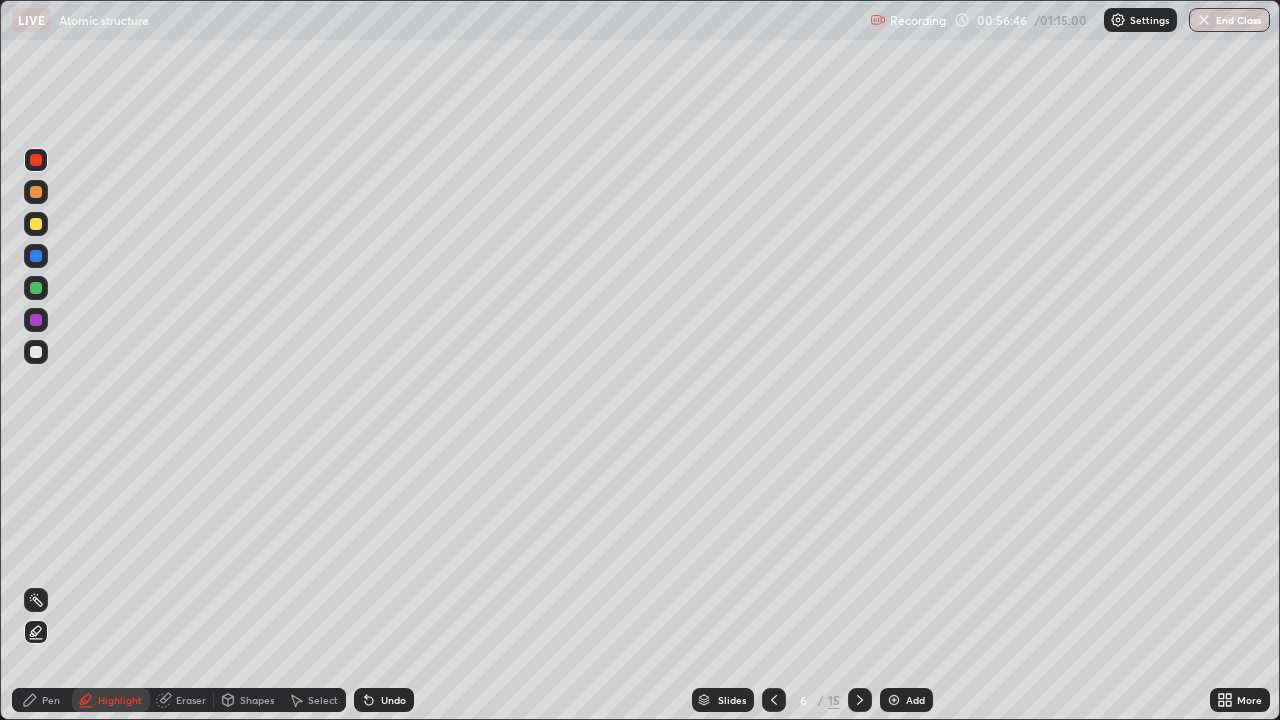 click 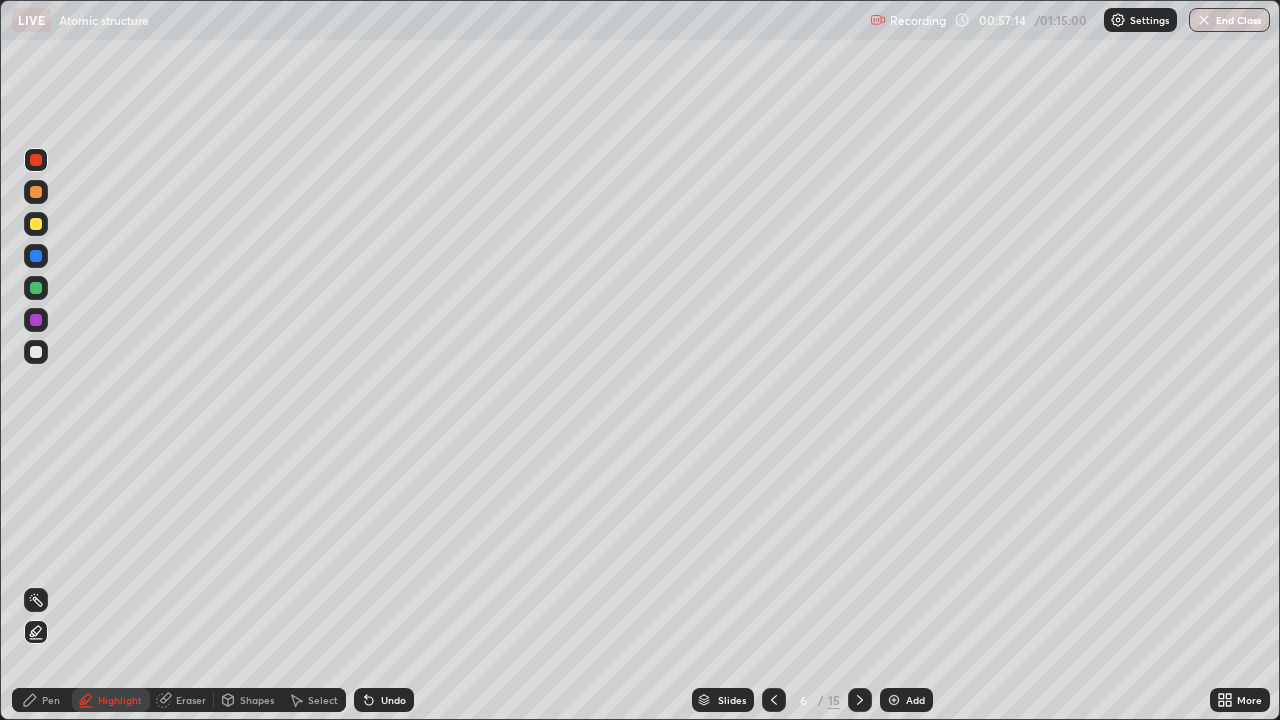click on "Pen" at bounding box center [42, 700] 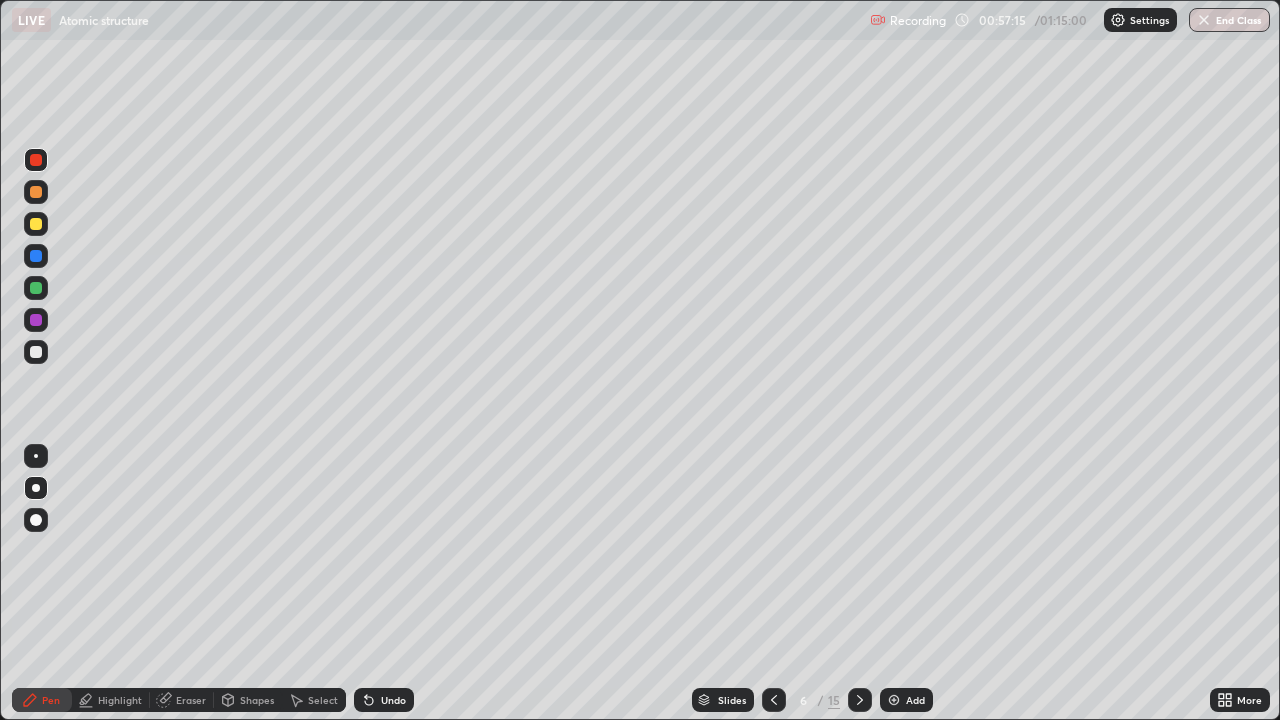click at bounding box center (36, 352) 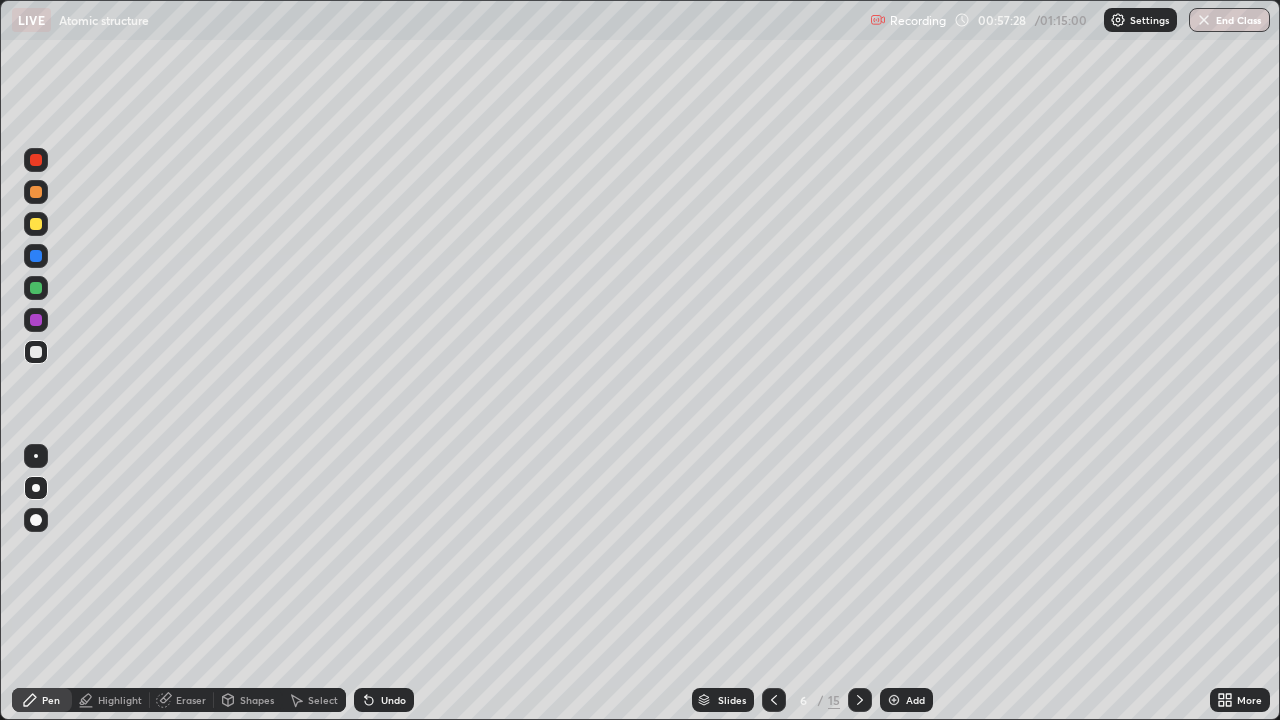 click 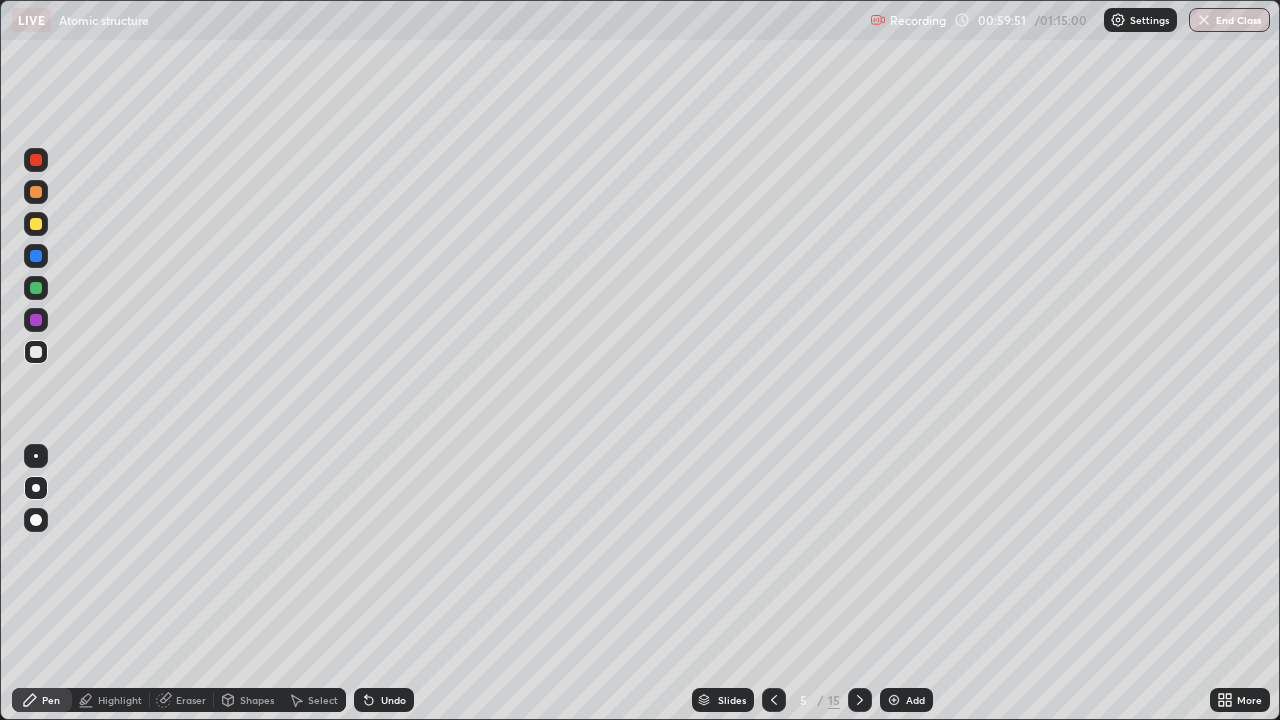 click 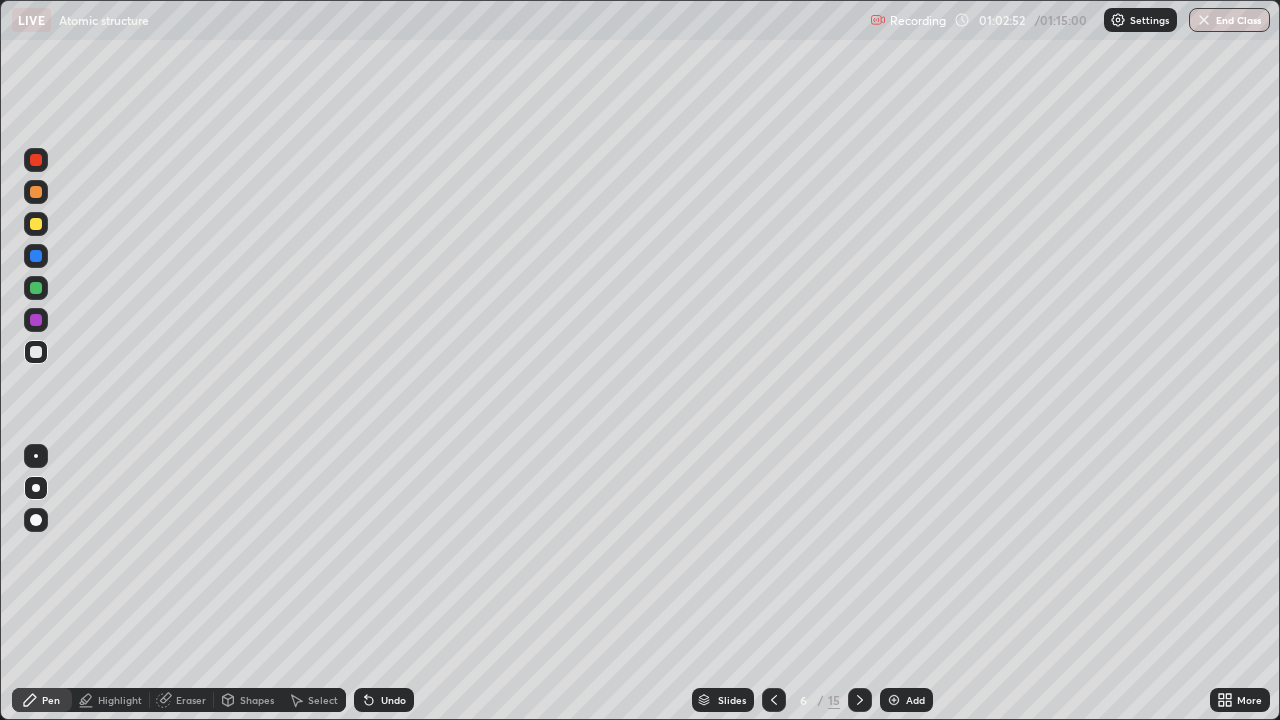click at bounding box center [894, 700] 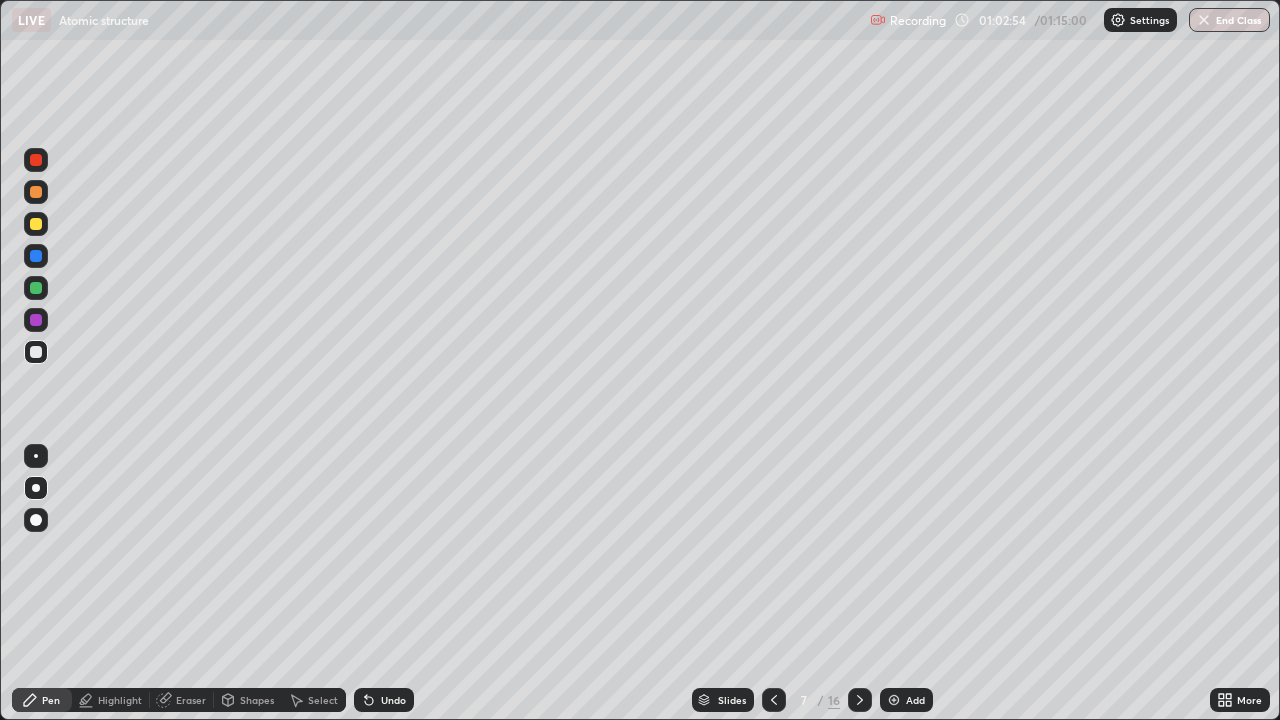 click on "Pen" at bounding box center (51, 700) 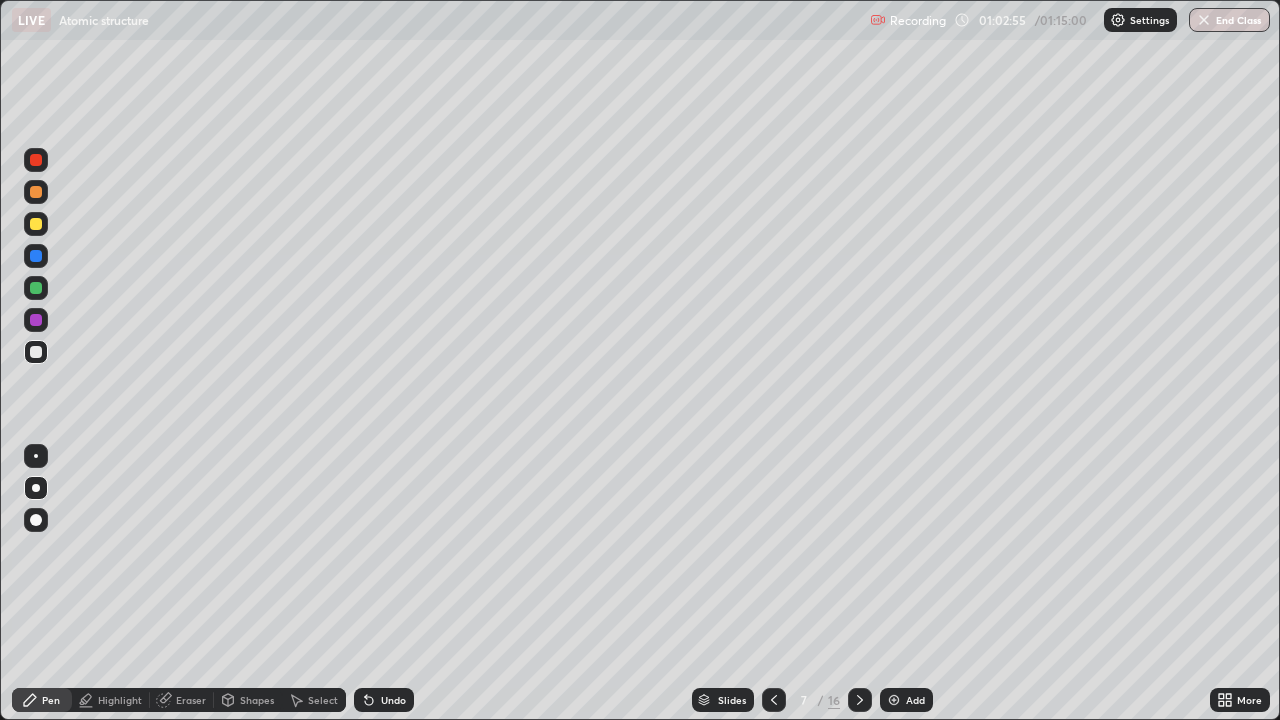 click at bounding box center [36, 352] 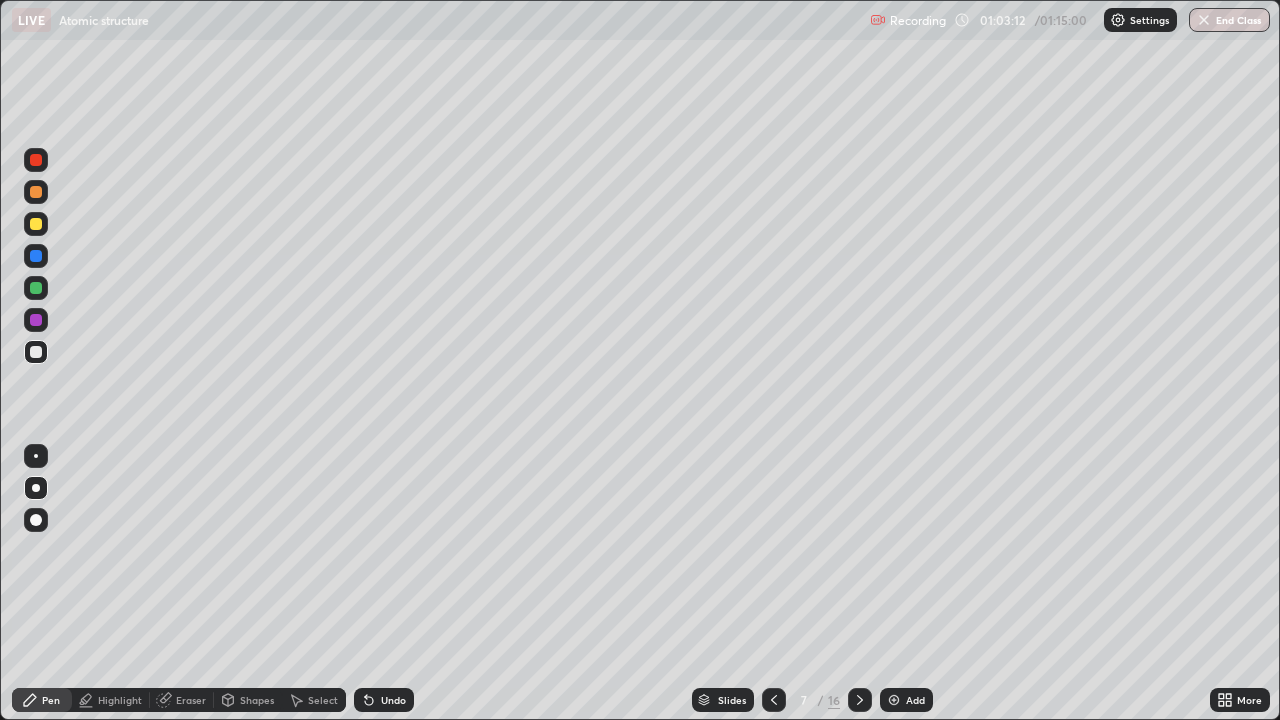 click on "Eraser" at bounding box center [191, 700] 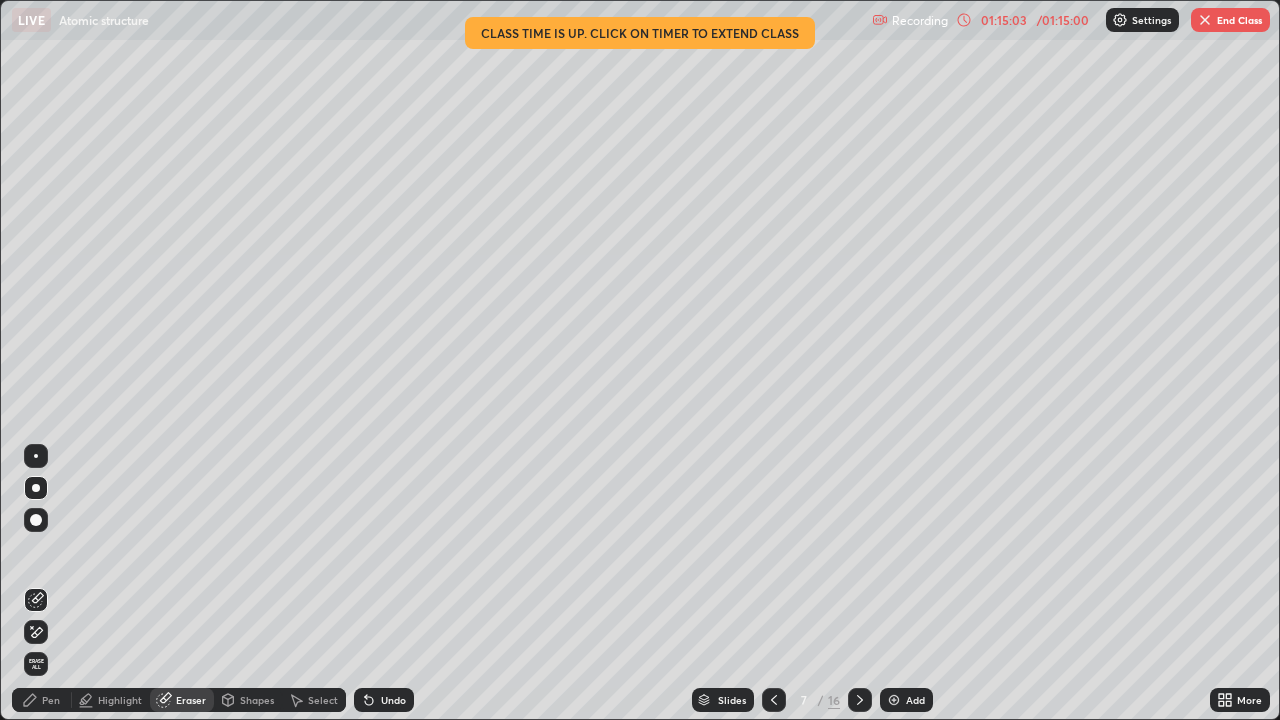 click on "End Class" at bounding box center (1230, 20) 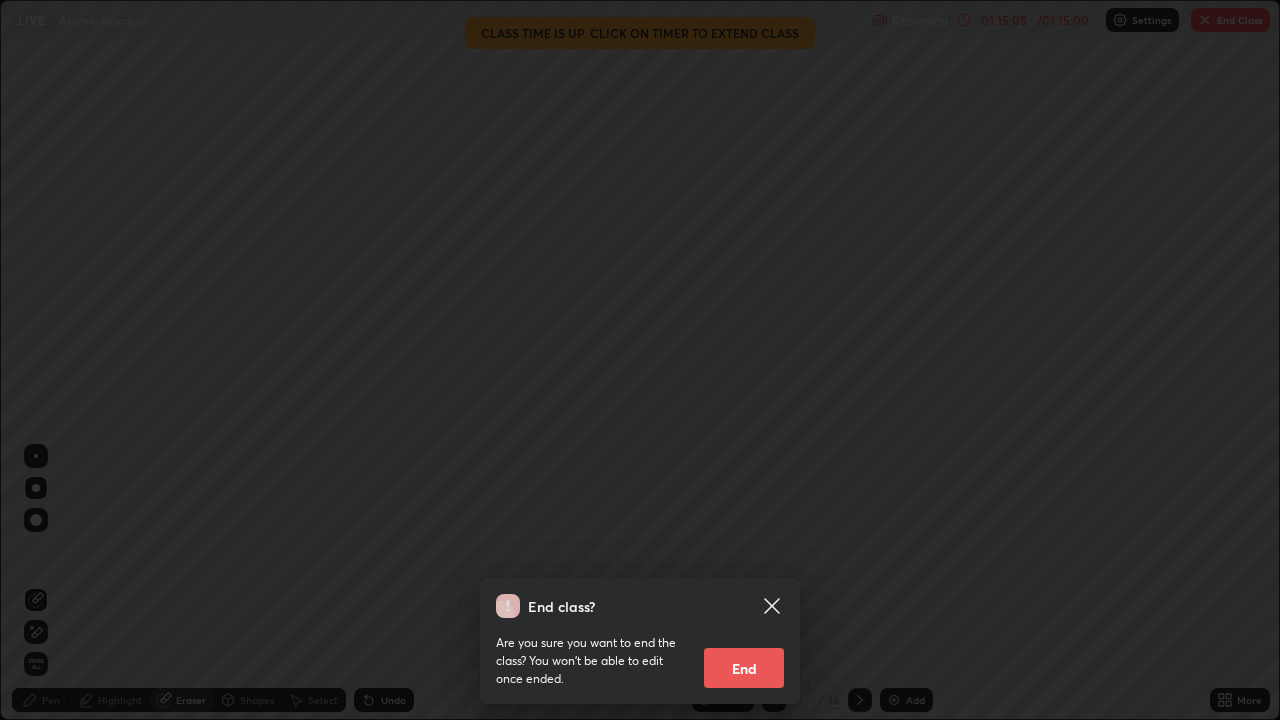 click on "End" at bounding box center (744, 668) 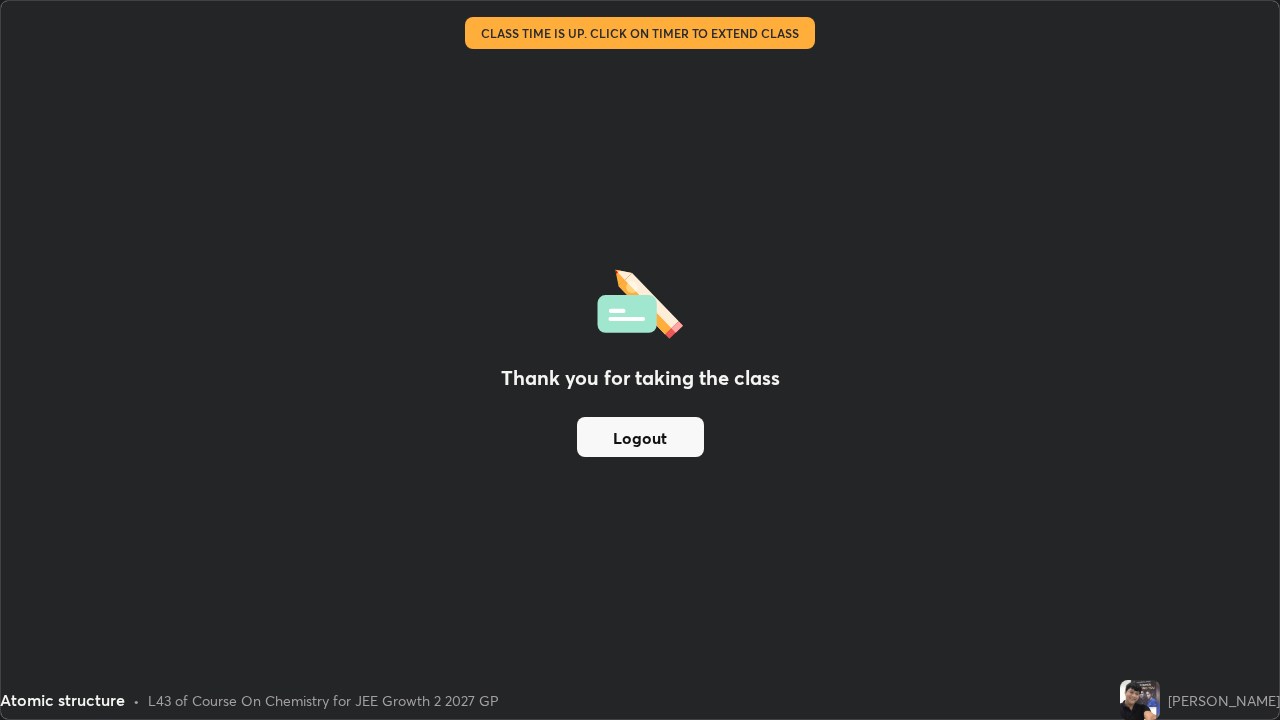 click on "Logout" at bounding box center (640, 437) 